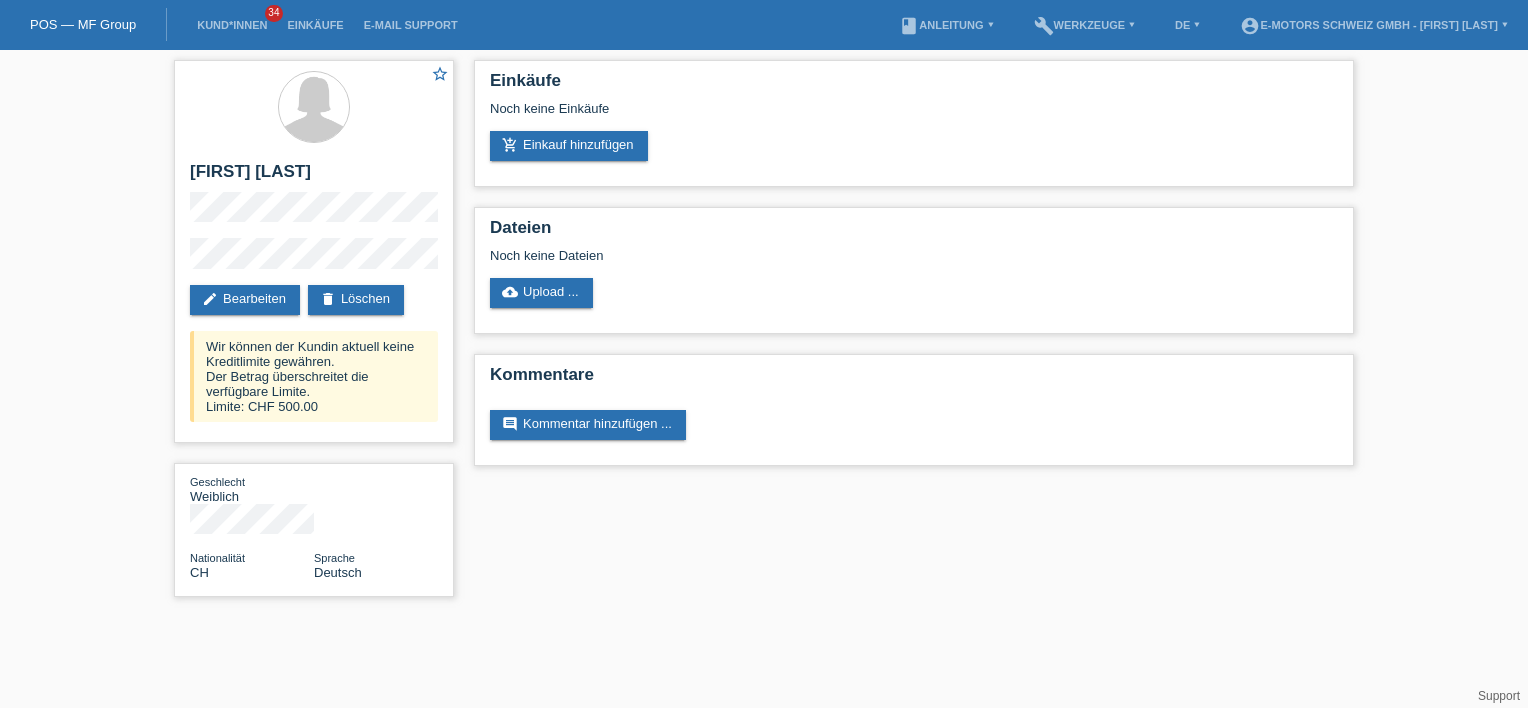 scroll, scrollTop: 0, scrollLeft: 0, axis: both 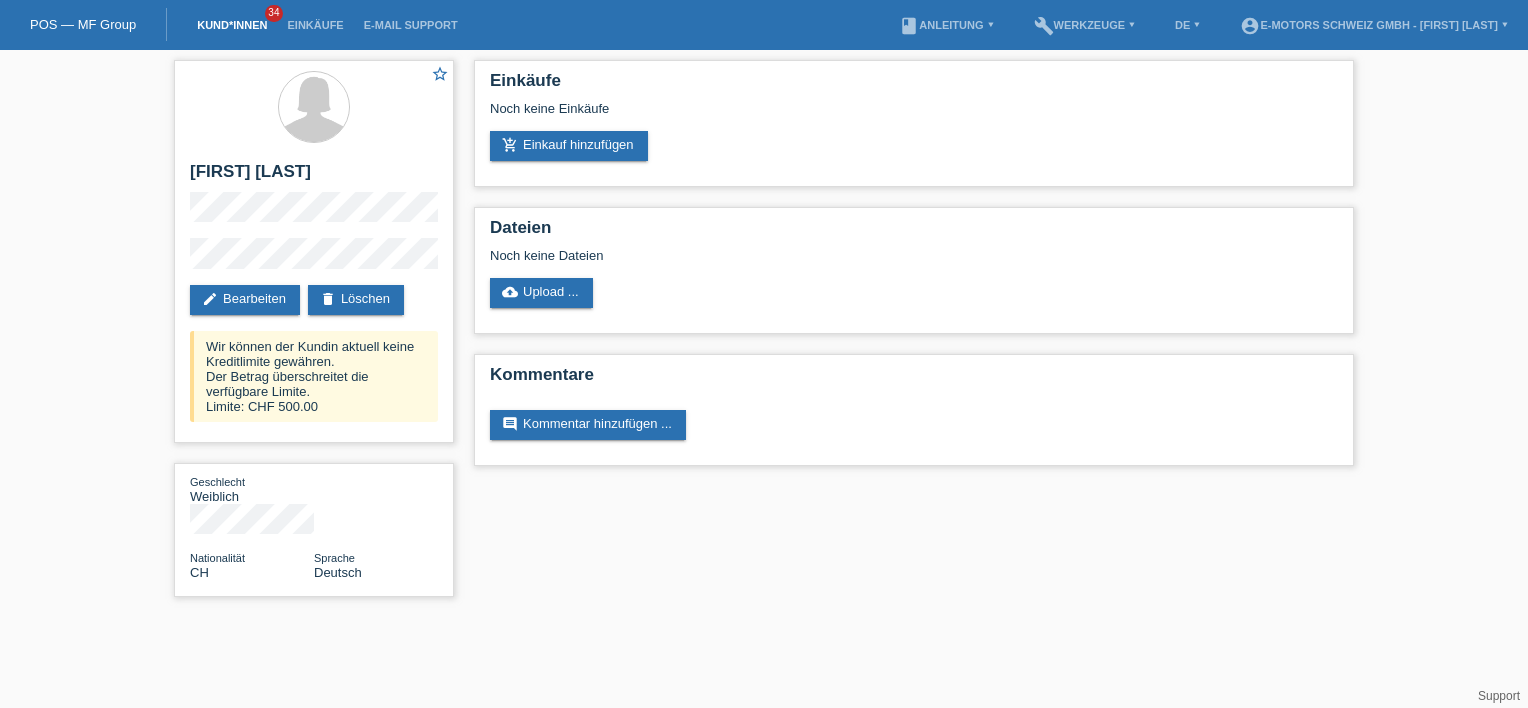drag, startPoint x: 224, startPoint y: 29, endPoint x: 248, endPoint y: 26, distance: 24.186773 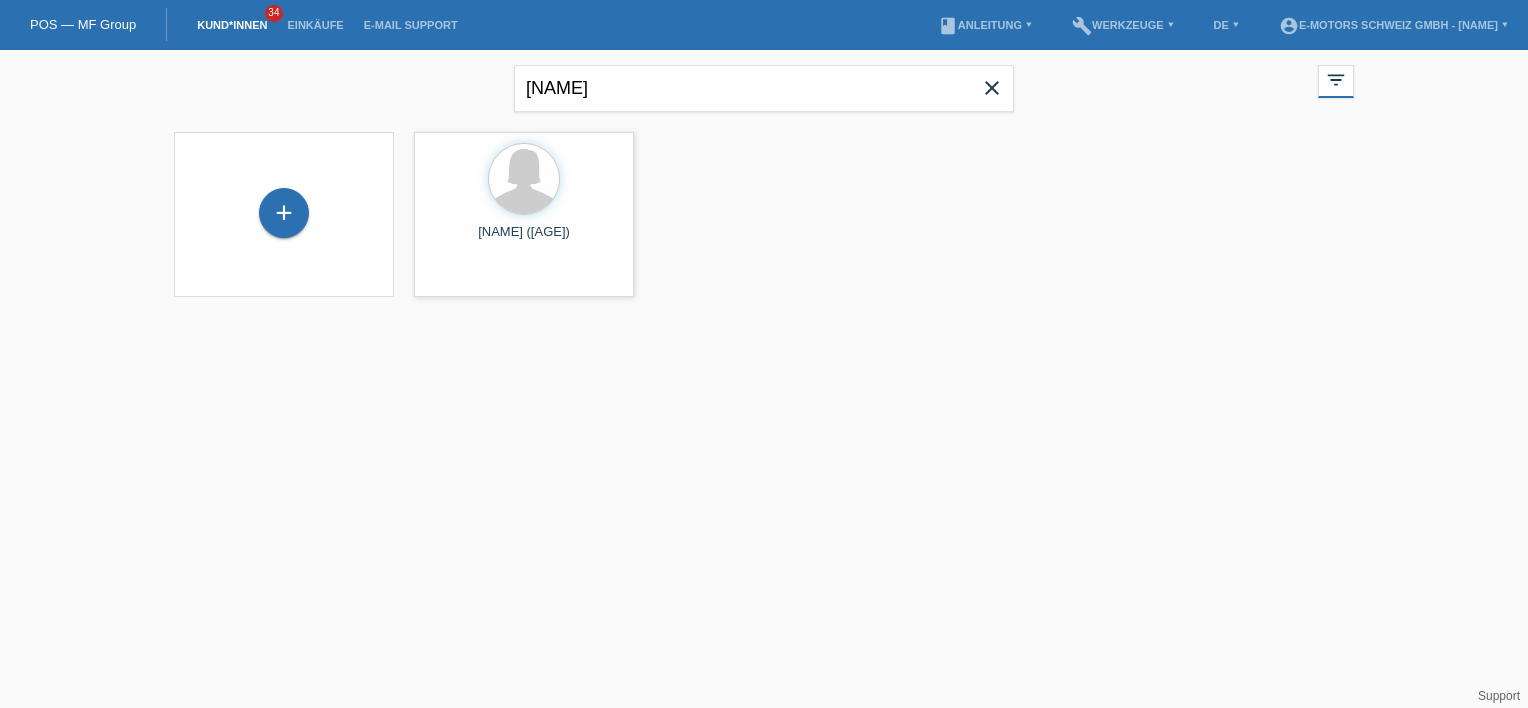 scroll, scrollTop: 0, scrollLeft: 0, axis: both 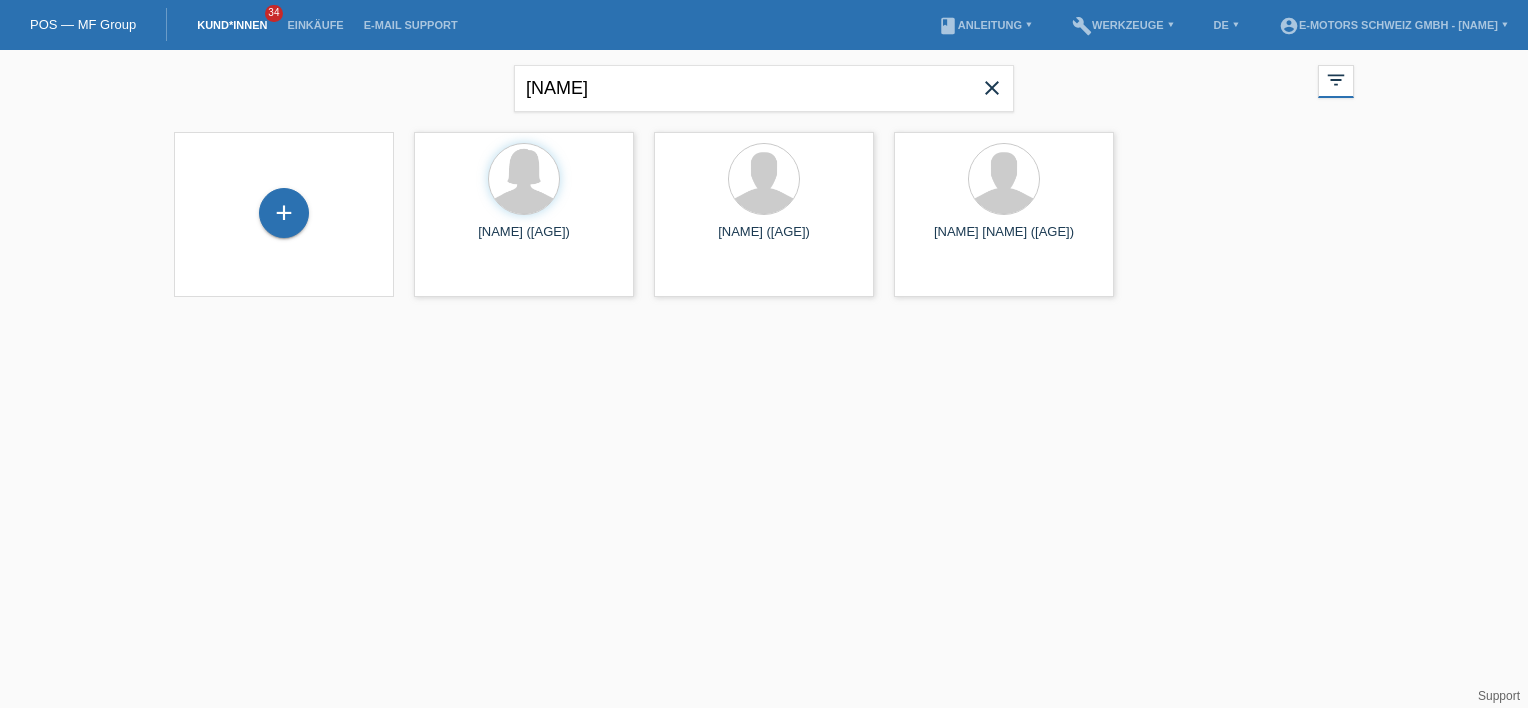click on "close" at bounding box center [992, 88] 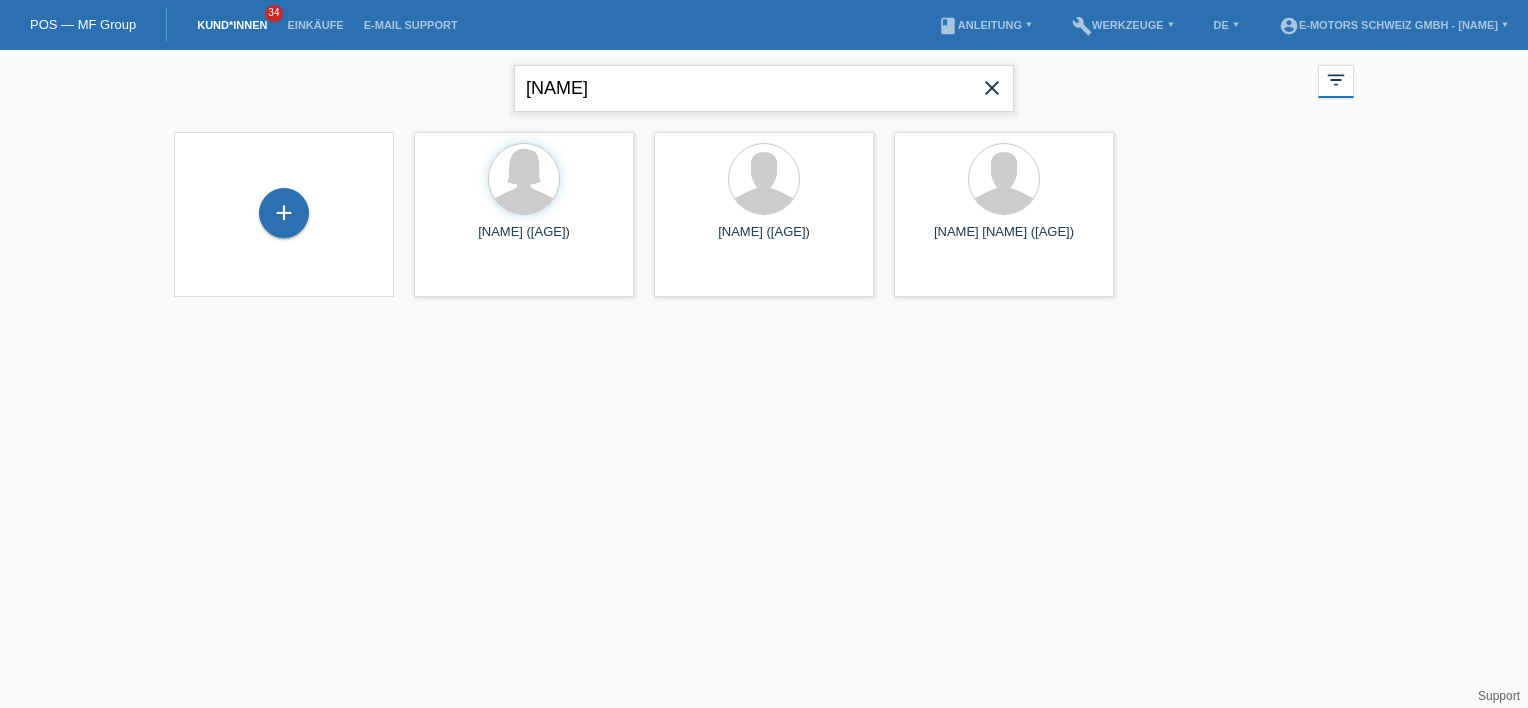 type 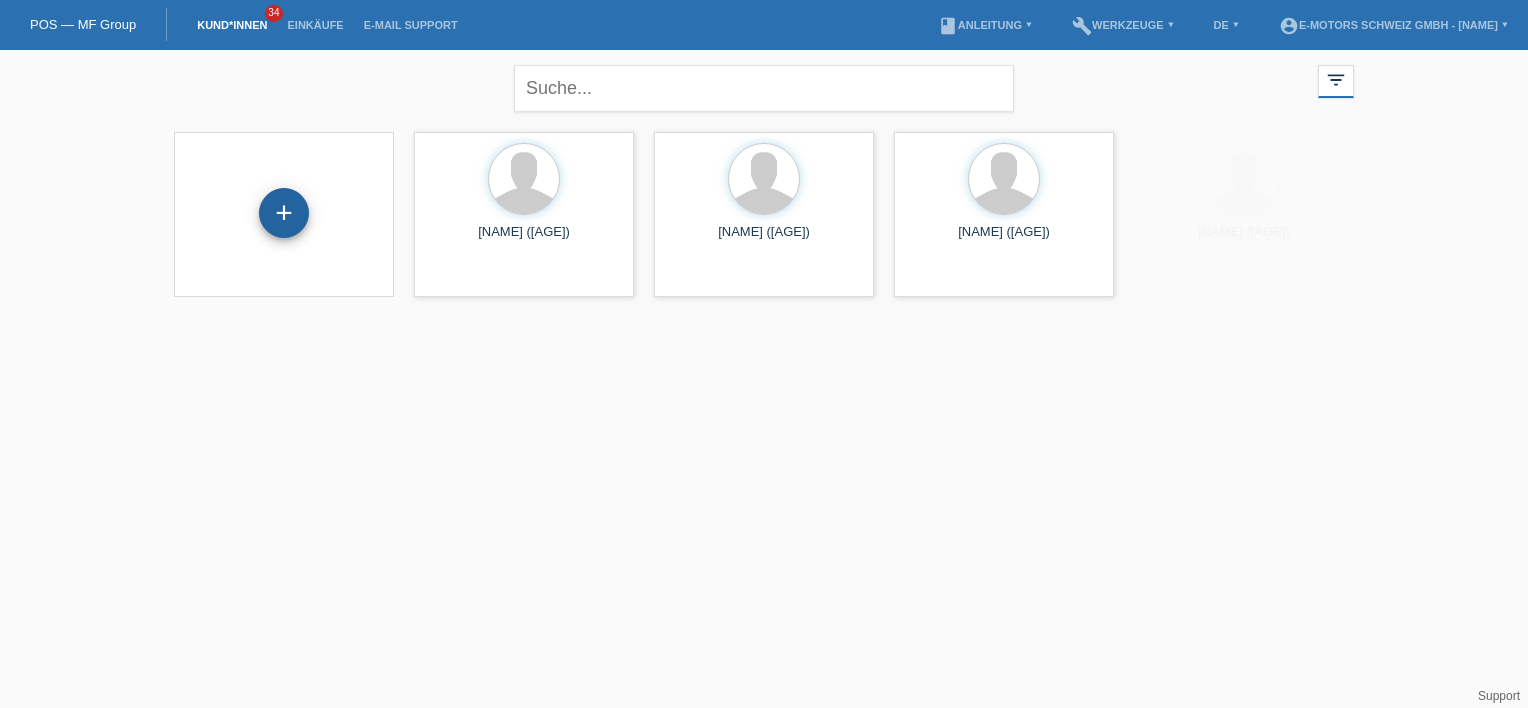 click on "+" at bounding box center (284, 213) 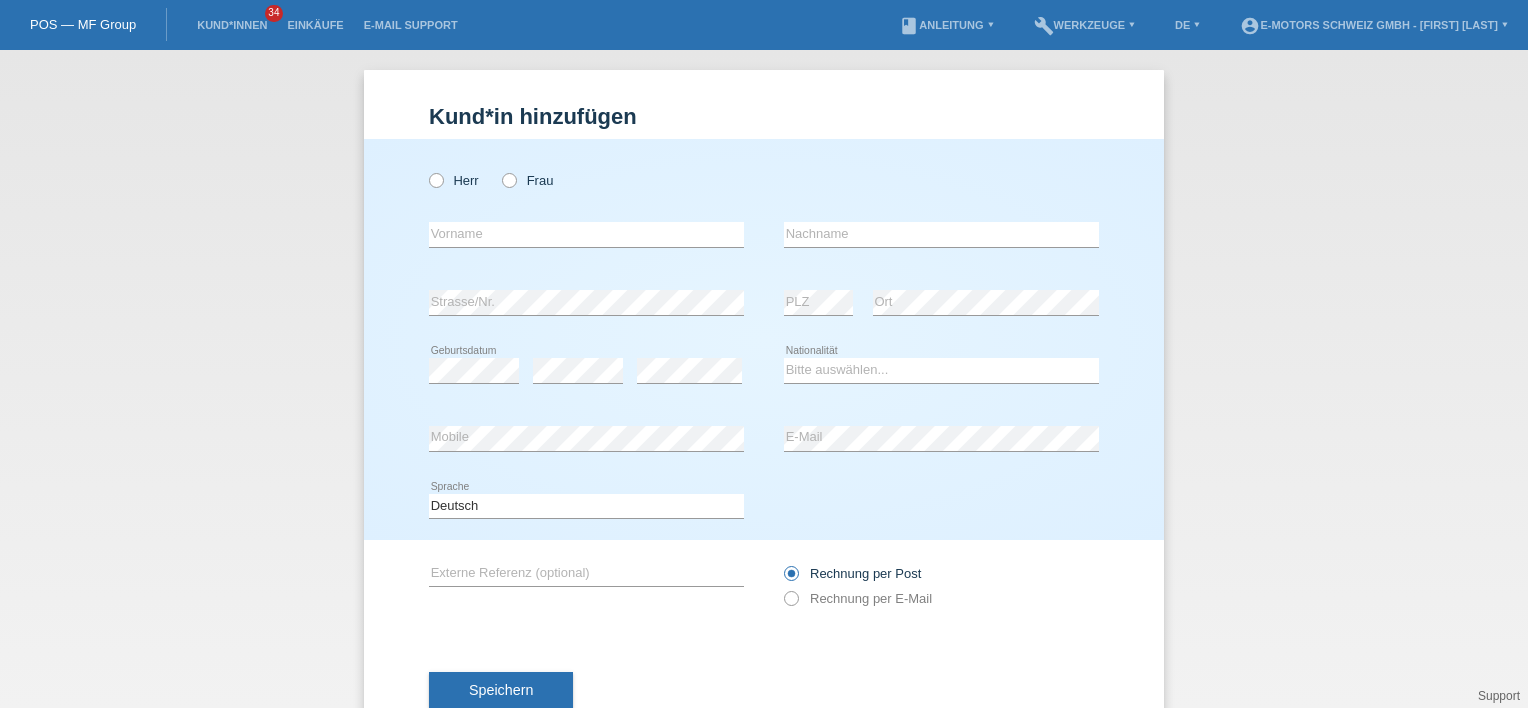 scroll, scrollTop: 0, scrollLeft: 0, axis: both 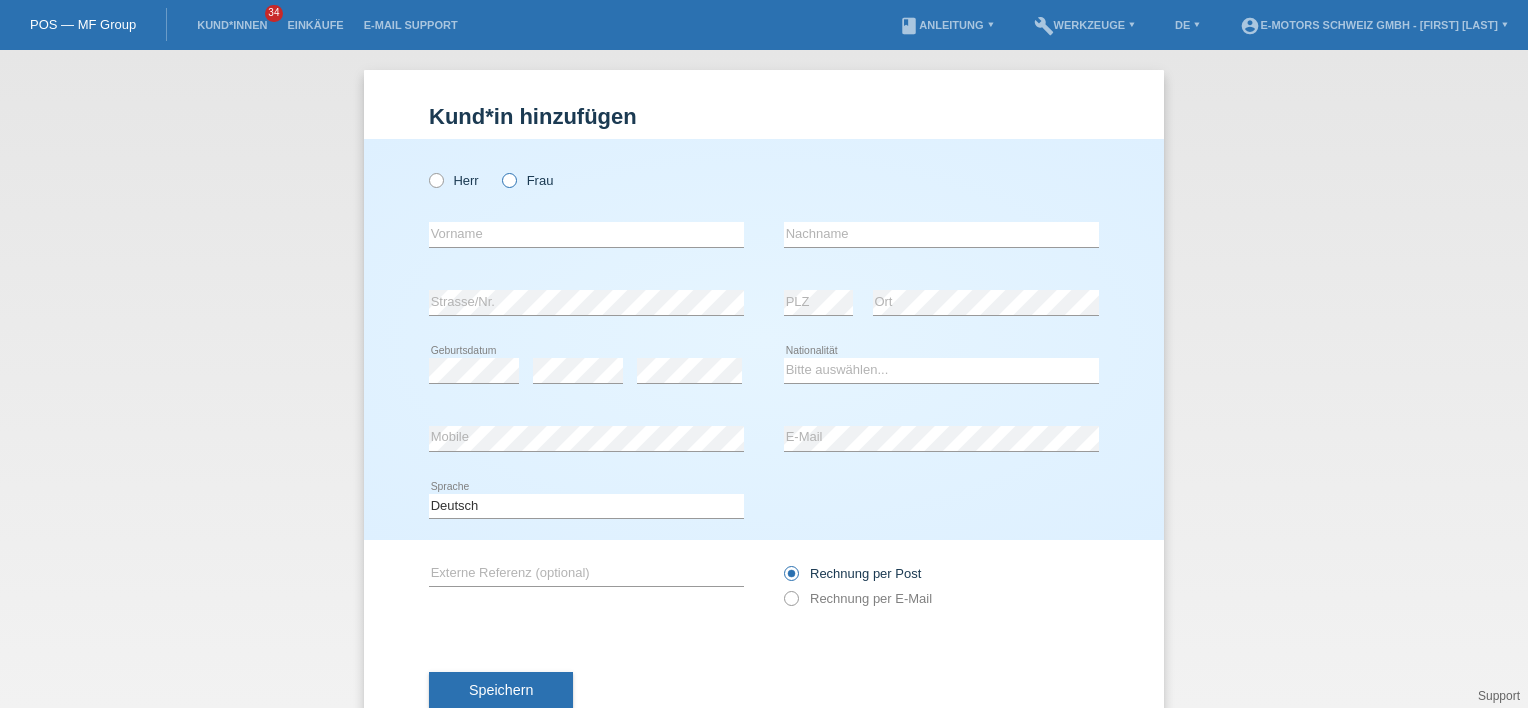 click on "Herr
Frau" at bounding box center (586, 180) 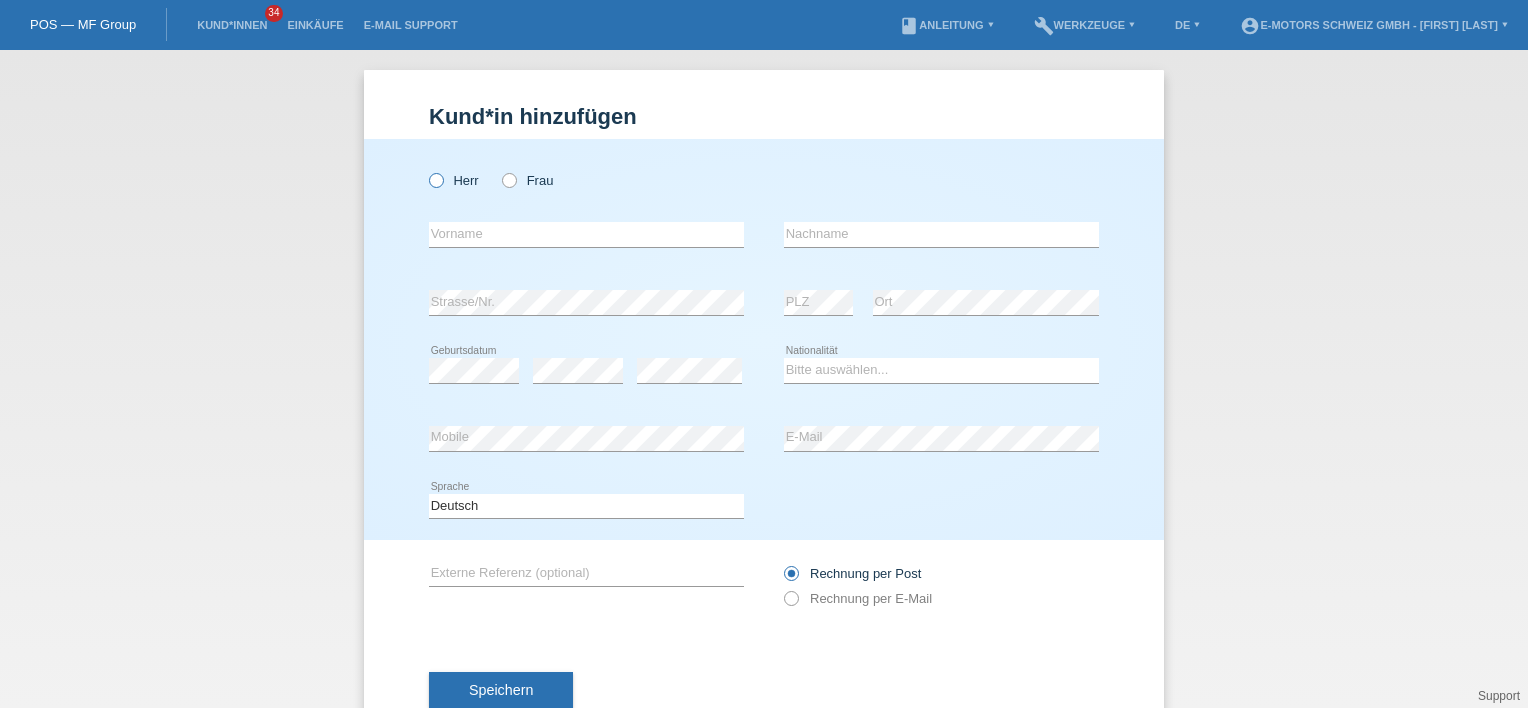 click on "Herr" at bounding box center (454, 180) 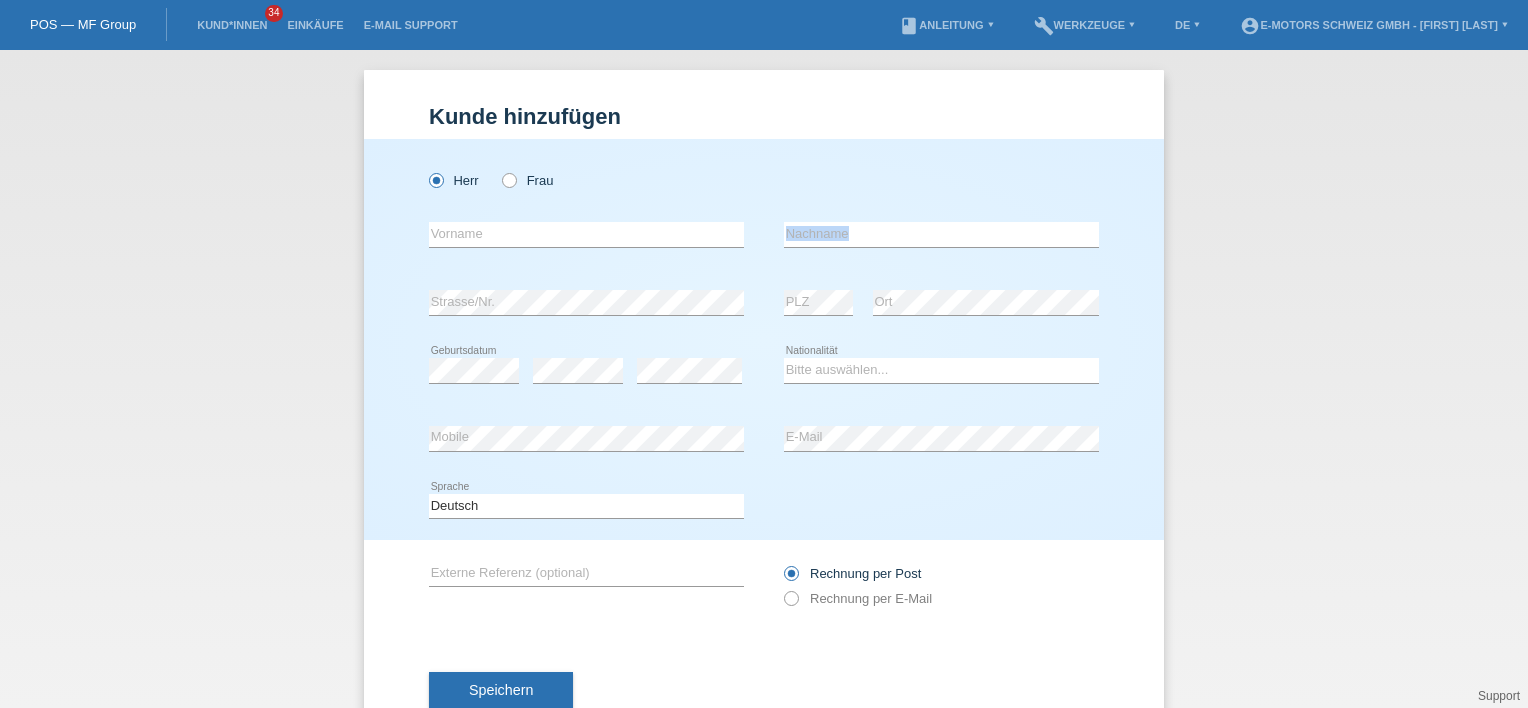 click on "error
Nachname" at bounding box center [941, 235] 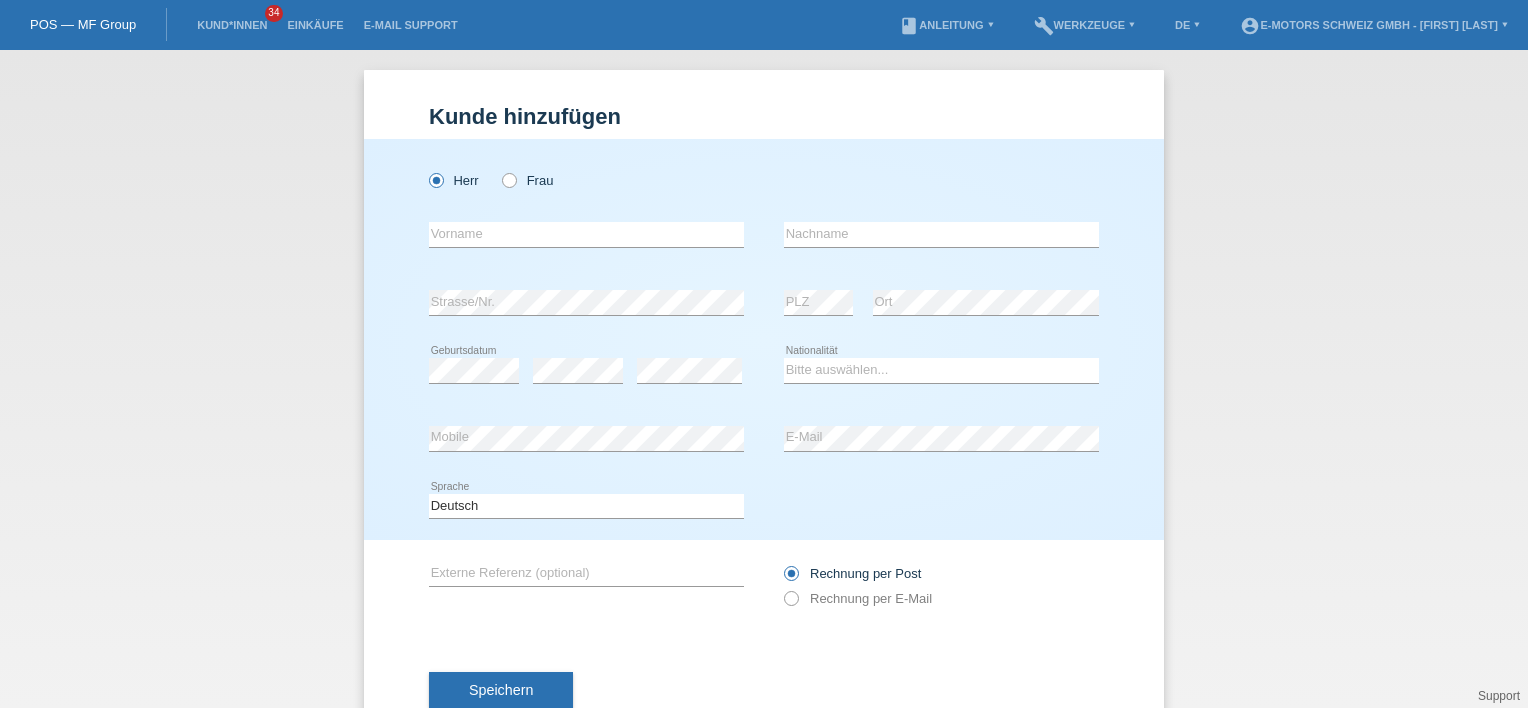 click on "Herr
Frau" at bounding box center (764, 170) 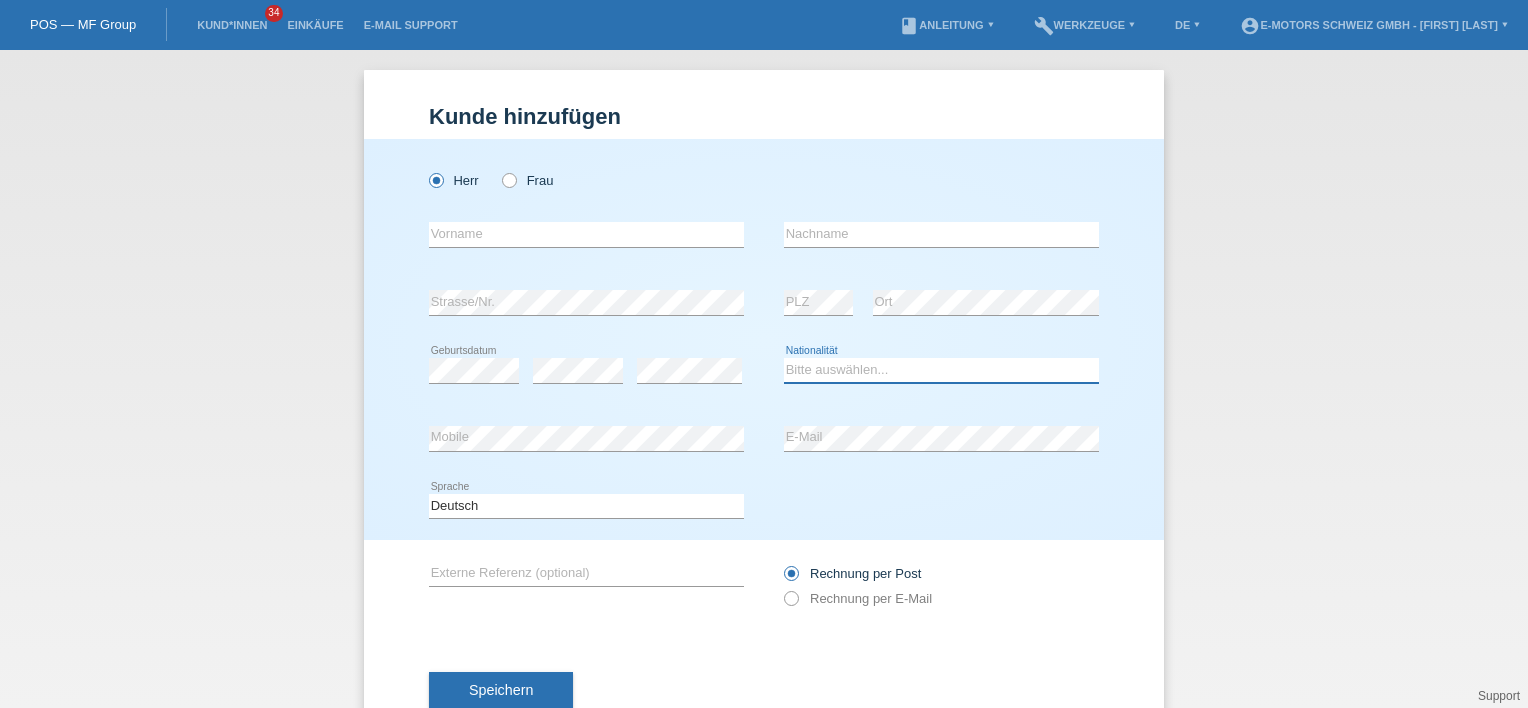 click on "Bitte auswählen...
Schweiz
Deutschland
Liechtenstein
Österreich
------------
Afghanistan
Ägypten
Åland
Albanien
Algerien" at bounding box center [941, 370] 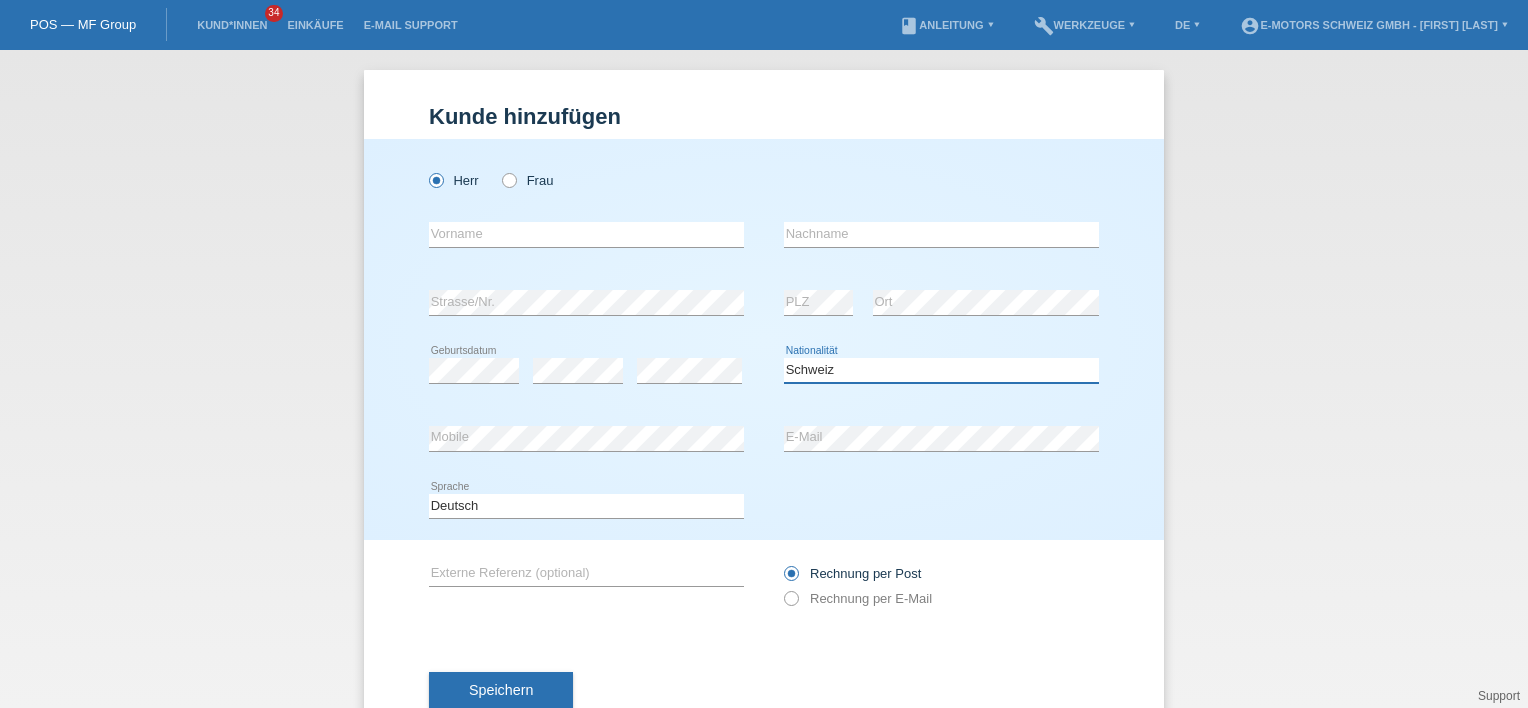 click on "Bitte auswählen...
Schweiz
Deutschland
Liechtenstein
Österreich
------------
Afghanistan
Ägypten
Åland
Albanien
Algerien" at bounding box center [941, 370] 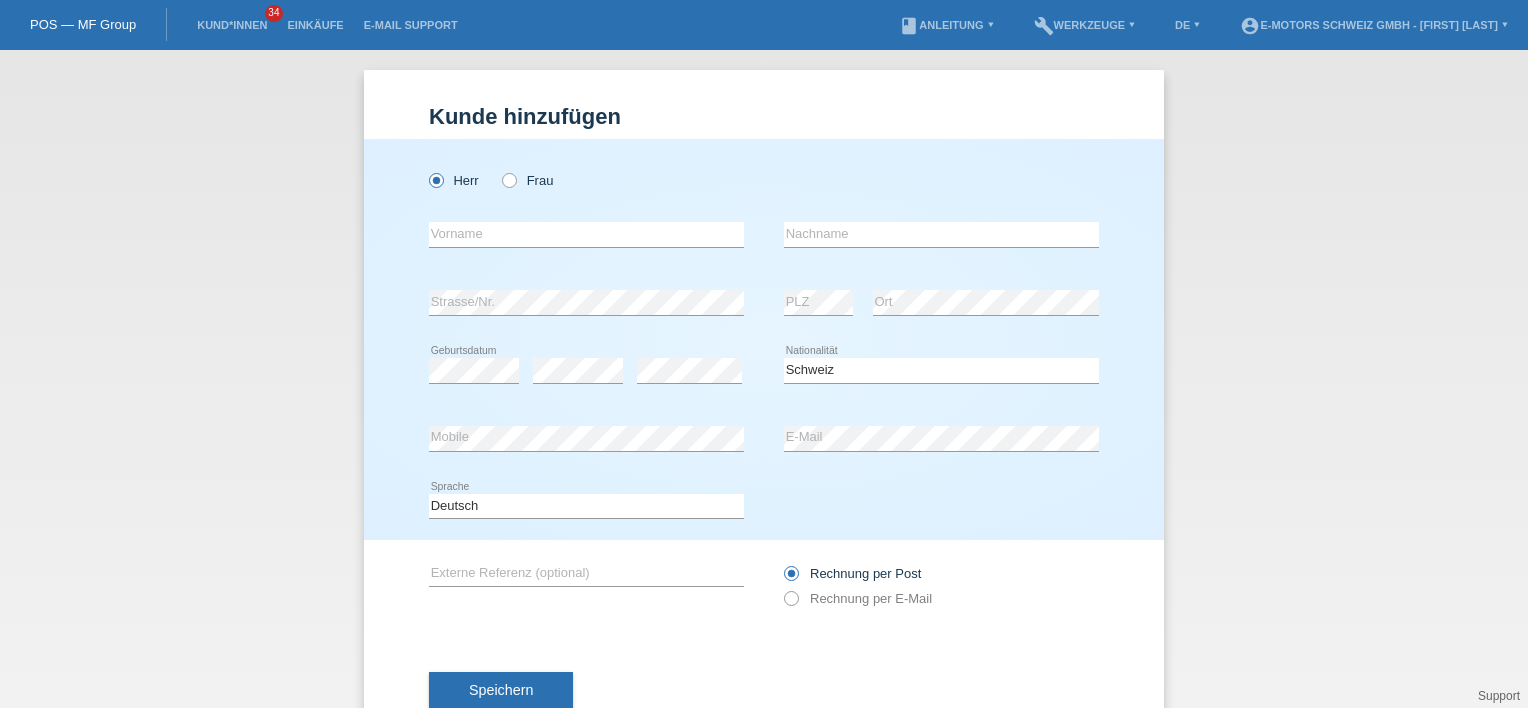 click on "Herr
Frau" at bounding box center (764, 170) 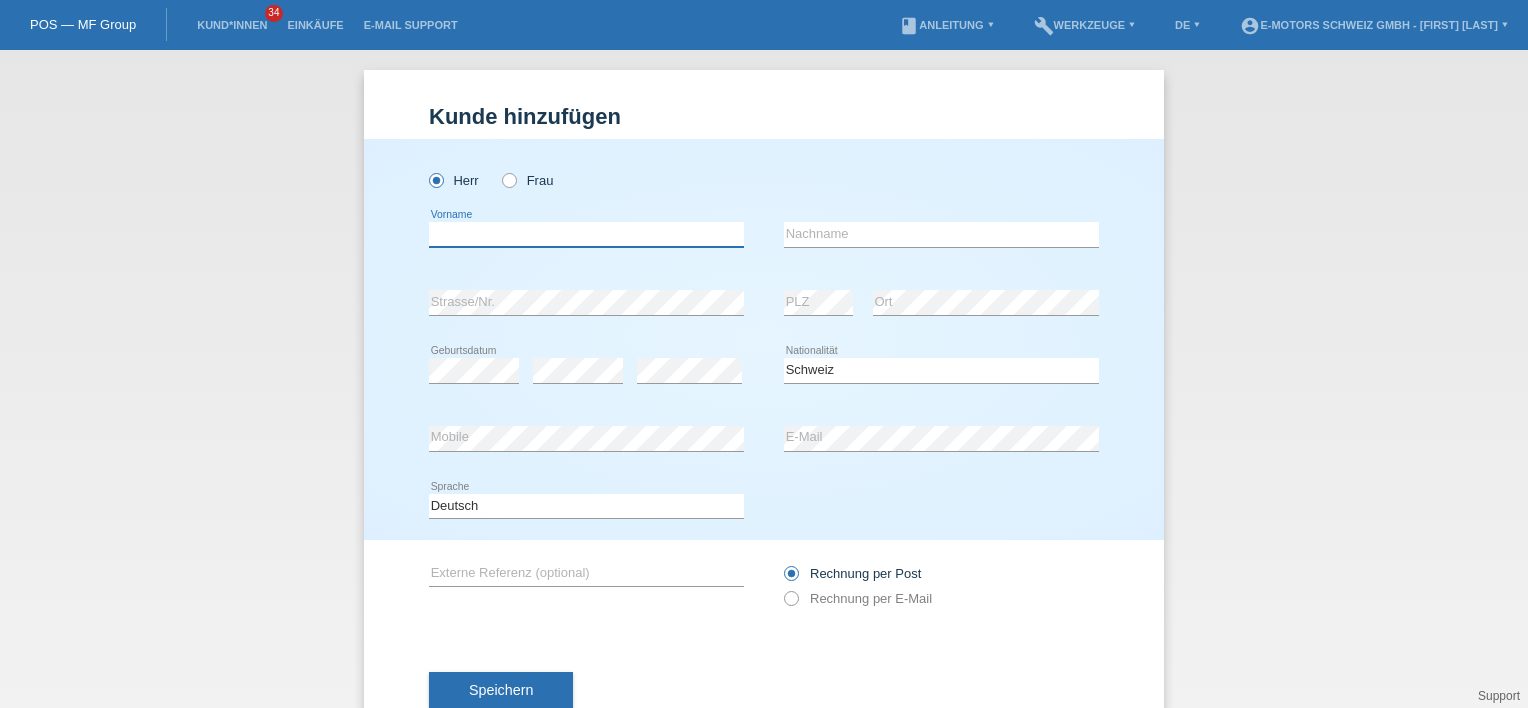 drag, startPoint x: 484, startPoint y: 245, endPoint x: 627, endPoint y: 184, distance: 155.46704 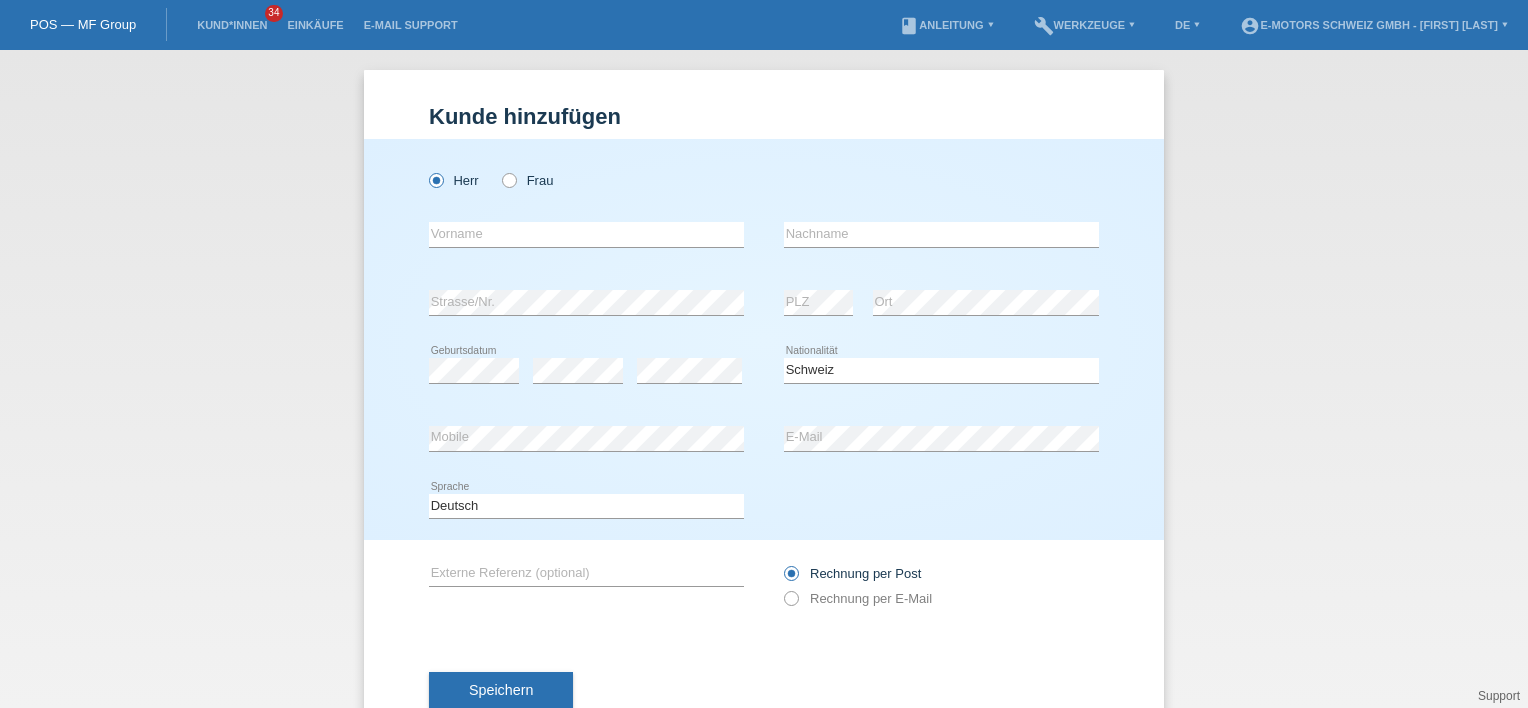 click on "Herr
Frau" at bounding box center [764, 170] 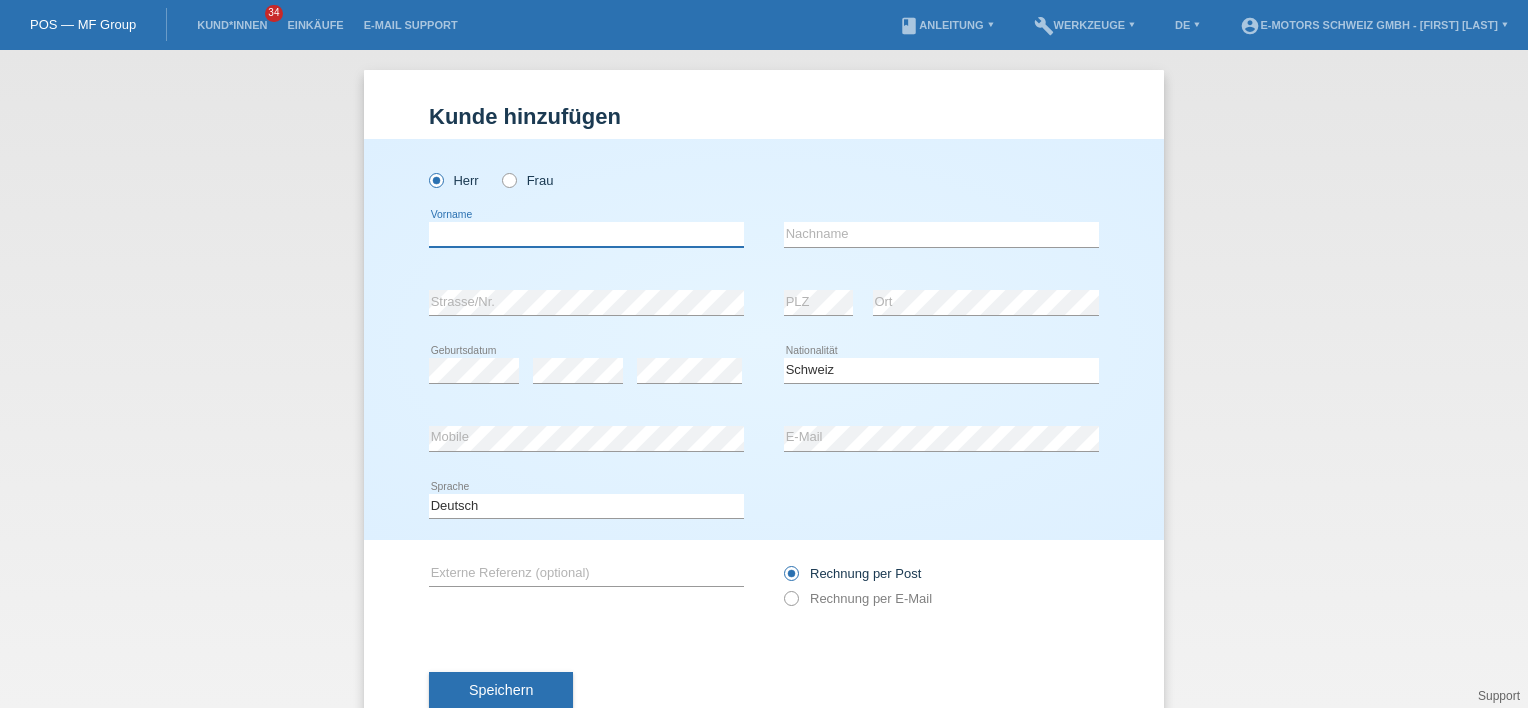 click at bounding box center [586, 234] 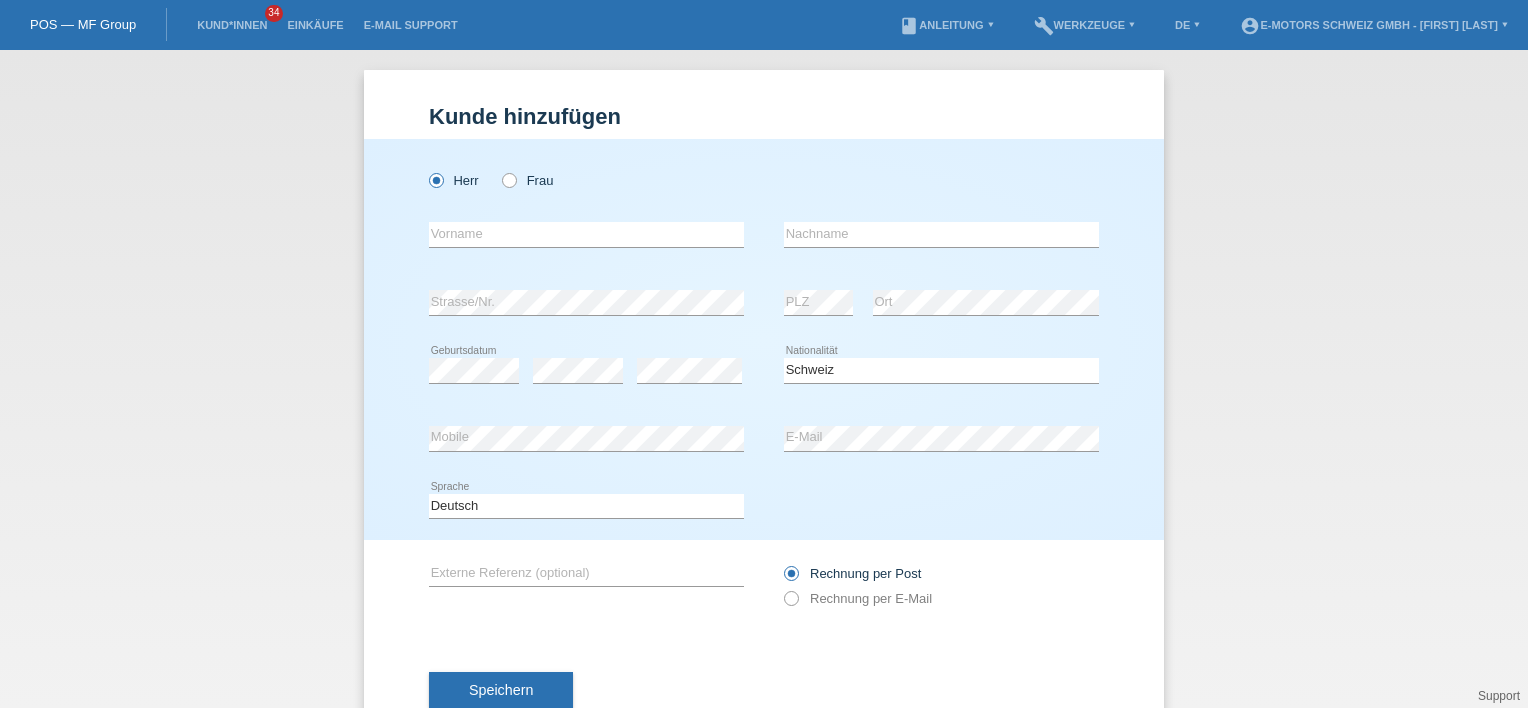 click on "Herr
Frau" at bounding box center [586, 180] 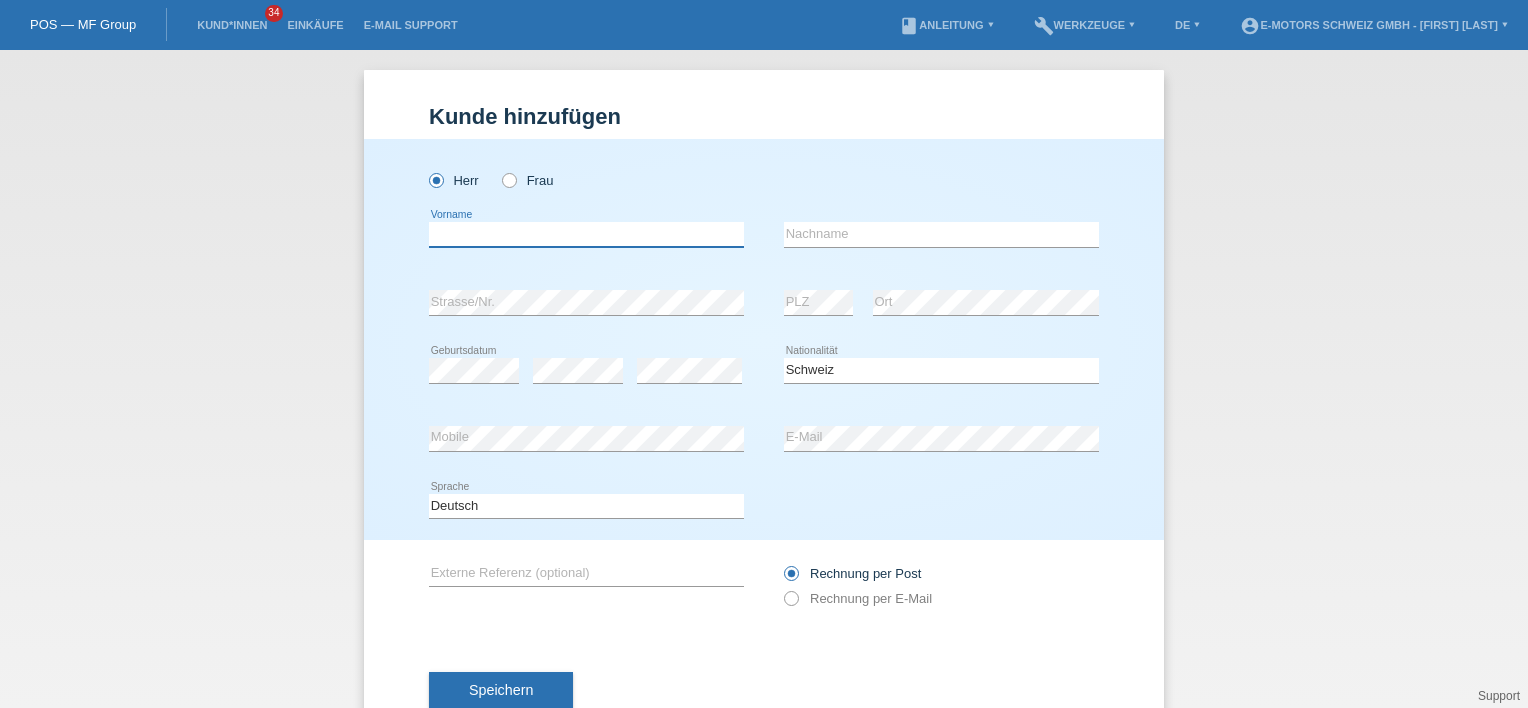 click at bounding box center (586, 234) 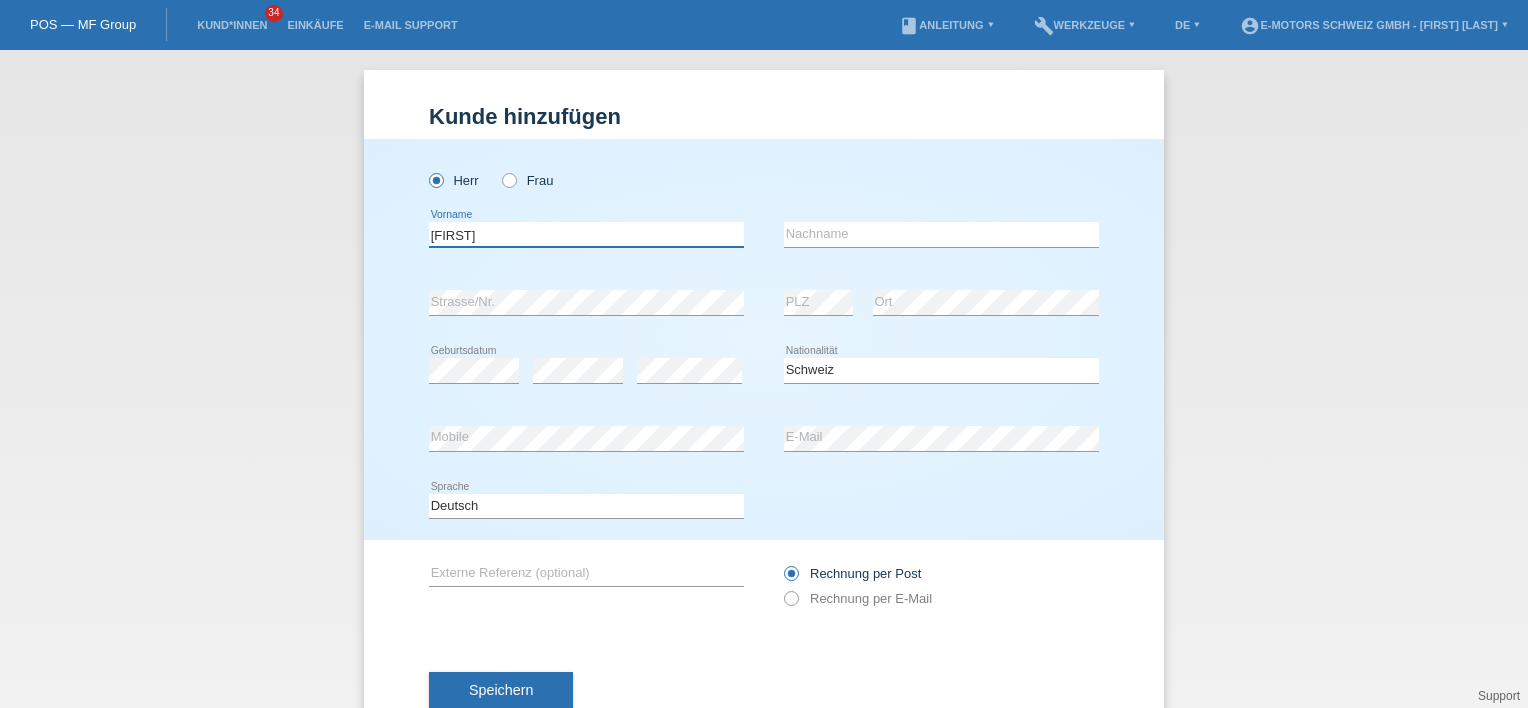 type on "[FIRST]" 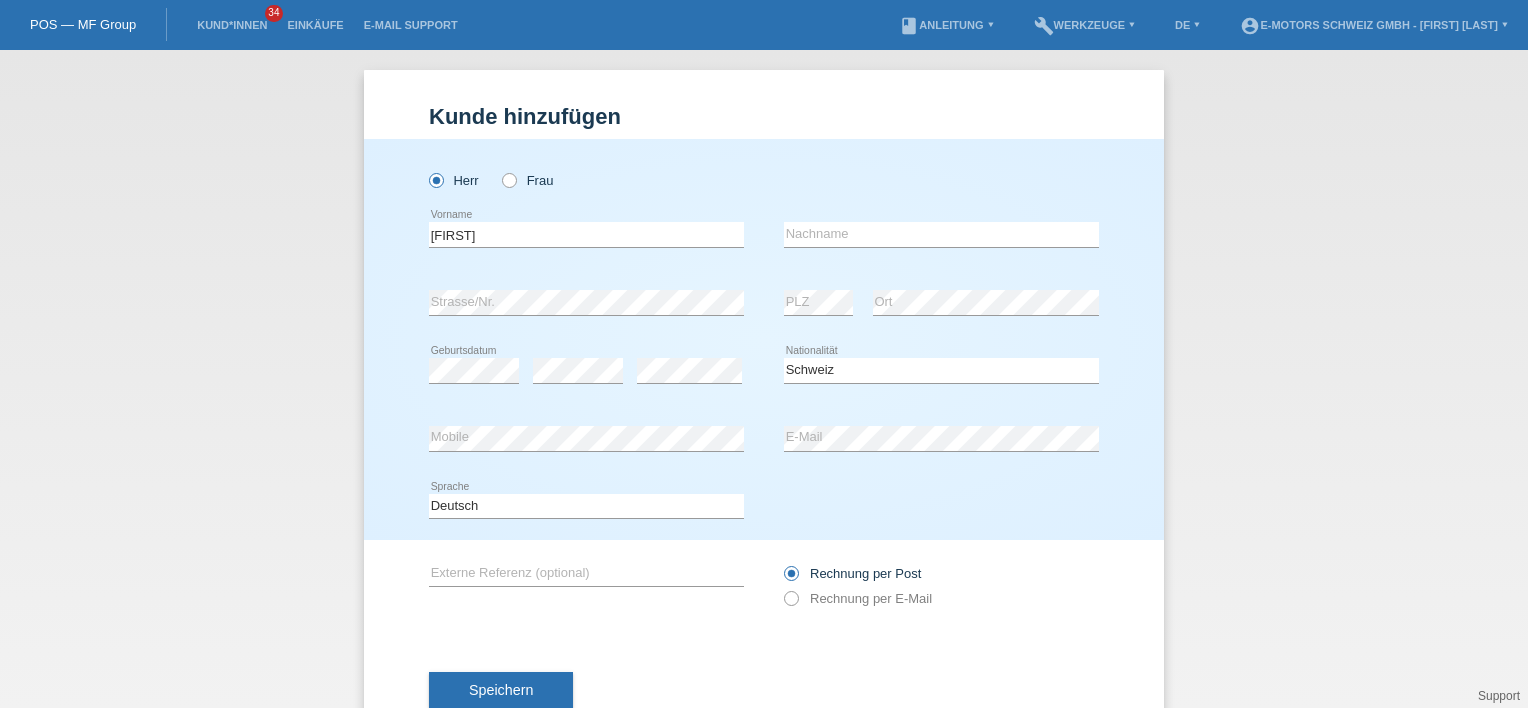 click on "error
Nachname" at bounding box center [941, 235] 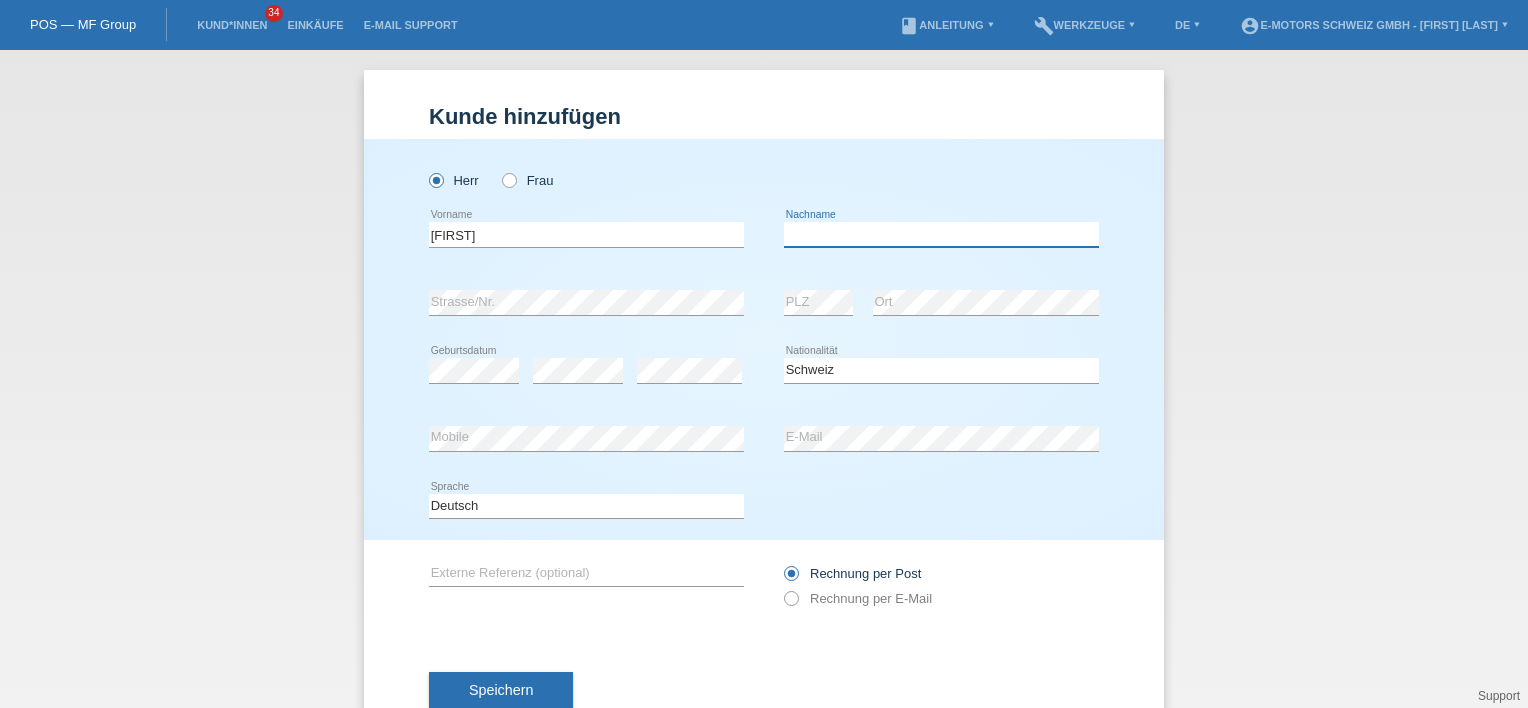 click at bounding box center [941, 234] 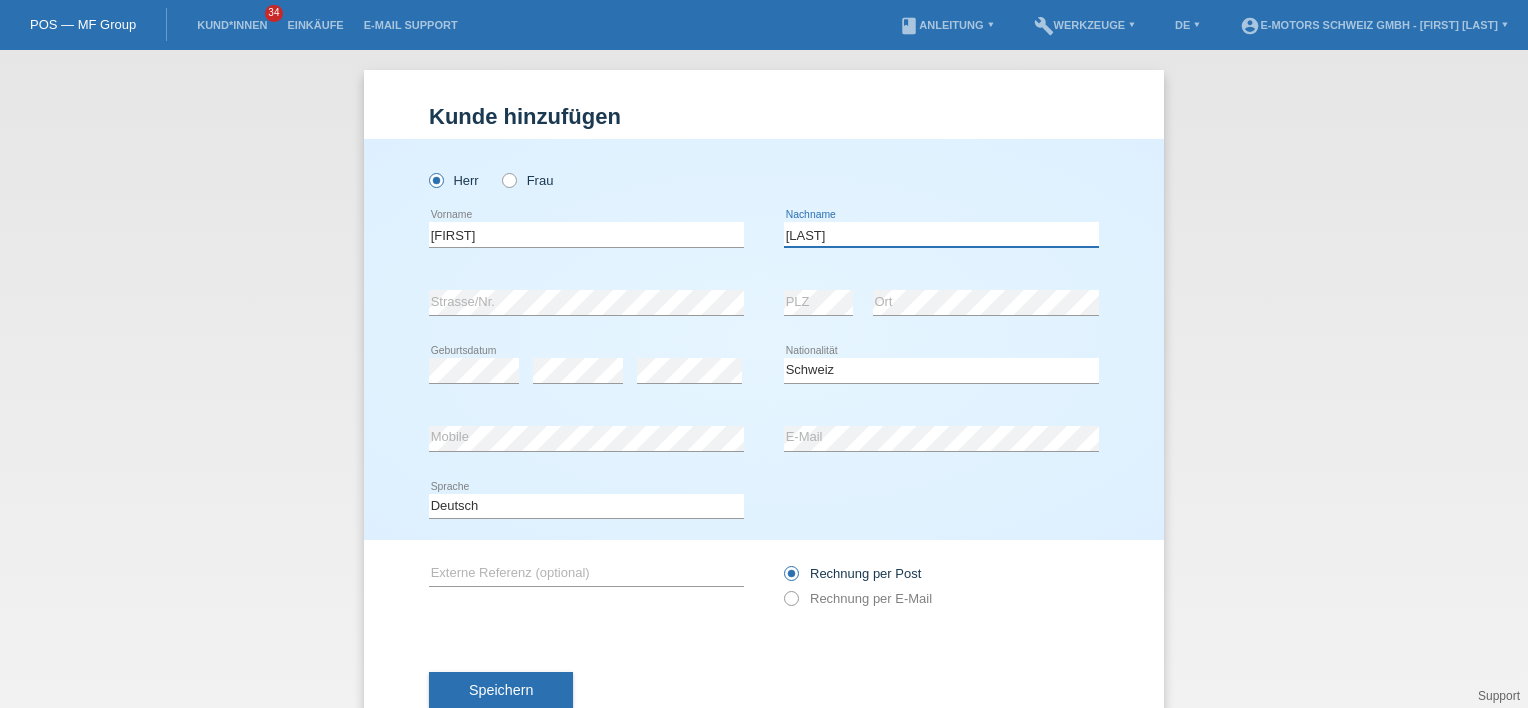type on "[LAST]" 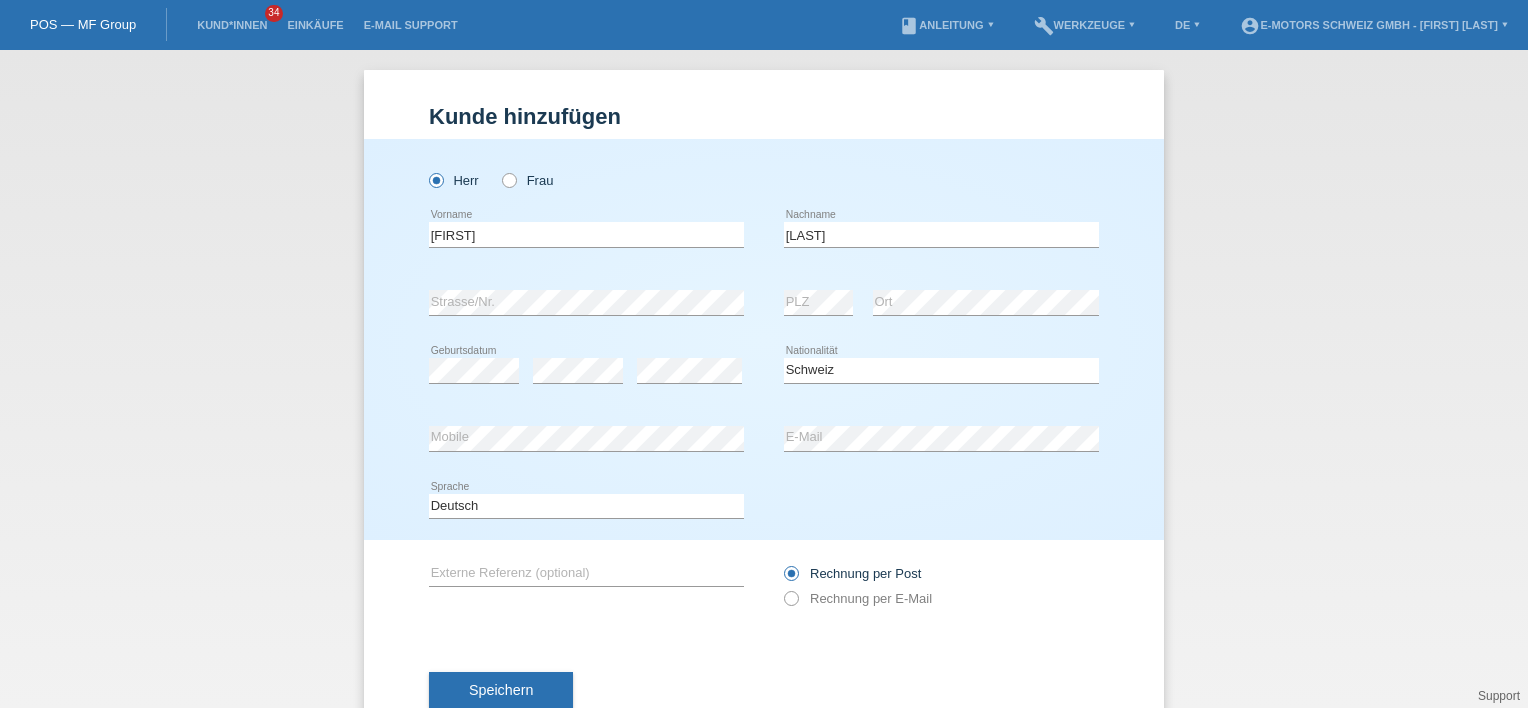click on "error
Mobile" at bounding box center [586, 439] 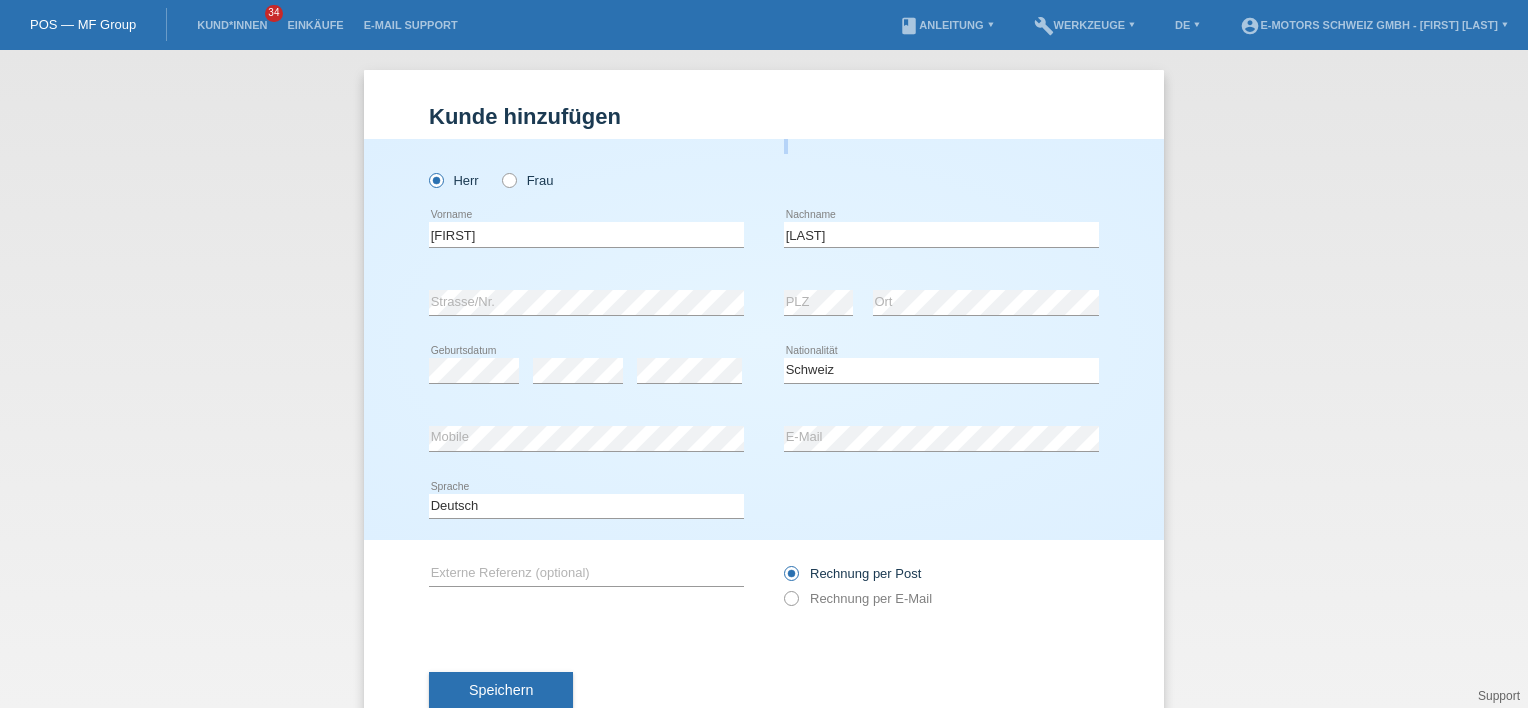 click on "Herr
Frau" at bounding box center [586, 180] 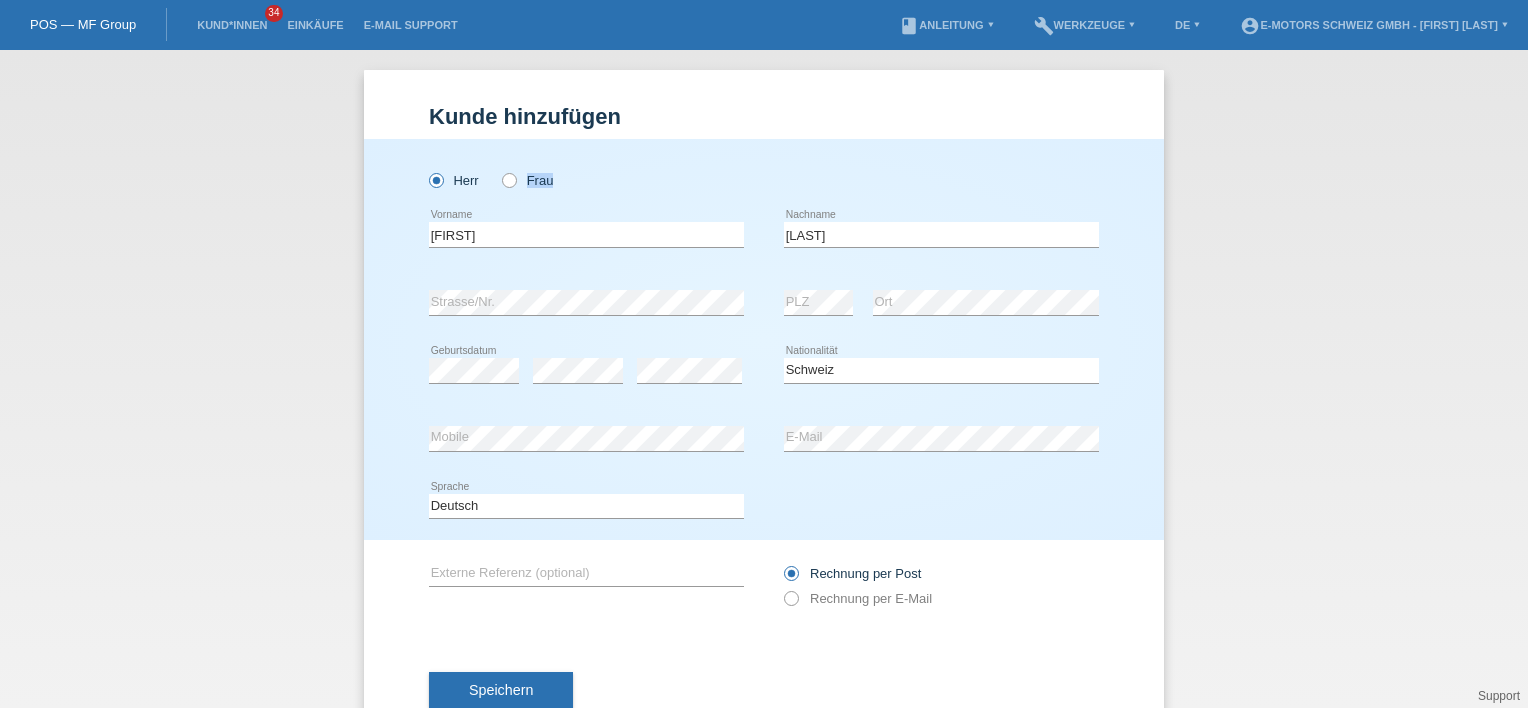 click on "Herr
Frau" at bounding box center [586, 180] 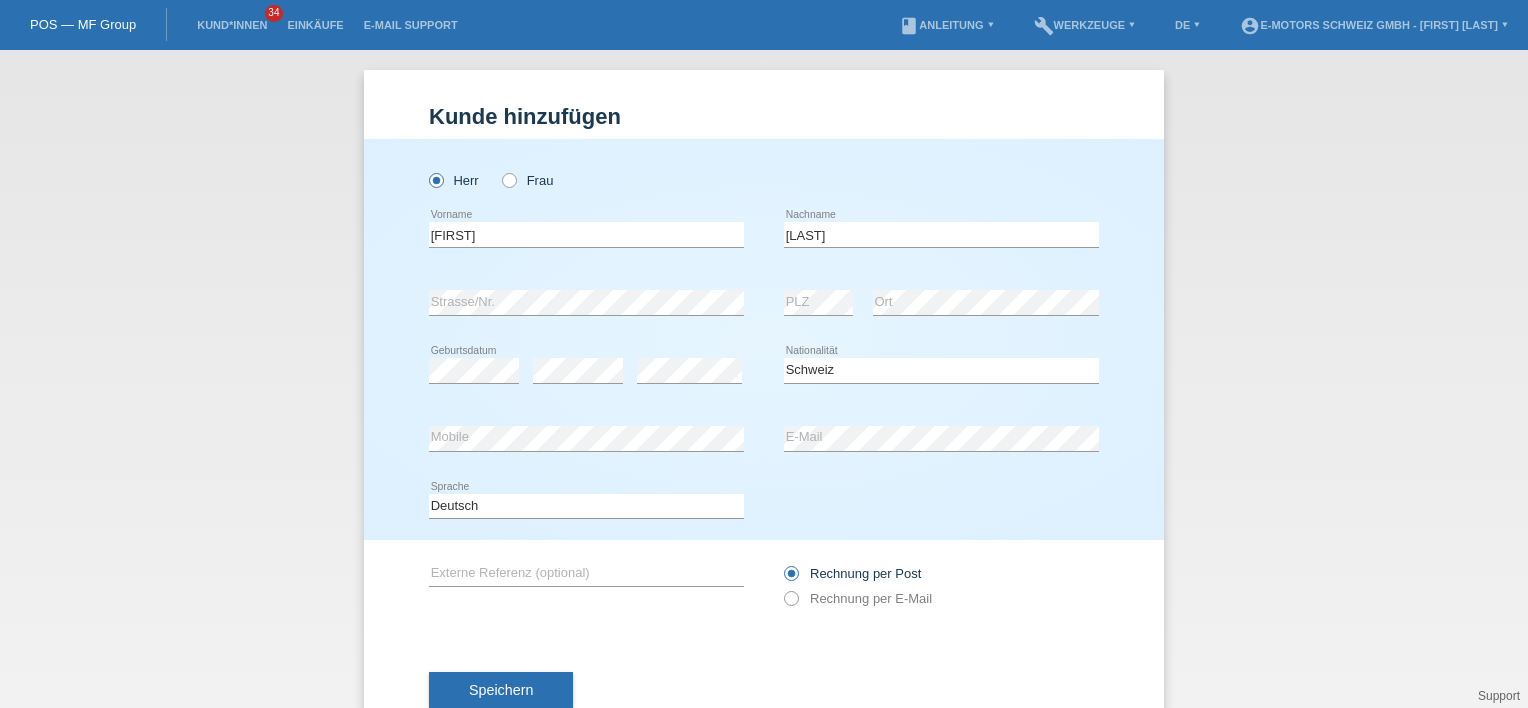 click on "Herr
Frau" at bounding box center [764, 170] 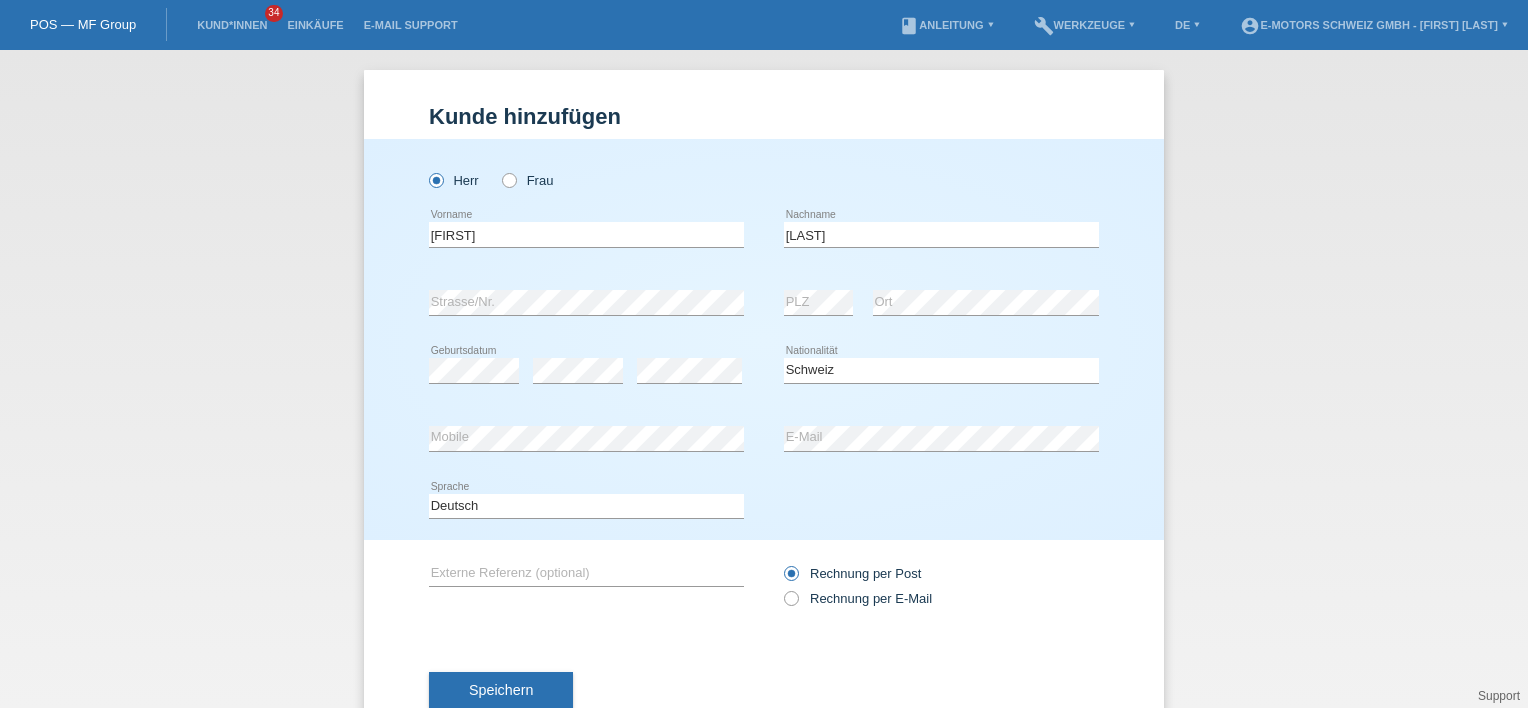 click on "Deutsch
Français
Italiano
English
error
Sprache" at bounding box center [764, 507] 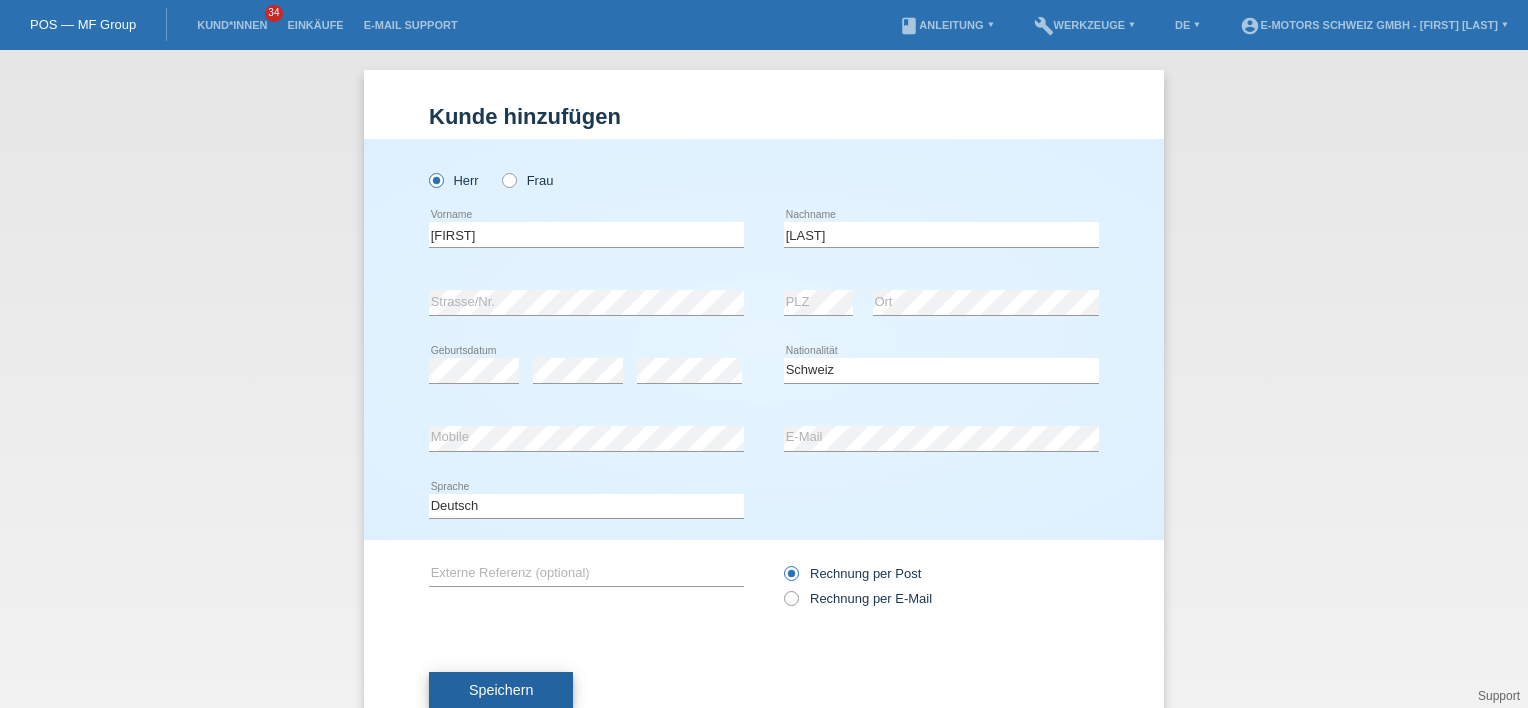 click on "Speichern" at bounding box center (501, 691) 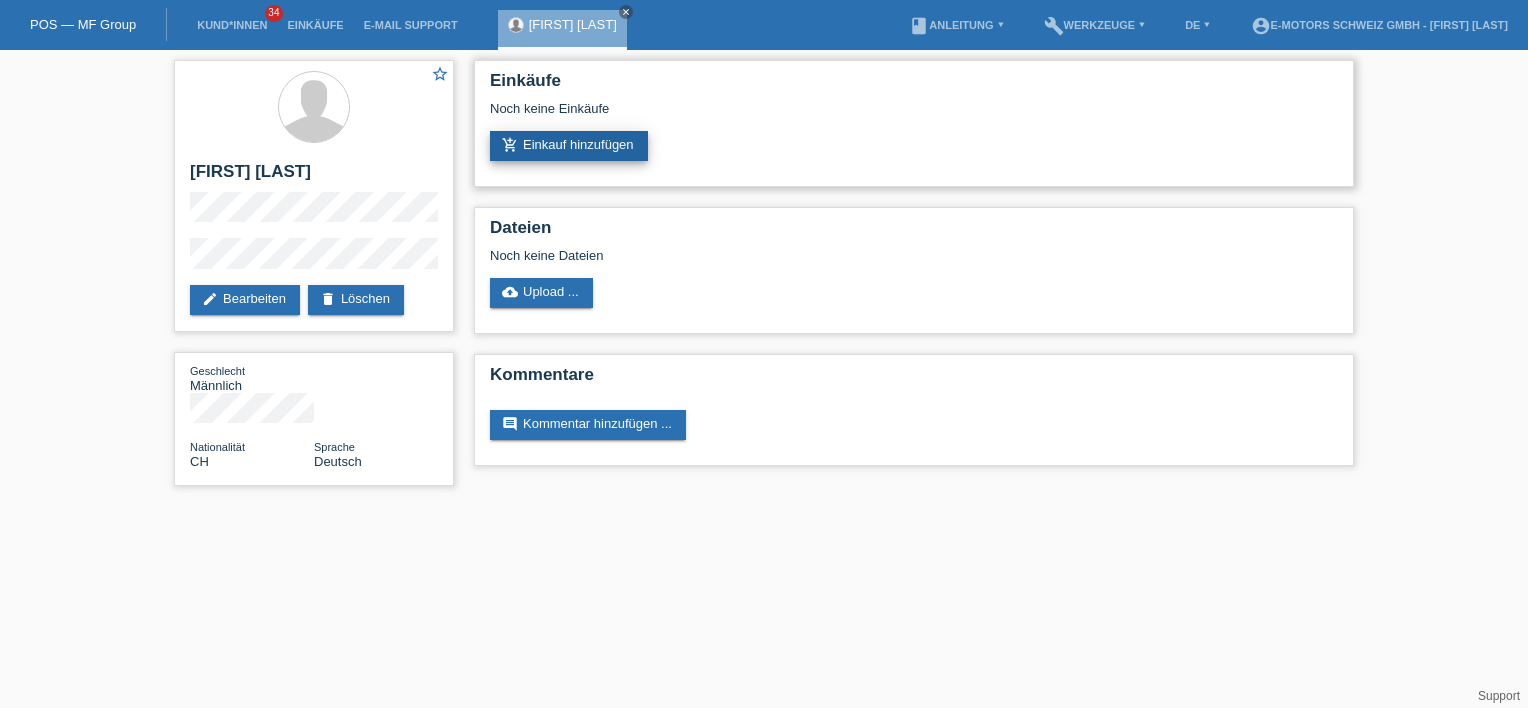 scroll, scrollTop: 0, scrollLeft: 0, axis: both 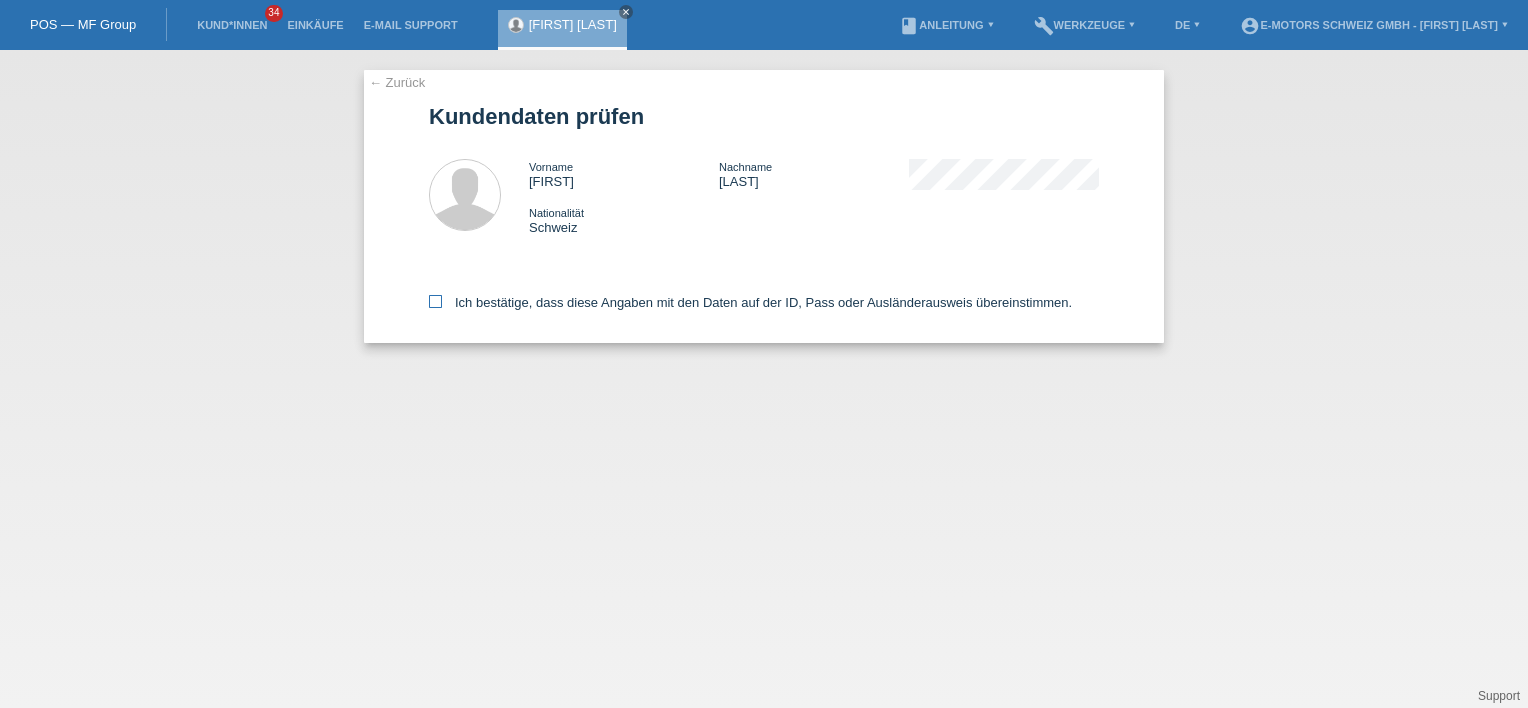 click on "Ich bestätige, dass diese Angaben mit den Daten auf der ID, Pass oder Ausländerausweis übereinstimmen." at bounding box center (750, 302) 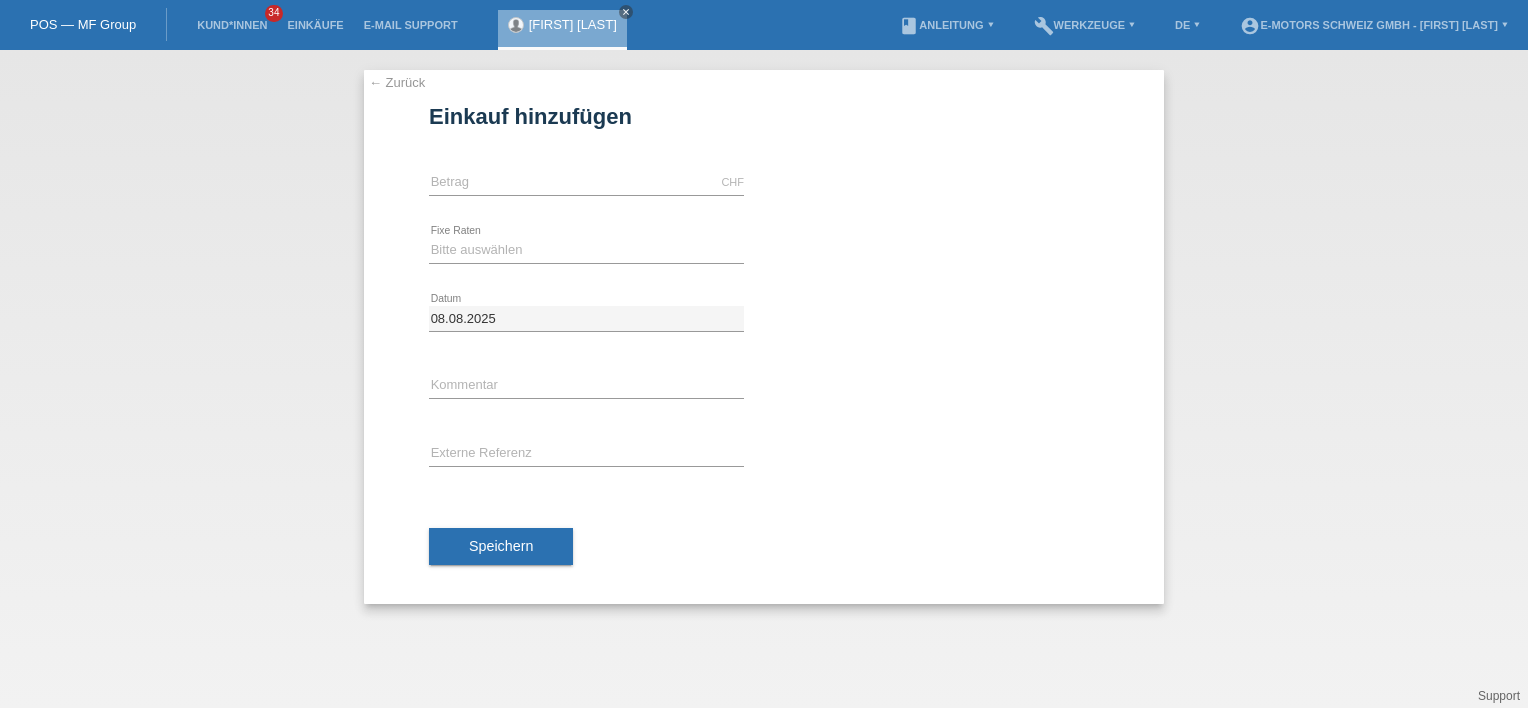 scroll, scrollTop: 0, scrollLeft: 0, axis: both 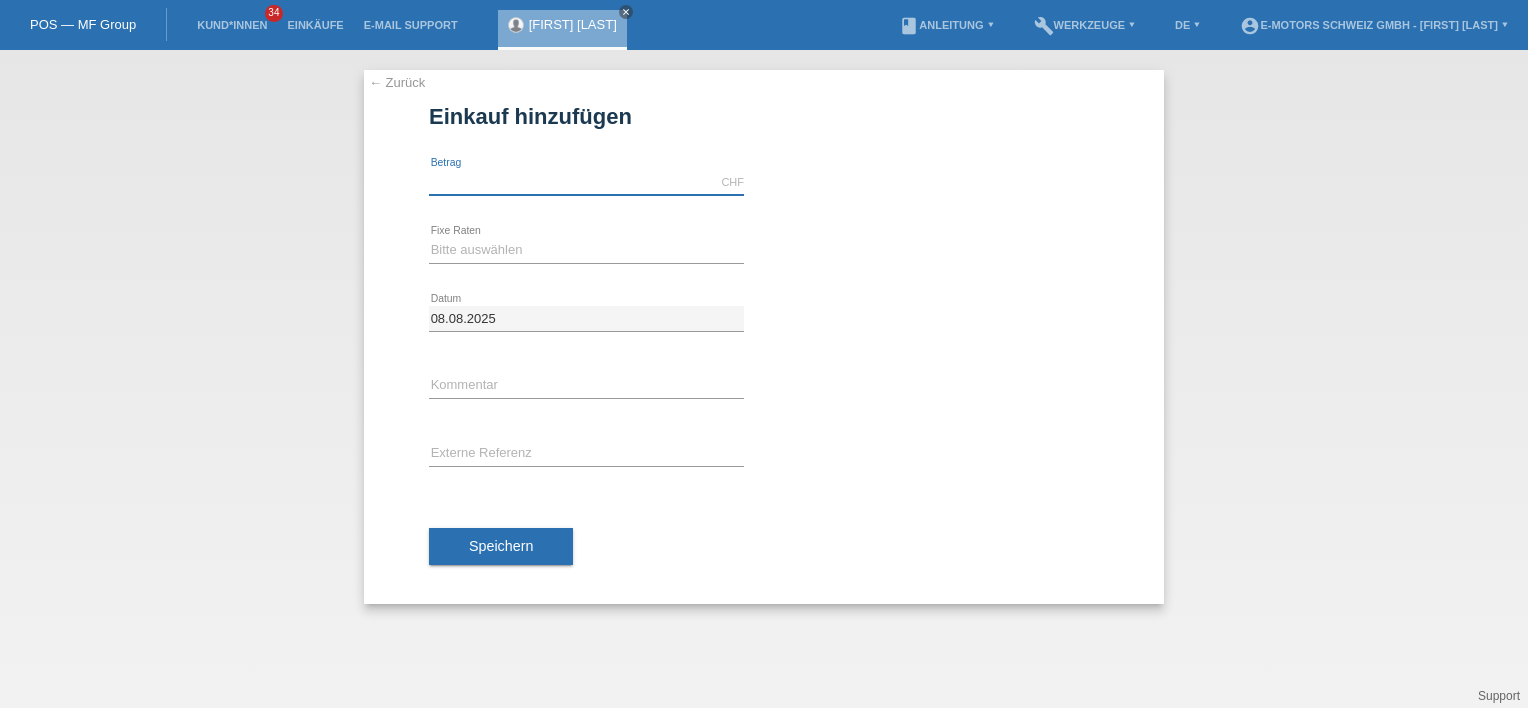 click at bounding box center (586, 182) 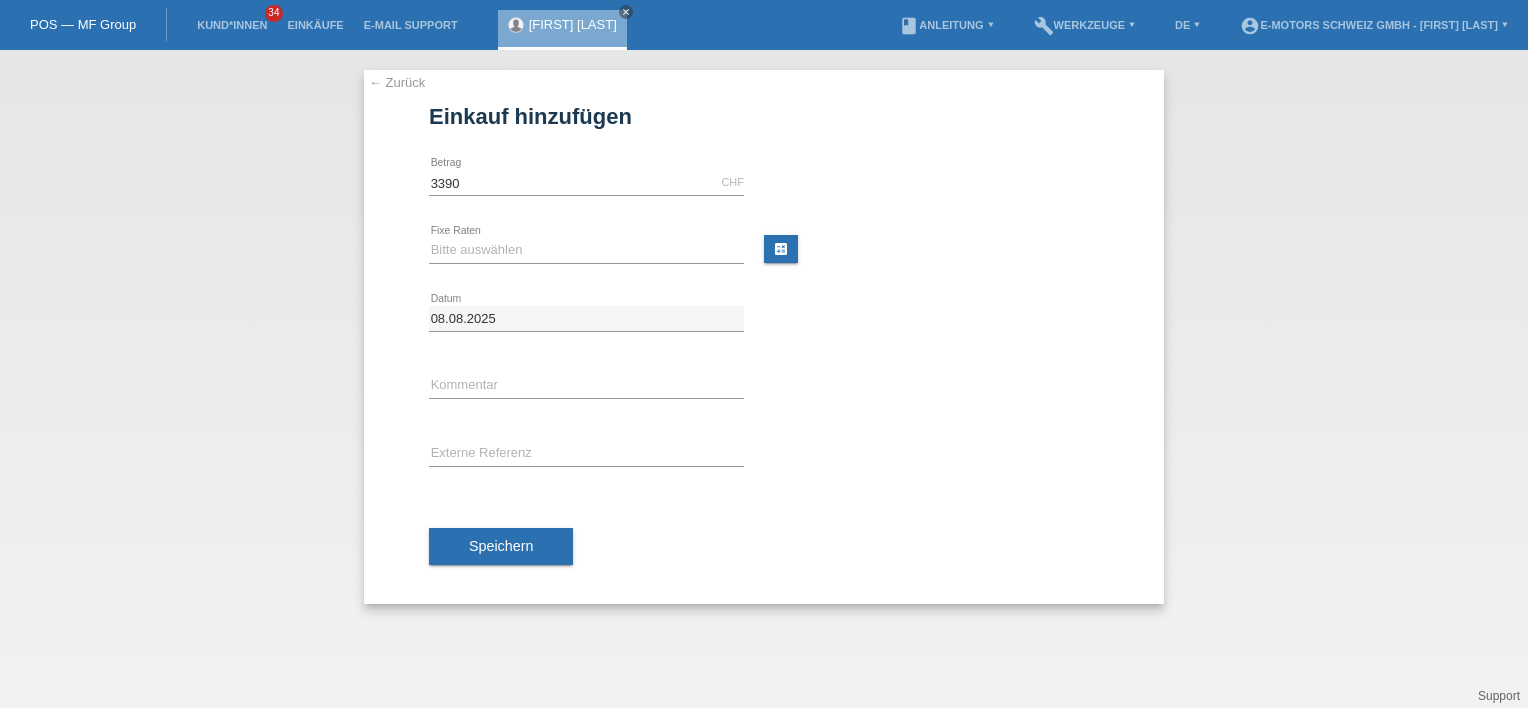 type on "3390.00" 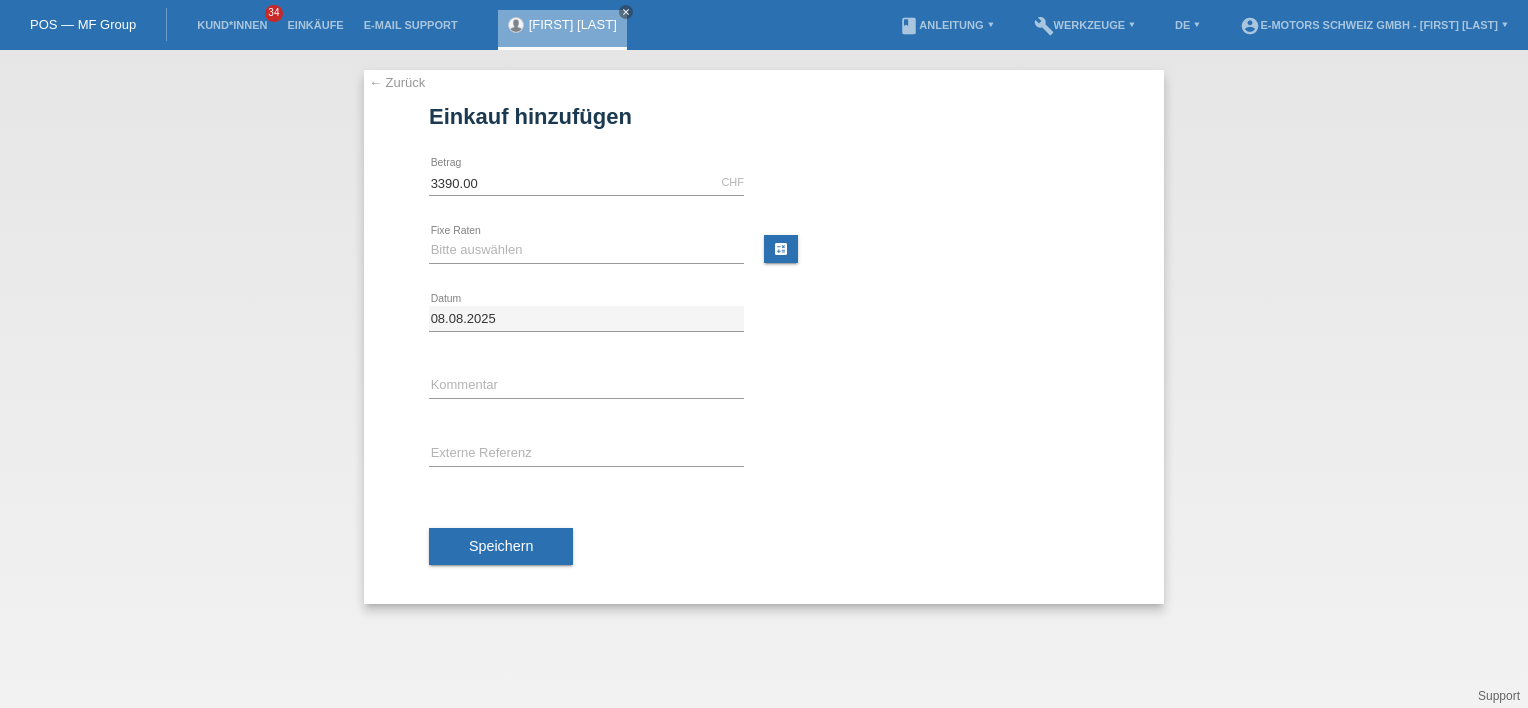 drag, startPoint x: 849, startPoint y: 162, endPoint x: 828, endPoint y: 177, distance: 25.806976 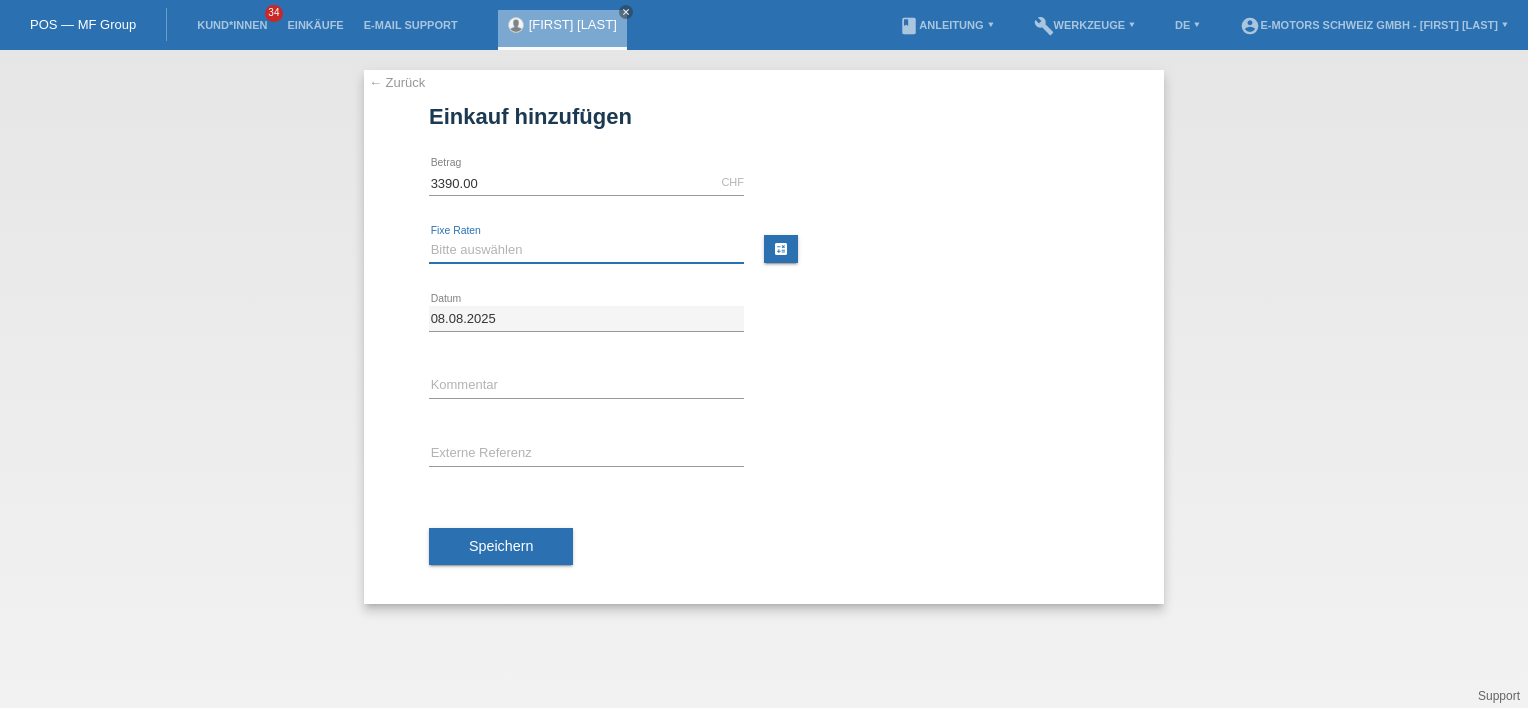 click on "Bitte auswählen
12 Raten
24 Raten
36 Raten
48 Raten" at bounding box center (586, 250) 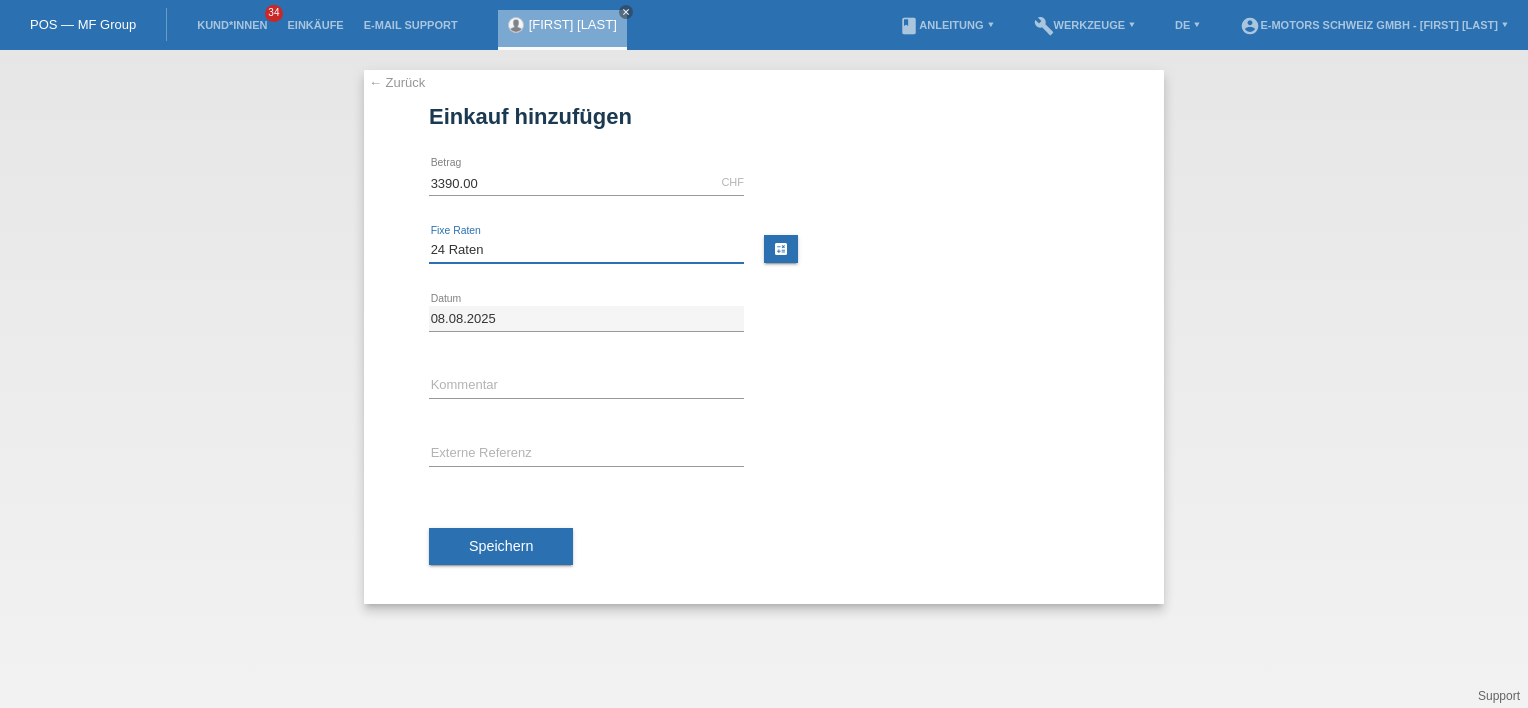 click on "Bitte auswählen
12 Raten
24 Raten
36 Raten
48 Raten" at bounding box center (586, 250) 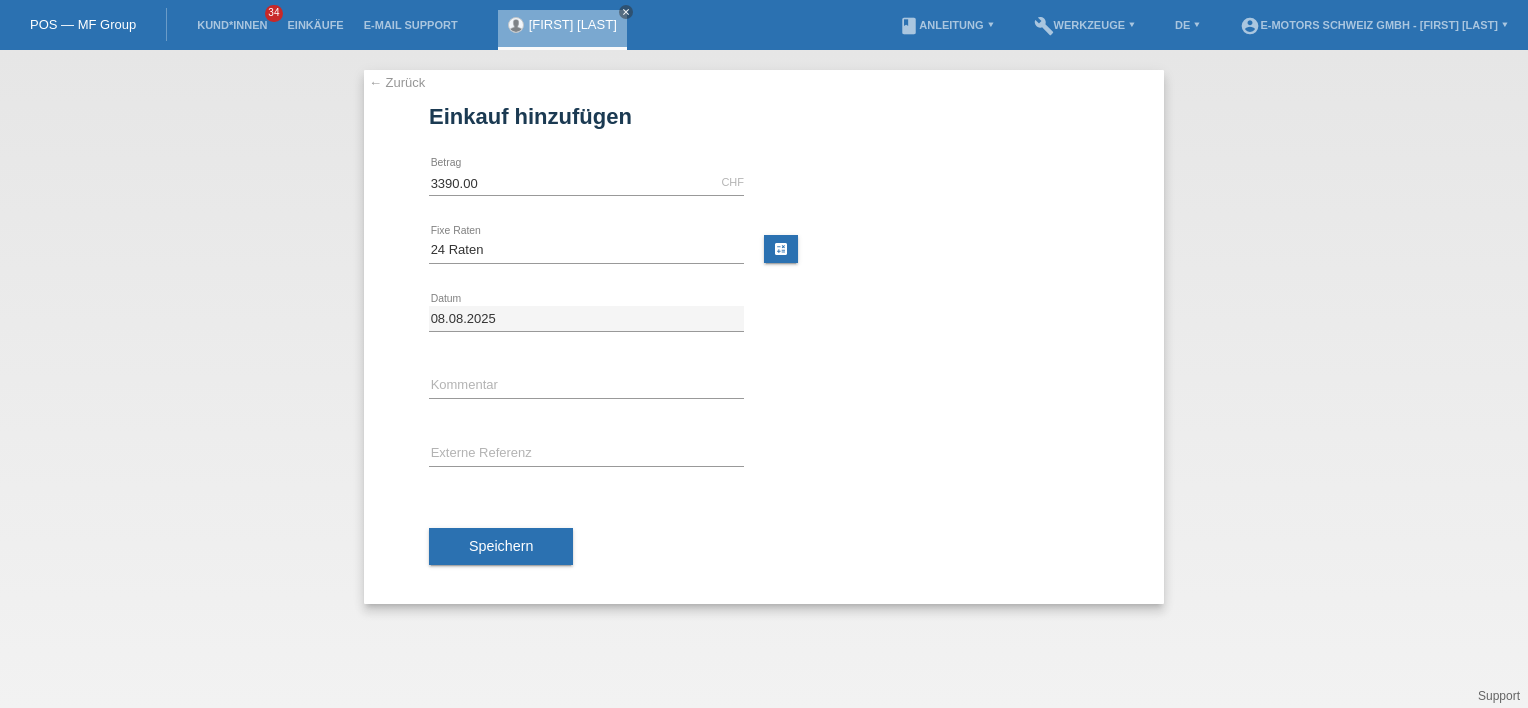 click on "error
Externe Referenz" at bounding box center [764, 455] 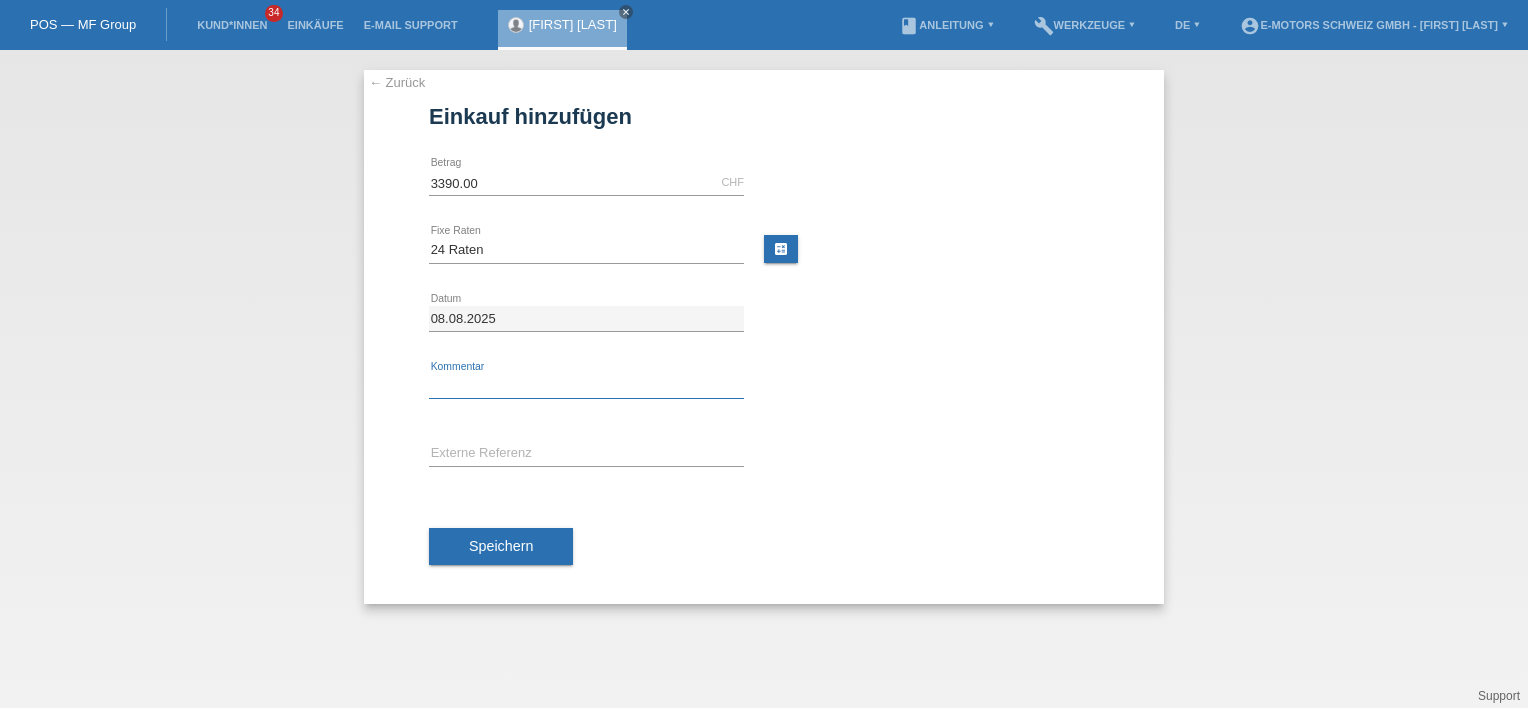 click at bounding box center [586, 386] 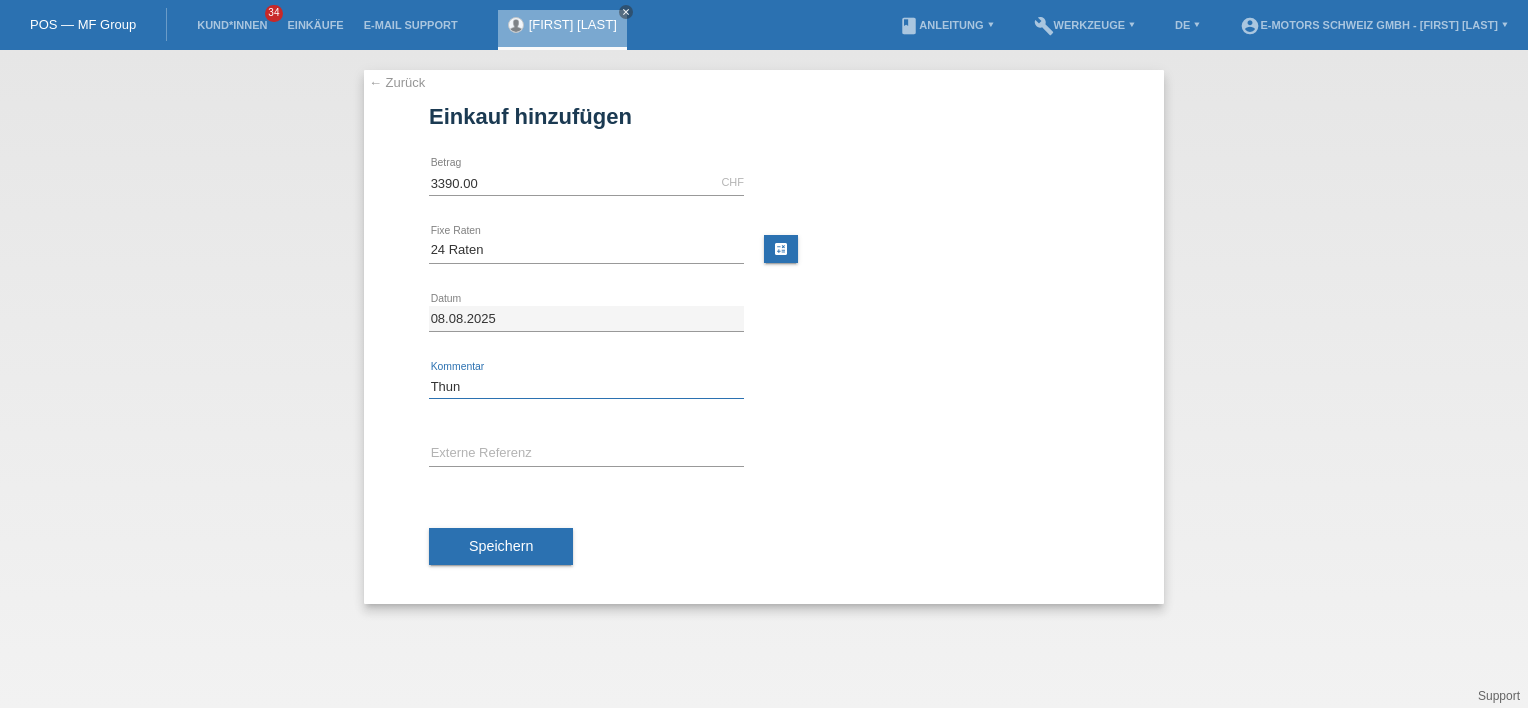 type on "Thun" 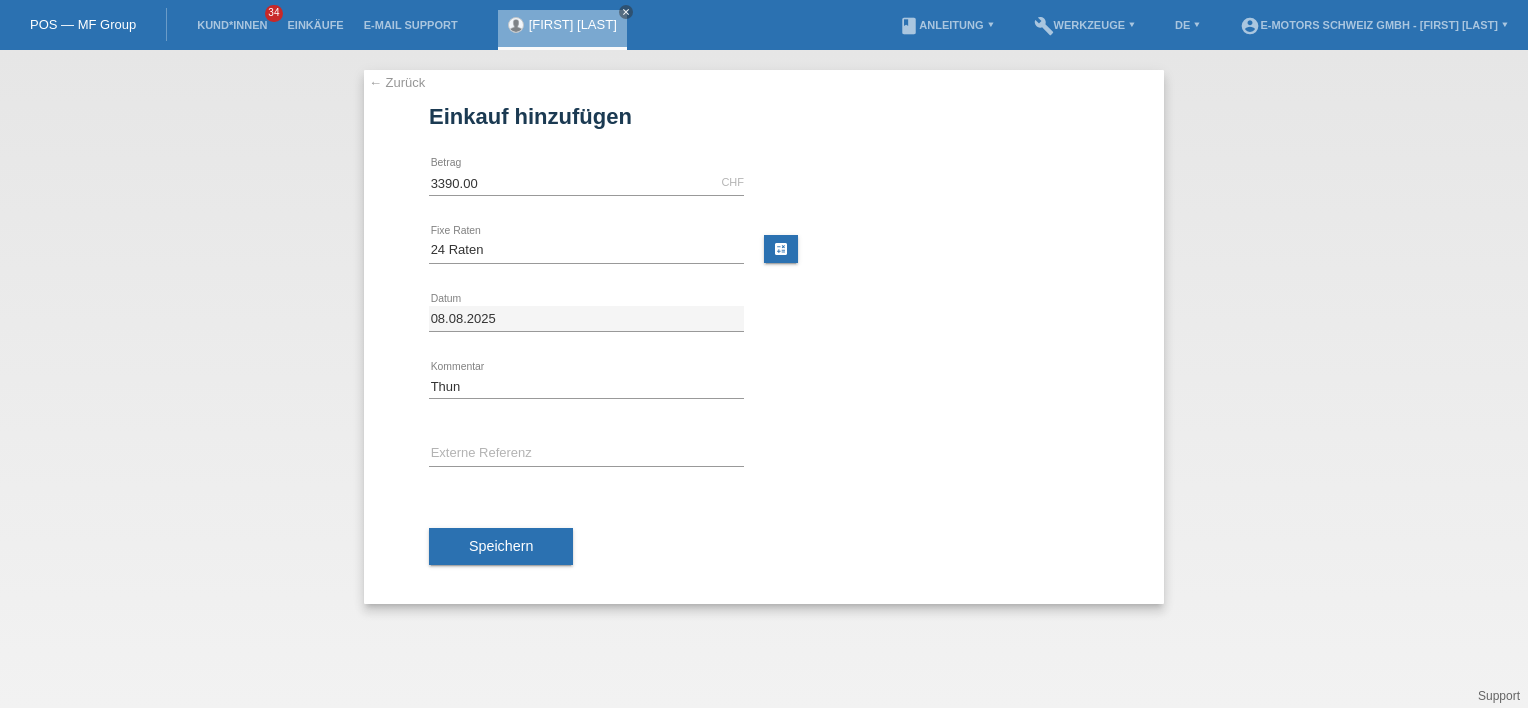 click on "Thun
error
Kommentar" at bounding box center (764, 387) 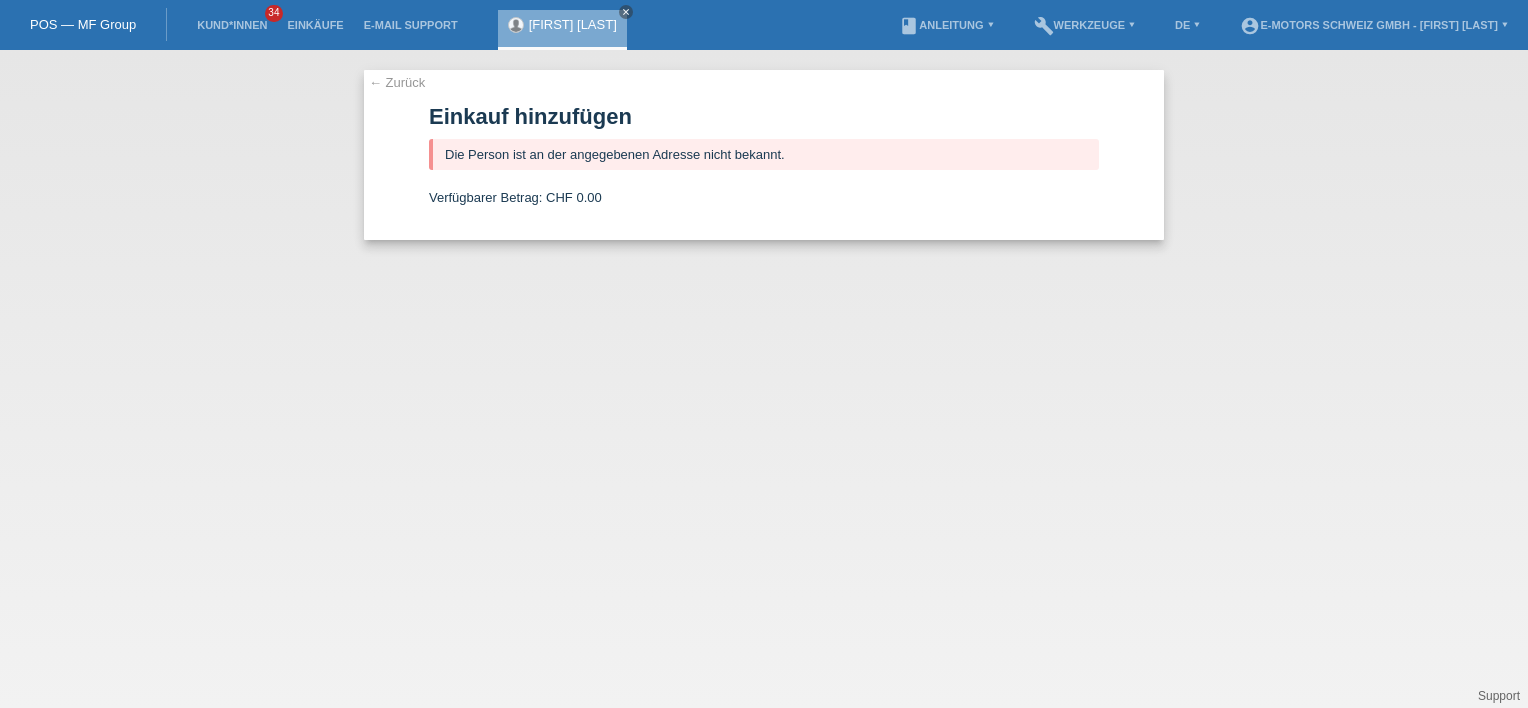 click on "← Zurück" at bounding box center (397, 82) 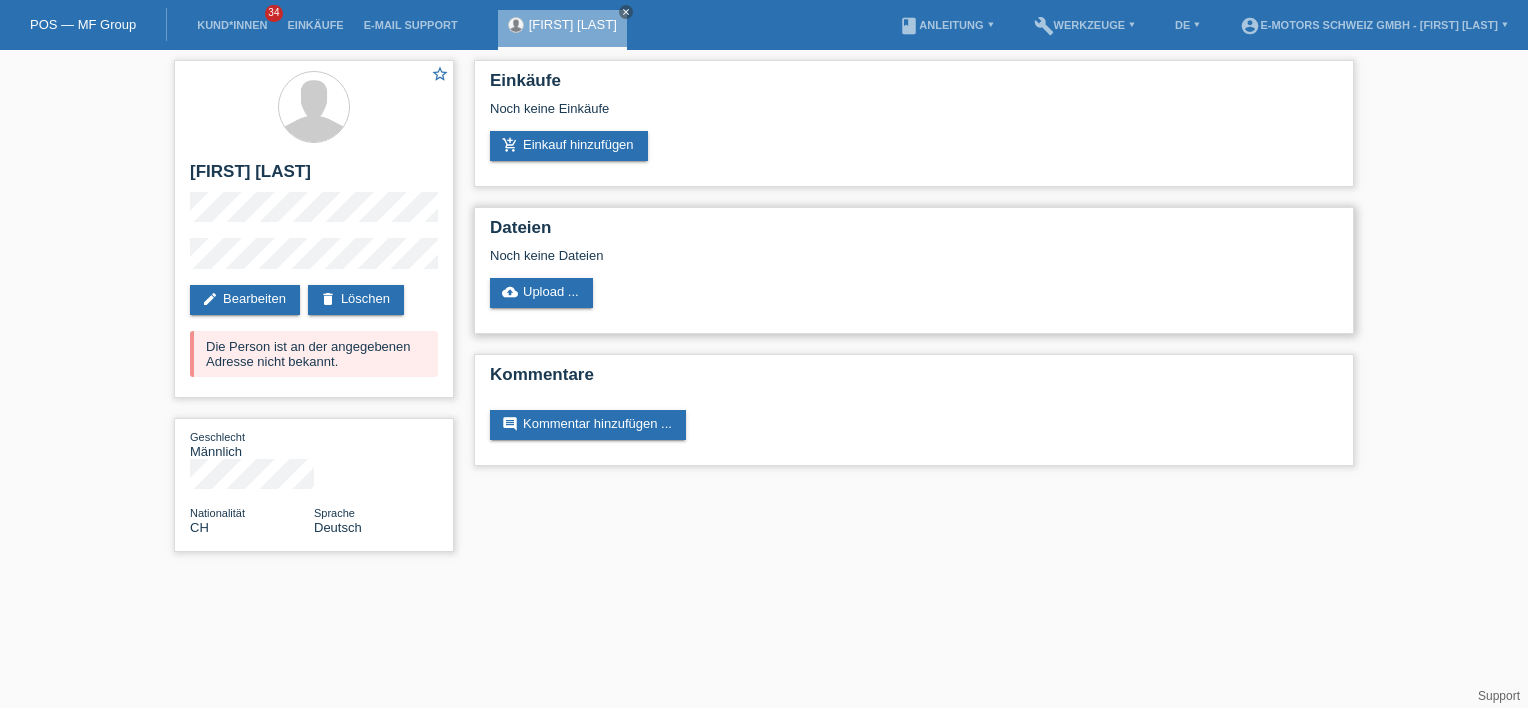 scroll, scrollTop: 0, scrollLeft: 0, axis: both 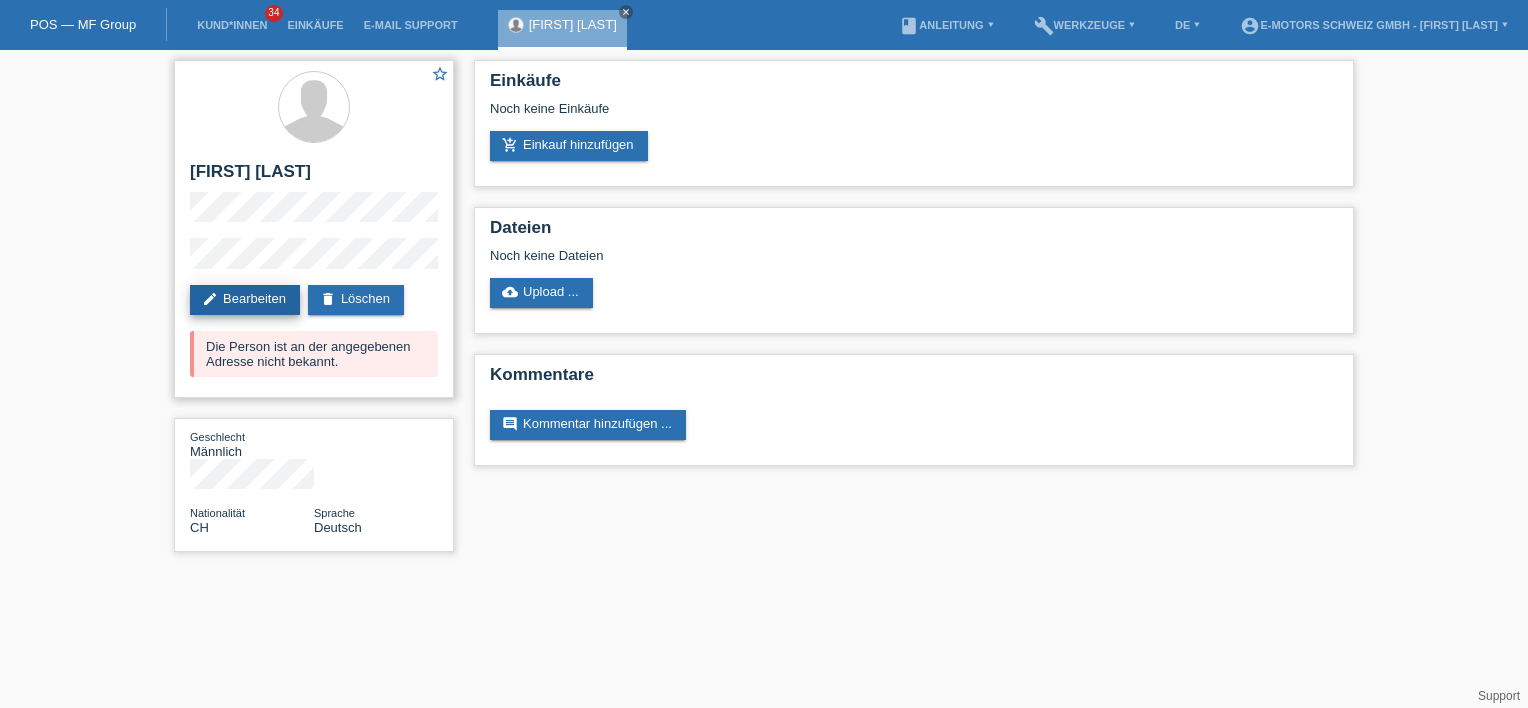 click on "edit  Bearbeiten" at bounding box center (245, 300) 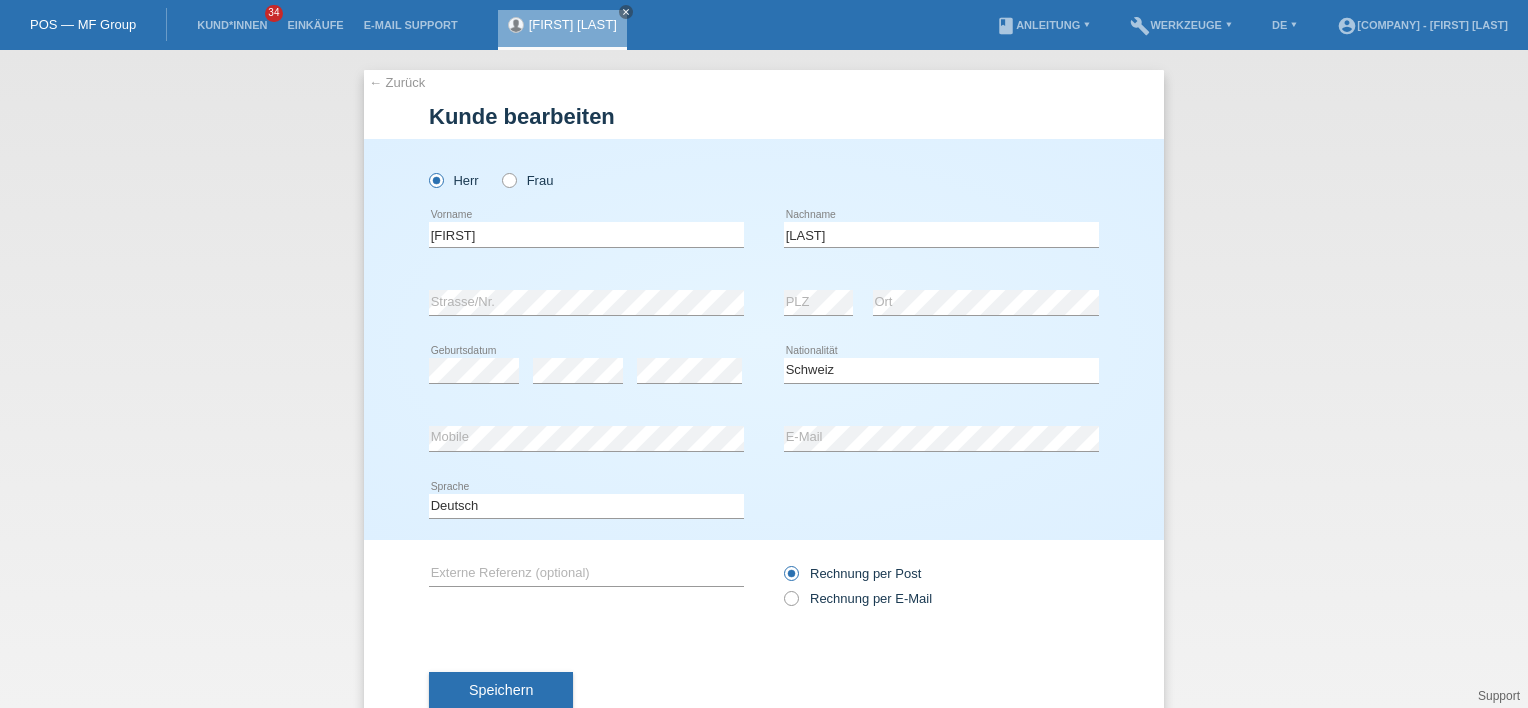 select on "CH" 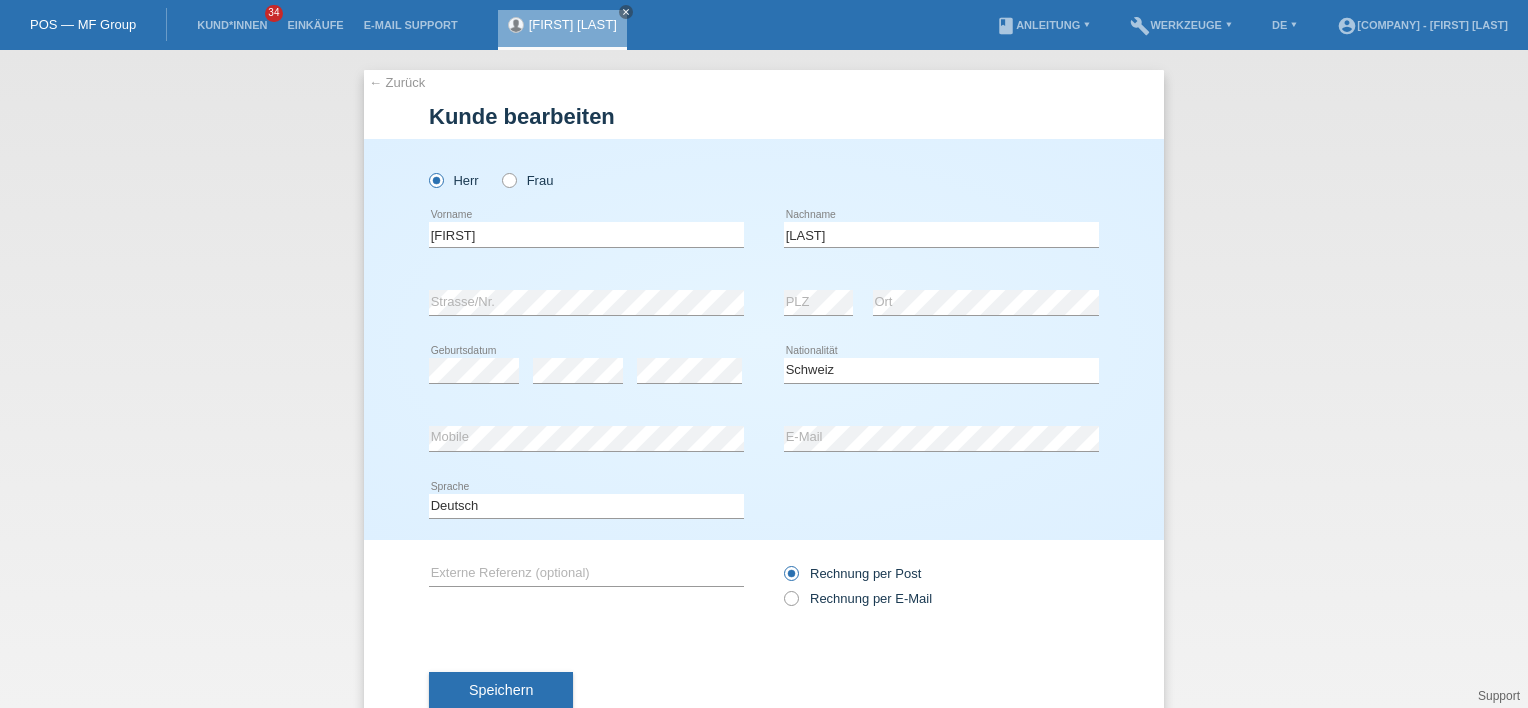 scroll, scrollTop: 0, scrollLeft: 0, axis: both 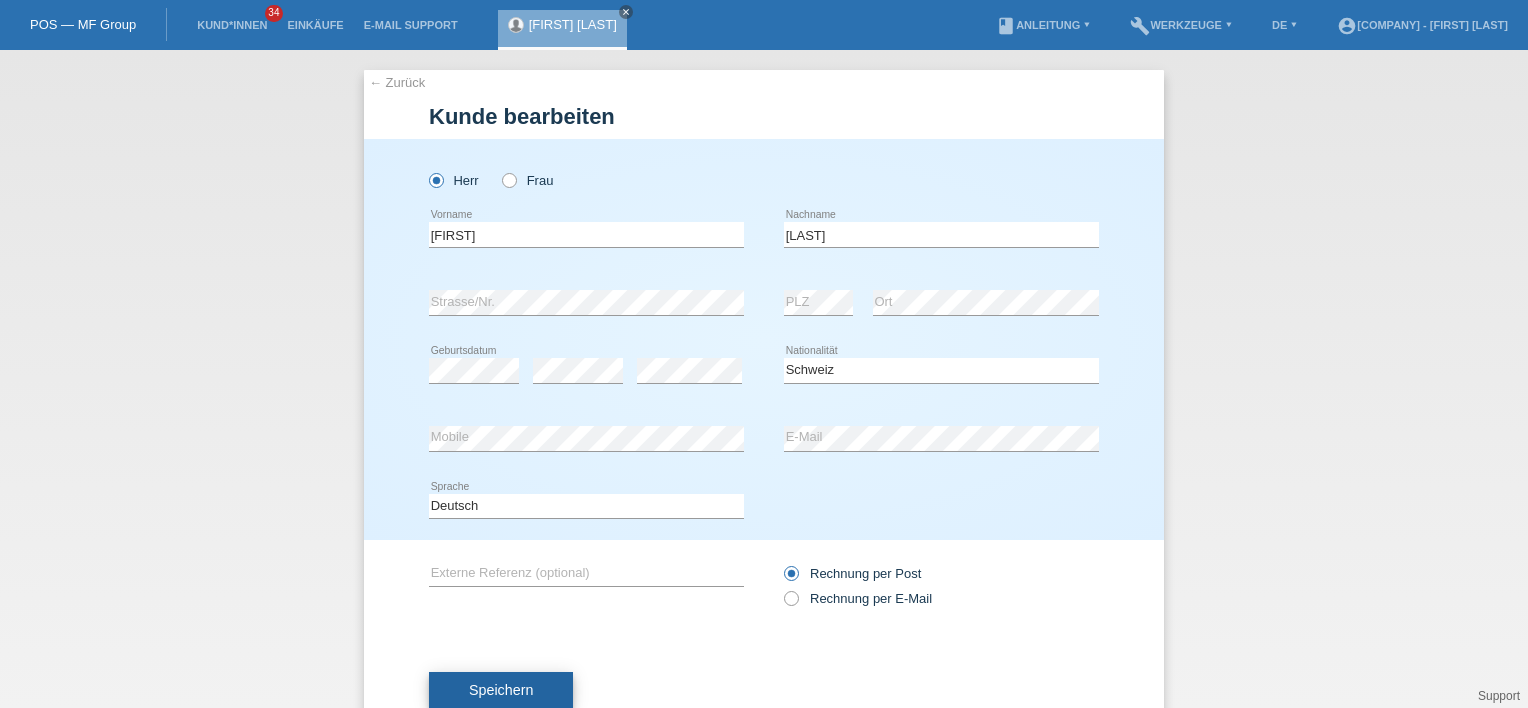 click on "Speichern" at bounding box center [501, 691] 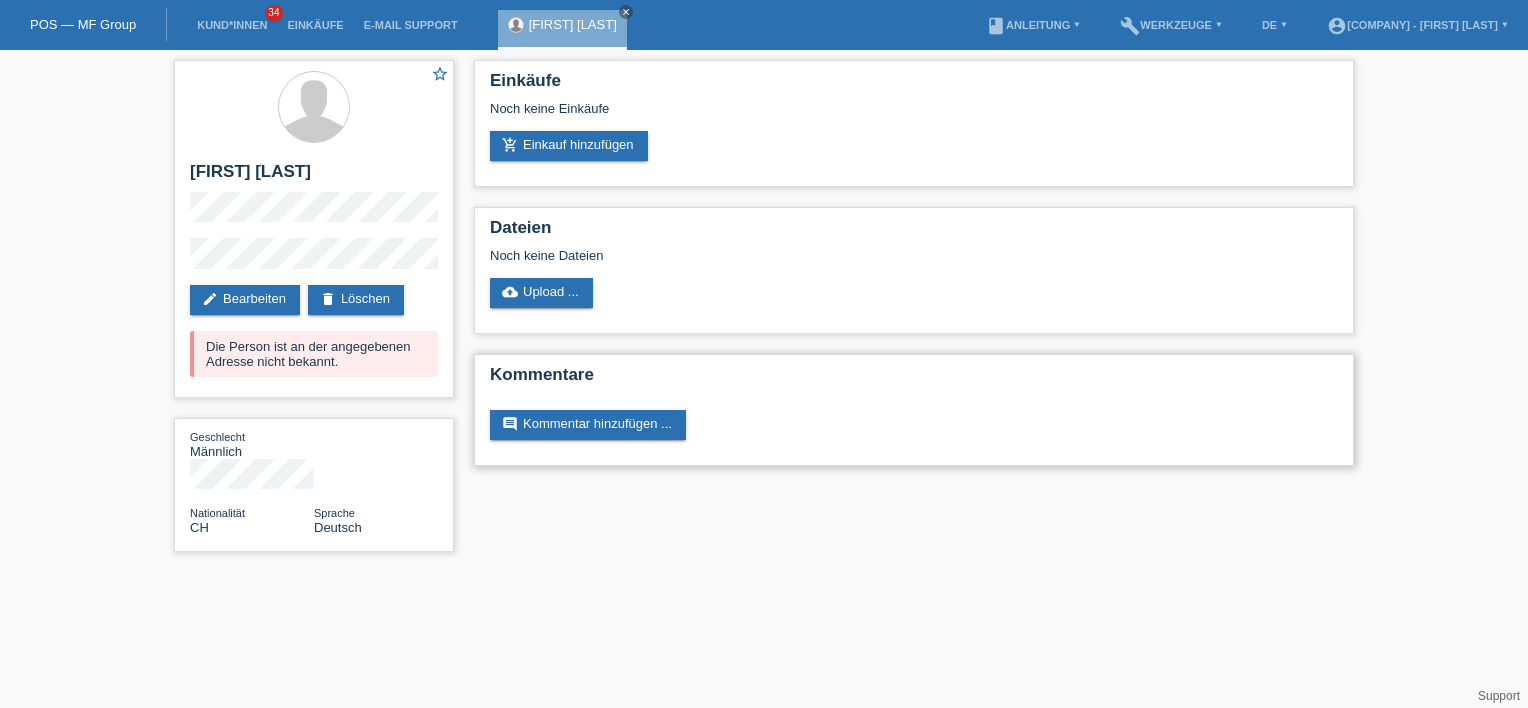scroll, scrollTop: 0, scrollLeft: 0, axis: both 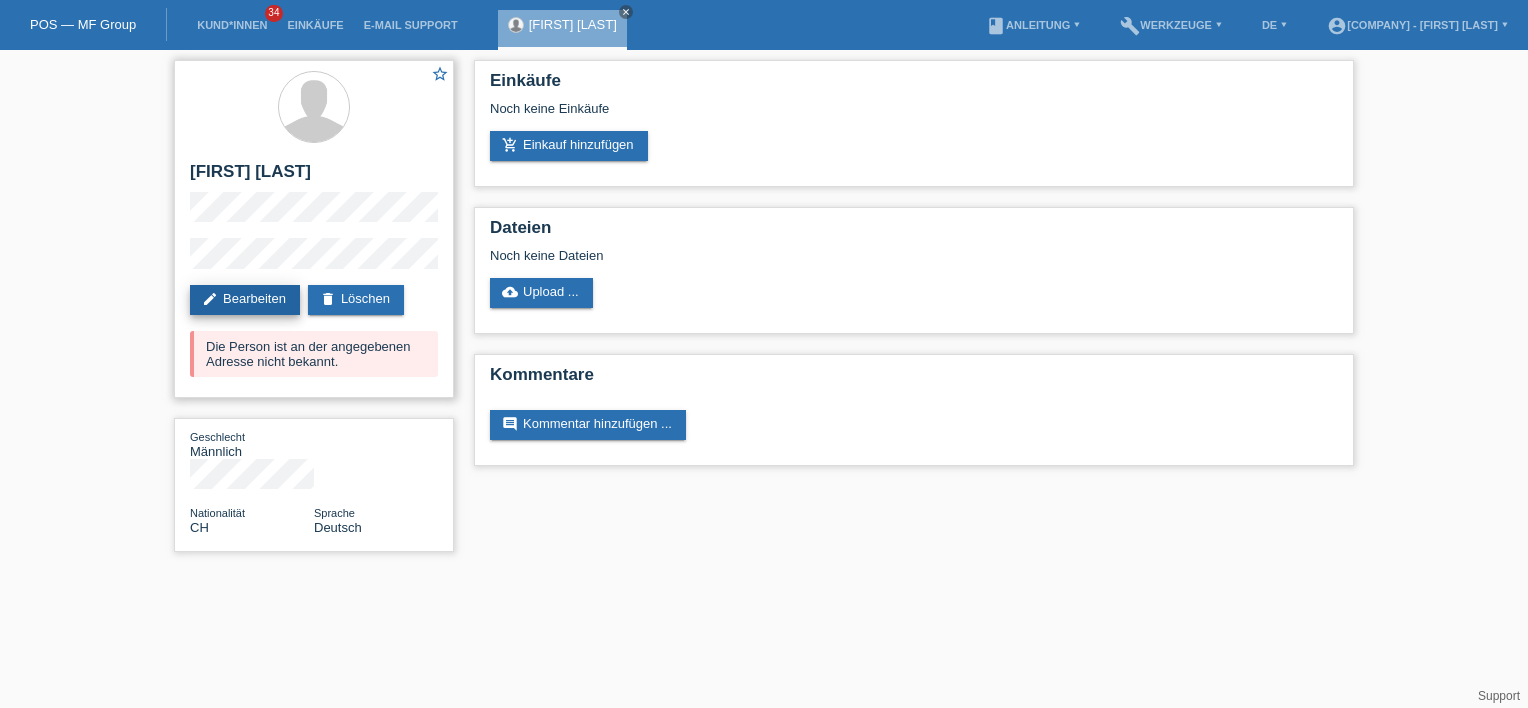 click on "edit  Bearbeiten" at bounding box center (245, 300) 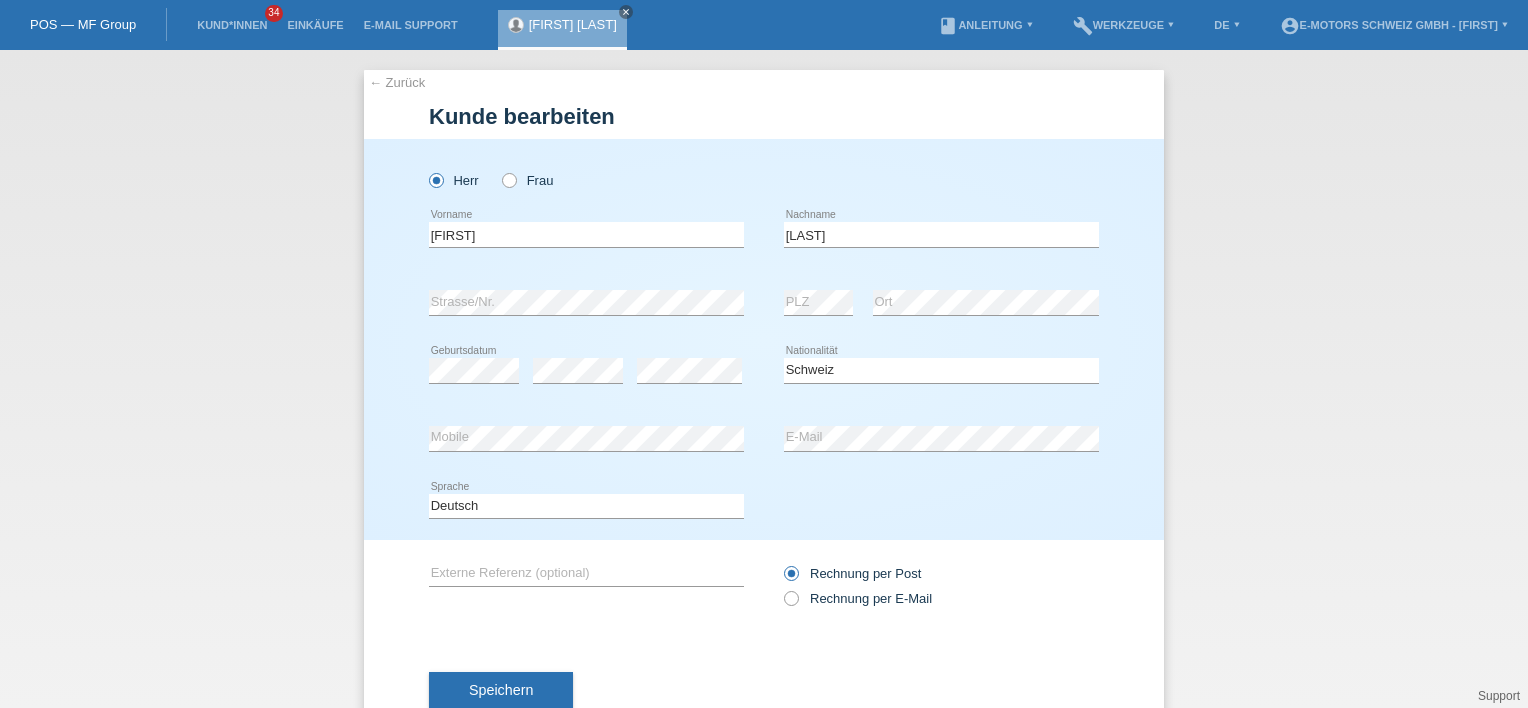 select on "CH" 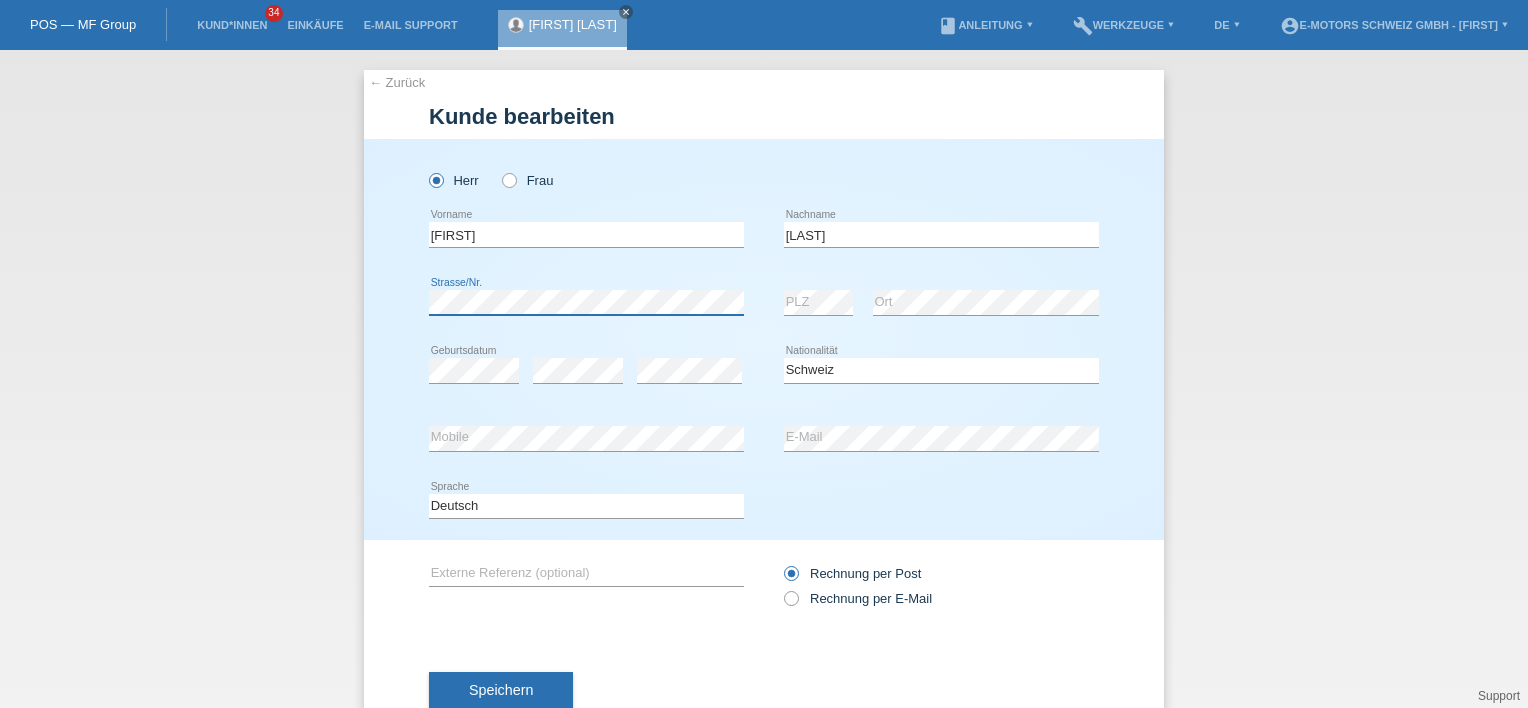 click on "← Zurück
Kunde bearbeiten
Herr
Frau
Jasmin error Vorname error" at bounding box center (764, 379) 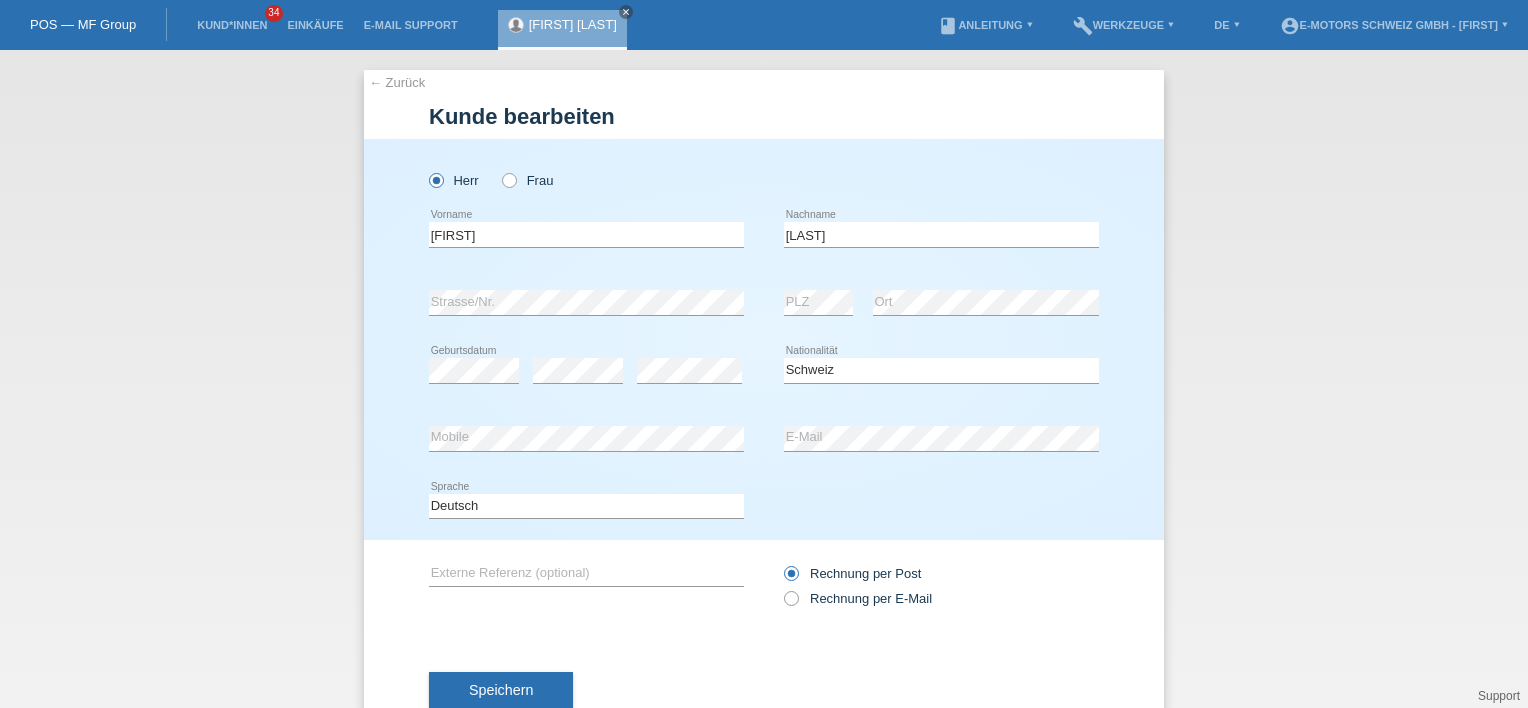 click on "← Zurück
Kunde bearbeiten
Herr
Frau
PLZ" at bounding box center [764, 409] 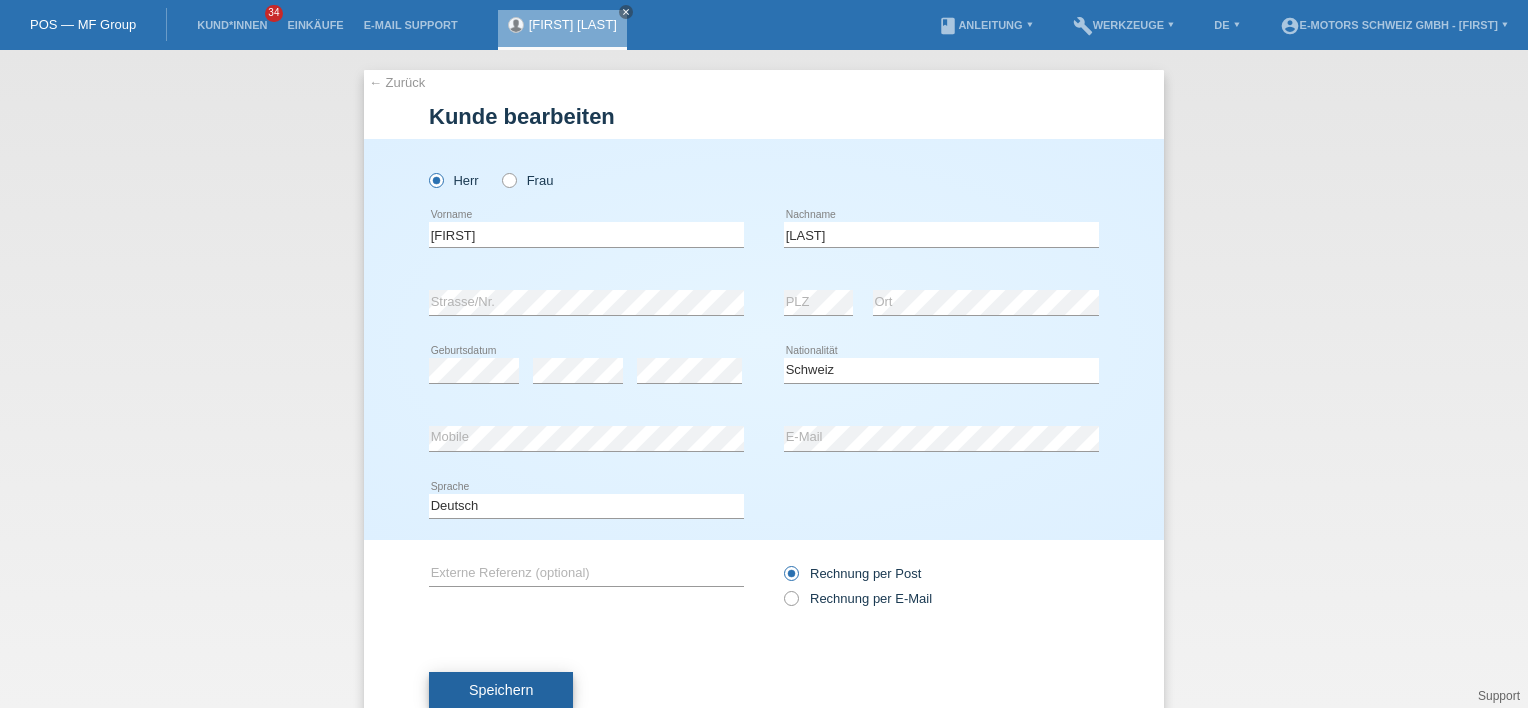 click on "Speichern" at bounding box center [501, 690] 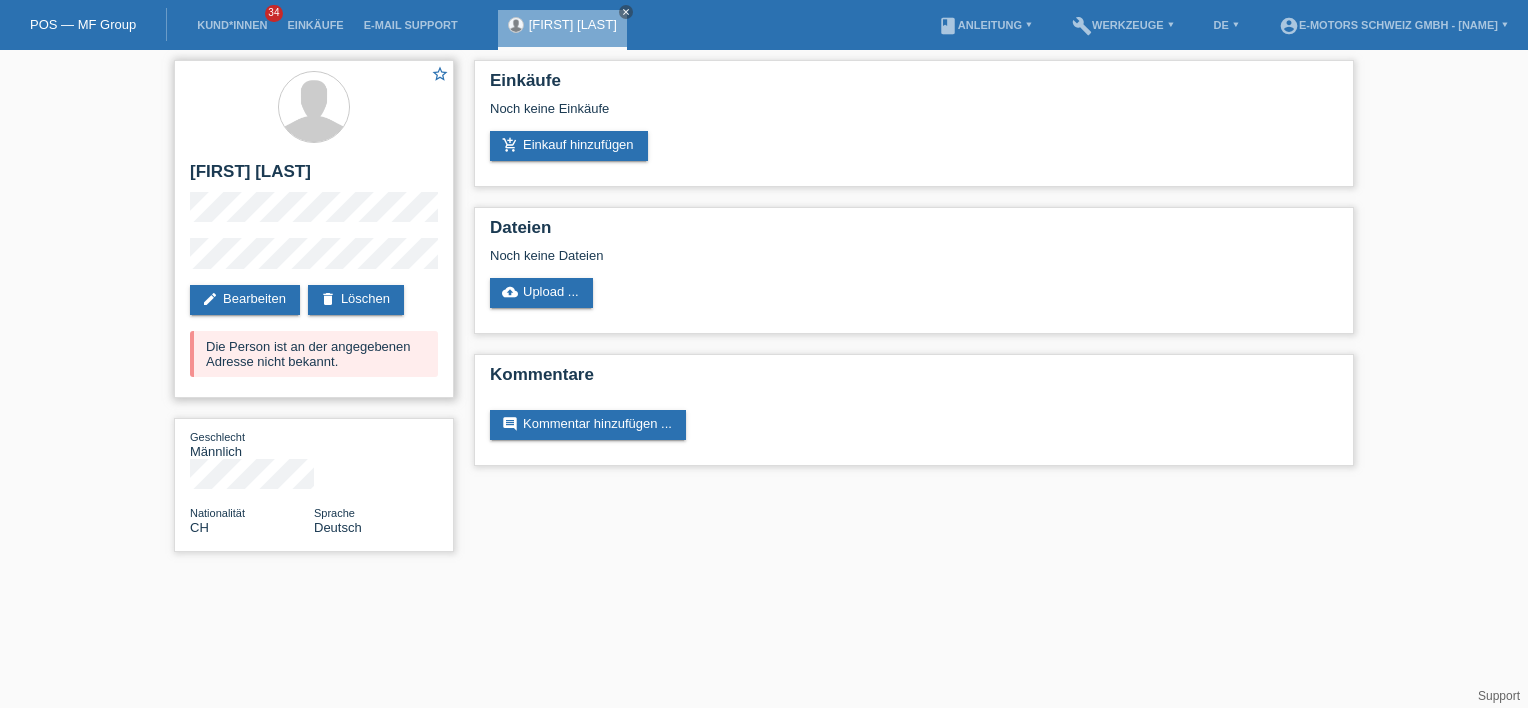 scroll, scrollTop: 0, scrollLeft: 0, axis: both 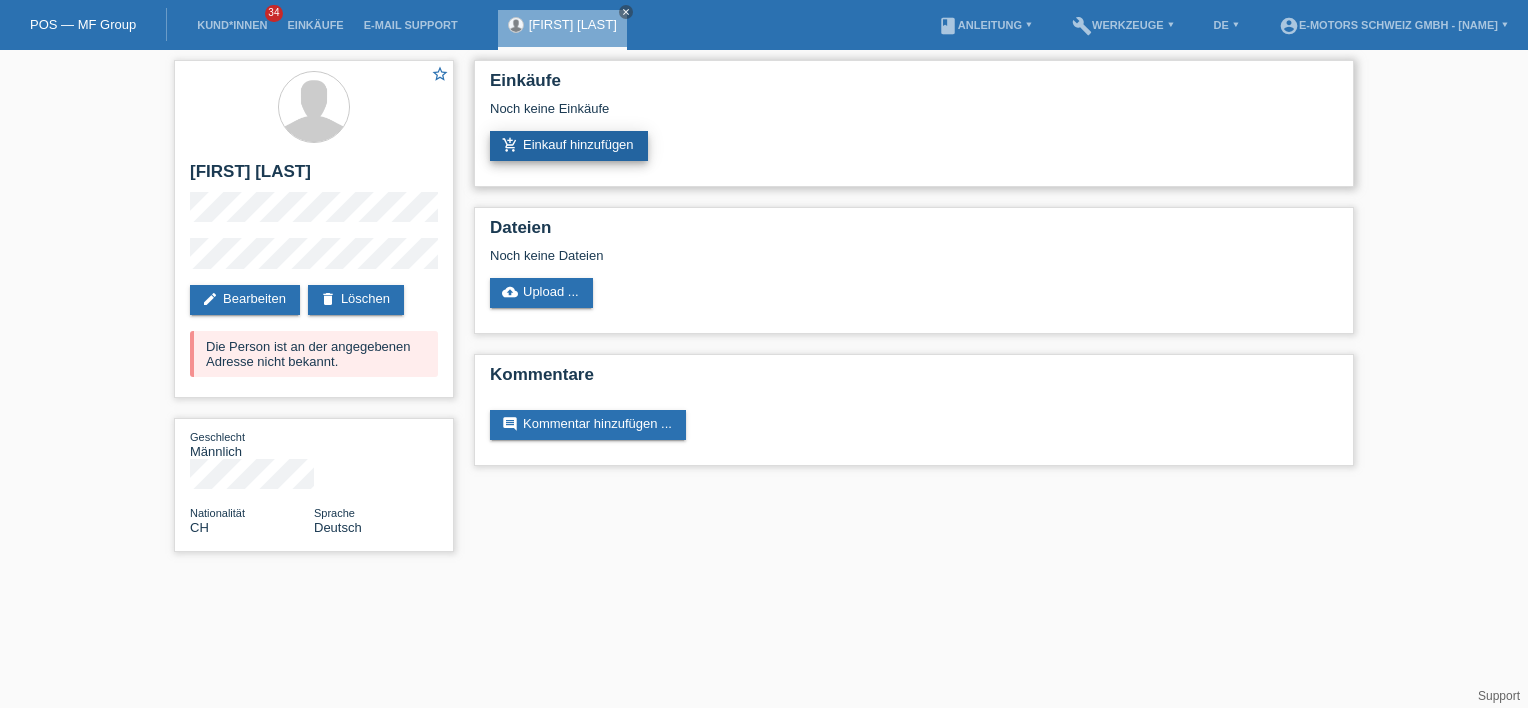 click on "add_shopping_cart  Einkauf hinzufügen" at bounding box center [569, 146] 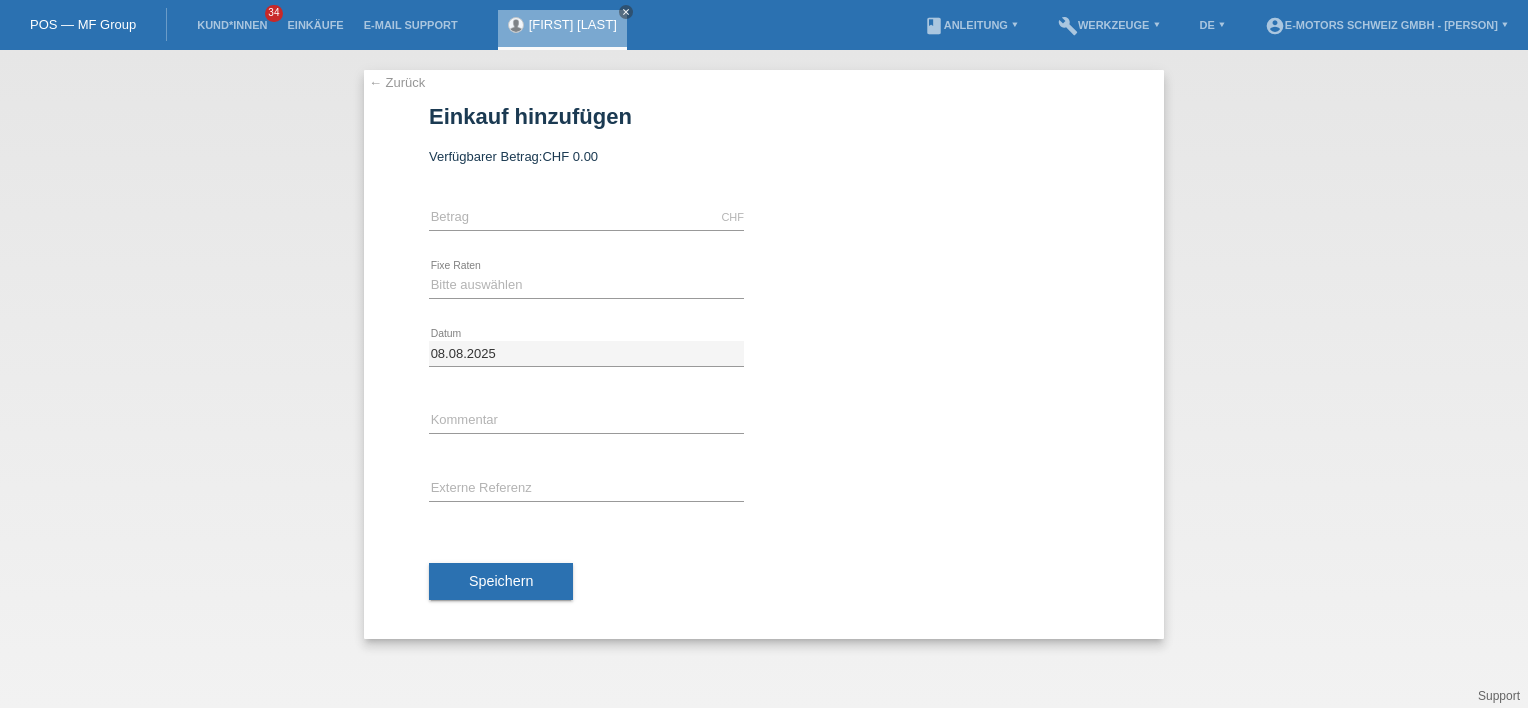 scroll, scrollTop: 0, scrollLeft: 0, axis: both 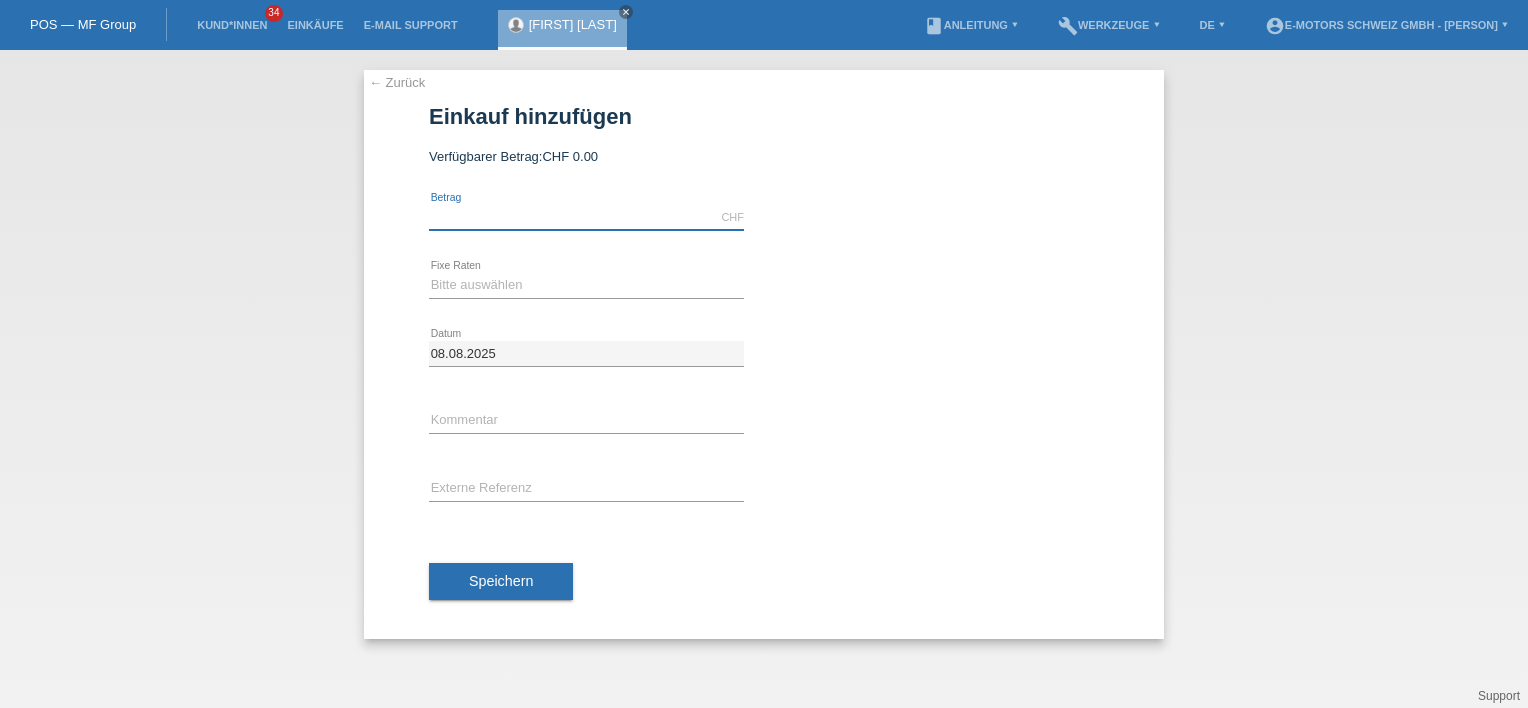 click at bounding box center [586, 217] 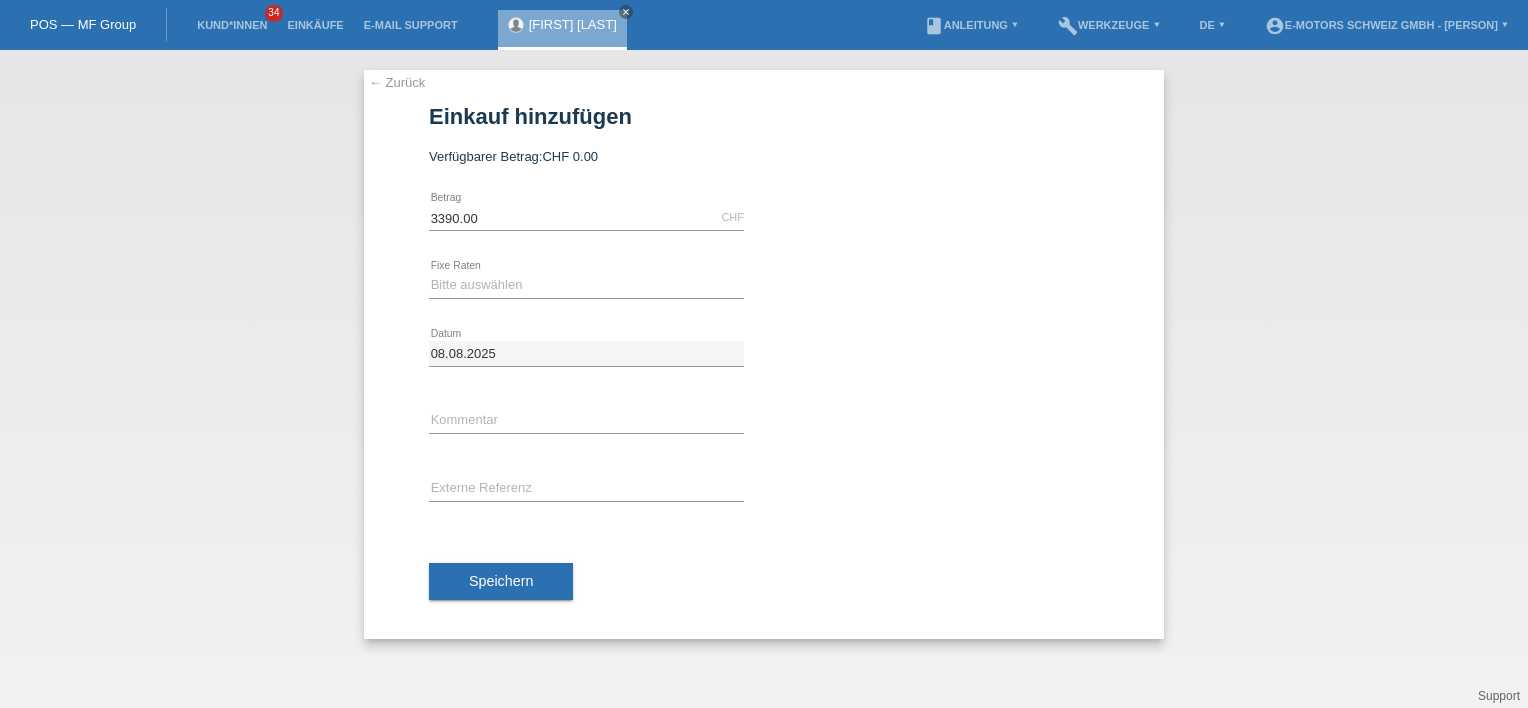 type on "Thun" 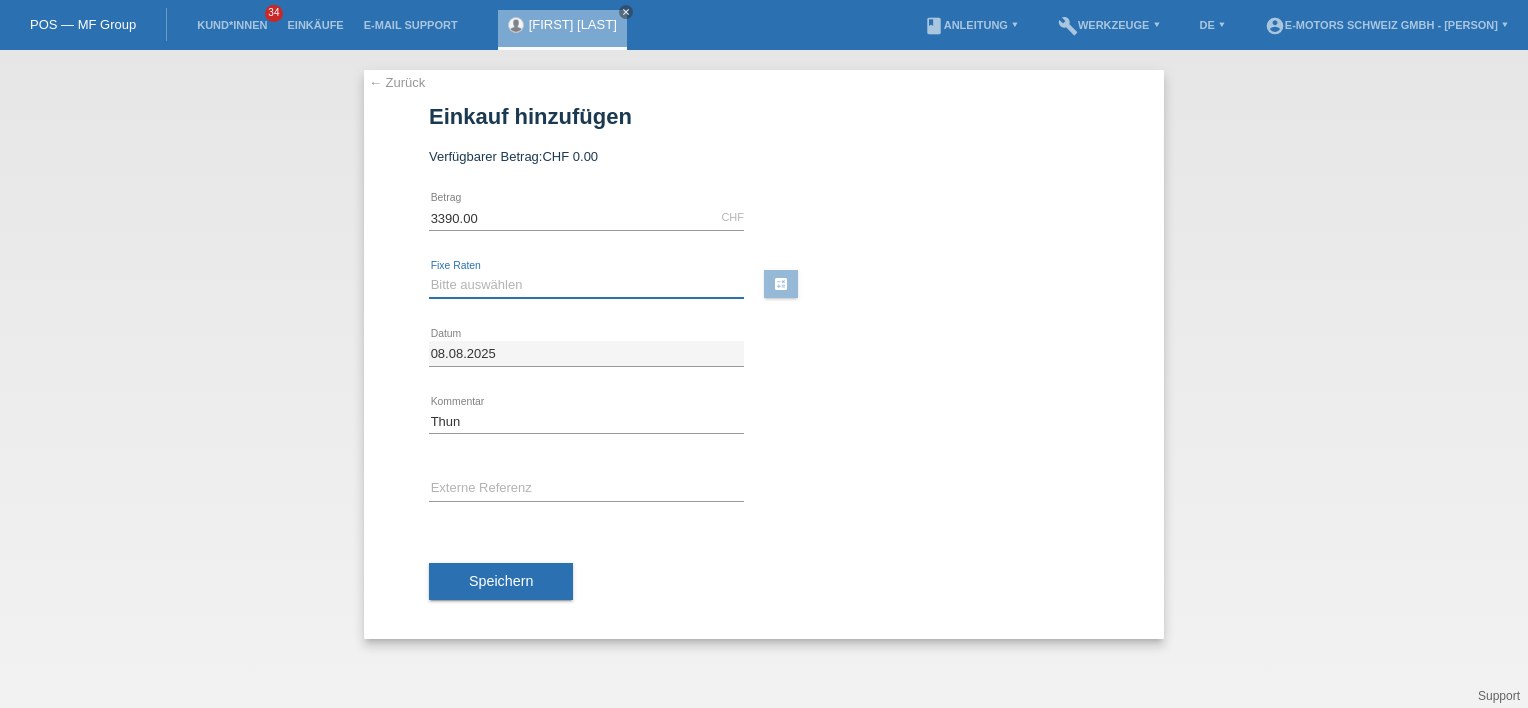 click on "Bitte auswählen
12 Raten
24 Raten
36 Raten
48 Raten" at bounding box center [586, 285] 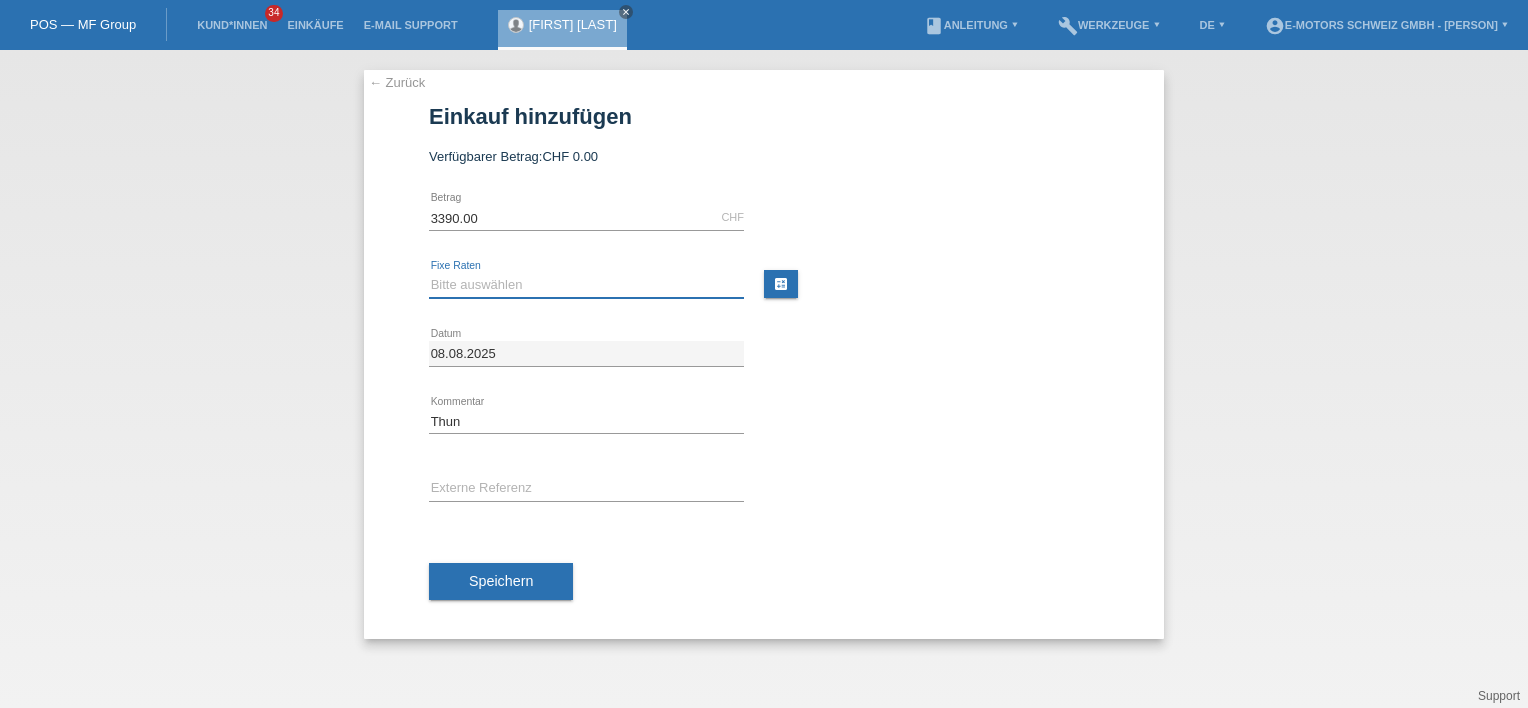 select on "214" 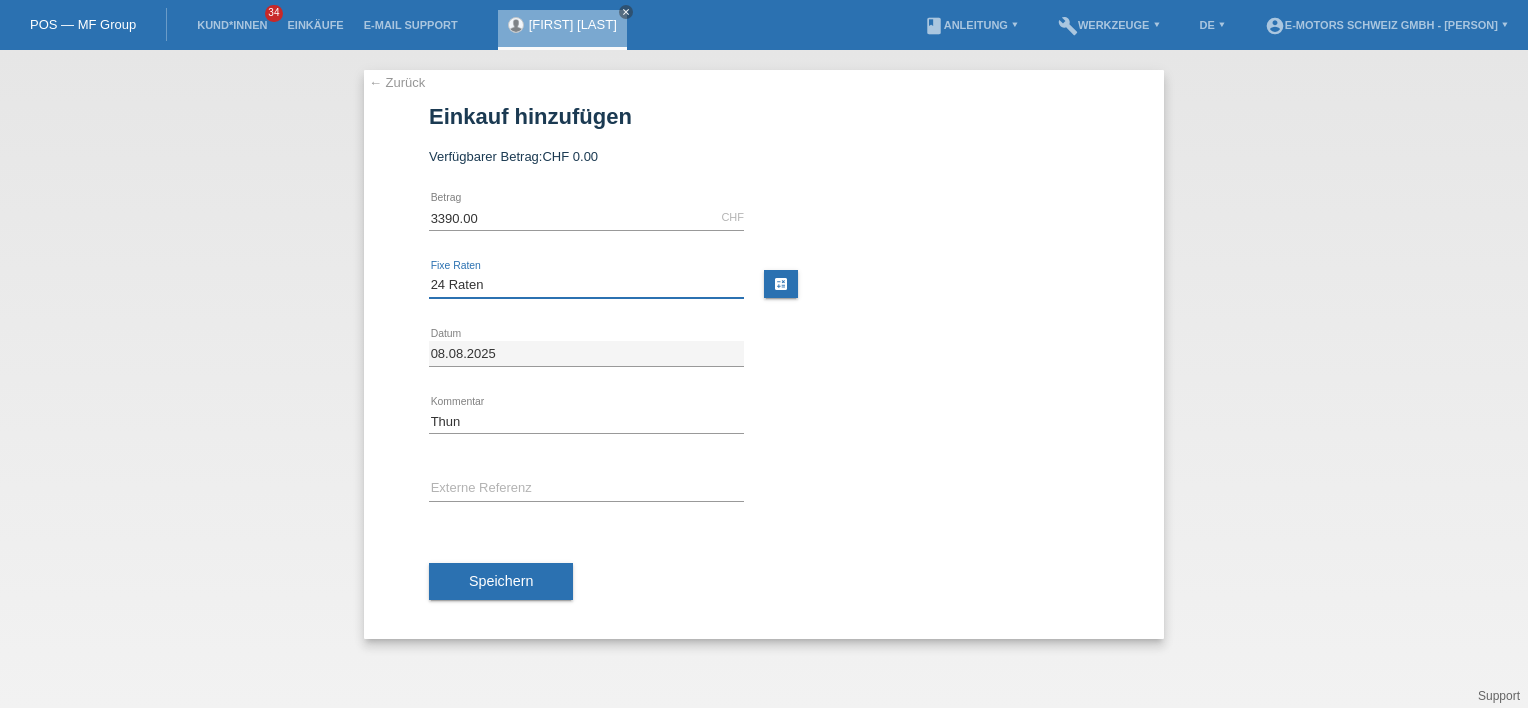 click on "Bitte auswählen
12 Raten
24 Raten
36 Raten
48 Raten" at bounding box center [586, 285] 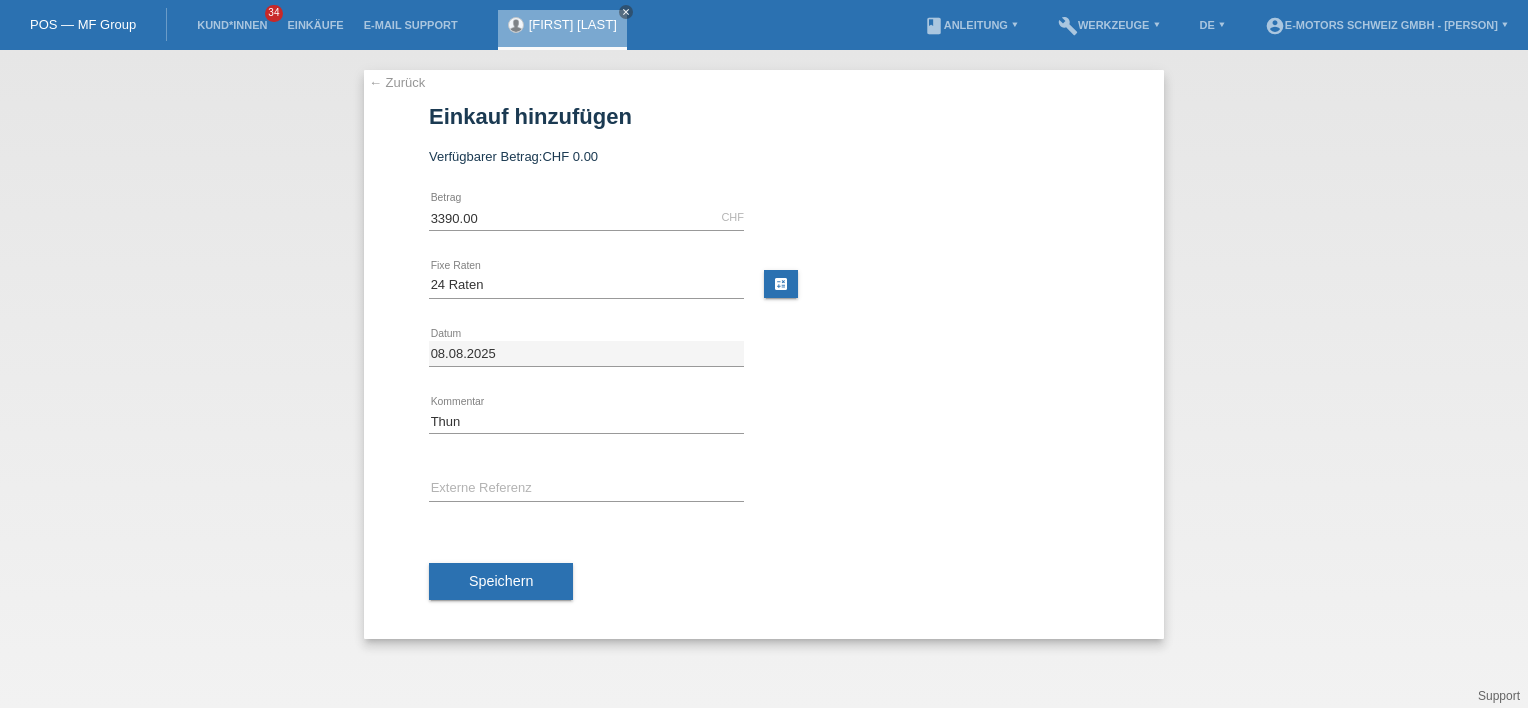click on "Speichern" at bounding box center [501, 581] 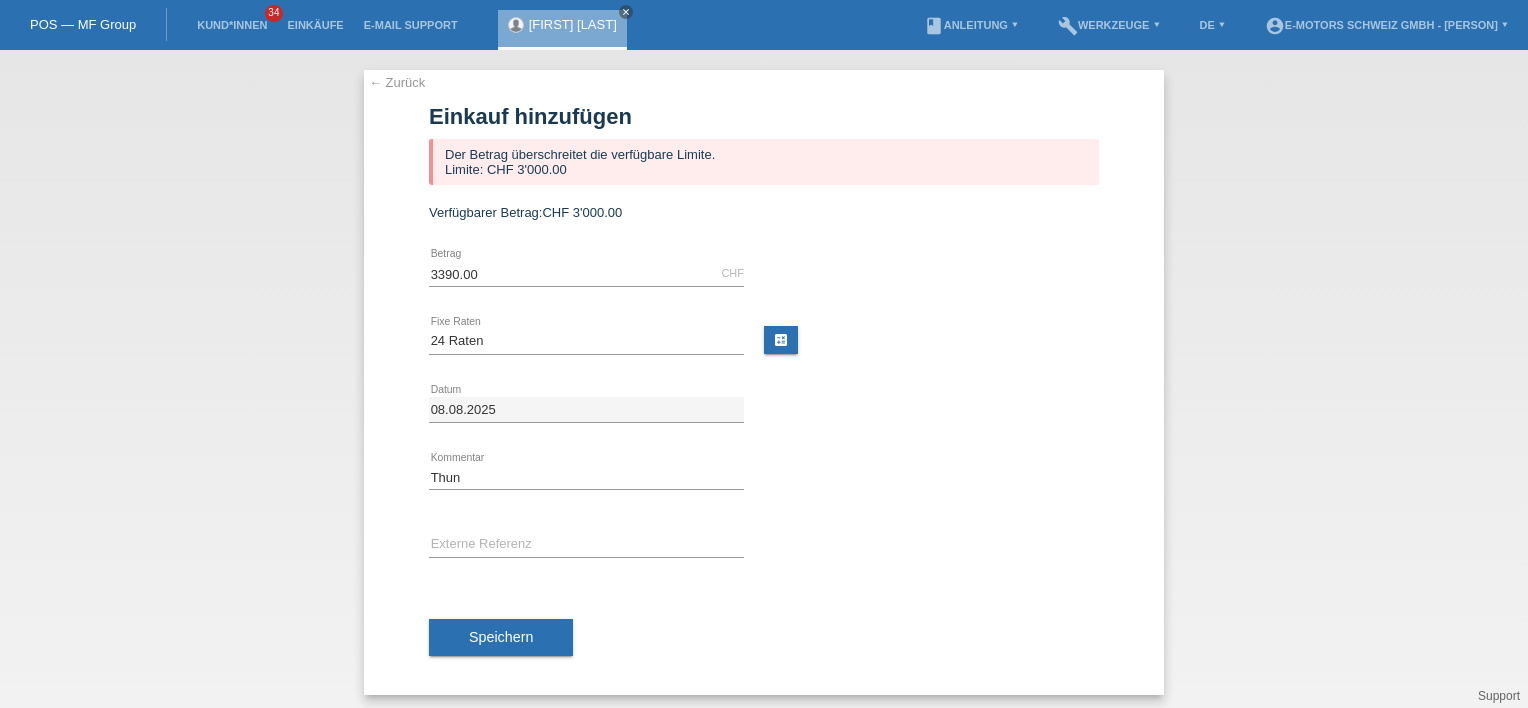 click on "Einkauf hinzufügen
Der Betrag überschreitet die verfügbare Limite. Limite: CHF 3'000.00
Verfügbarer Betrag:
CHF 3'000.00
3390.00
CHF
error Betrag Bitte auswählen" at bounding box center (764, 399) 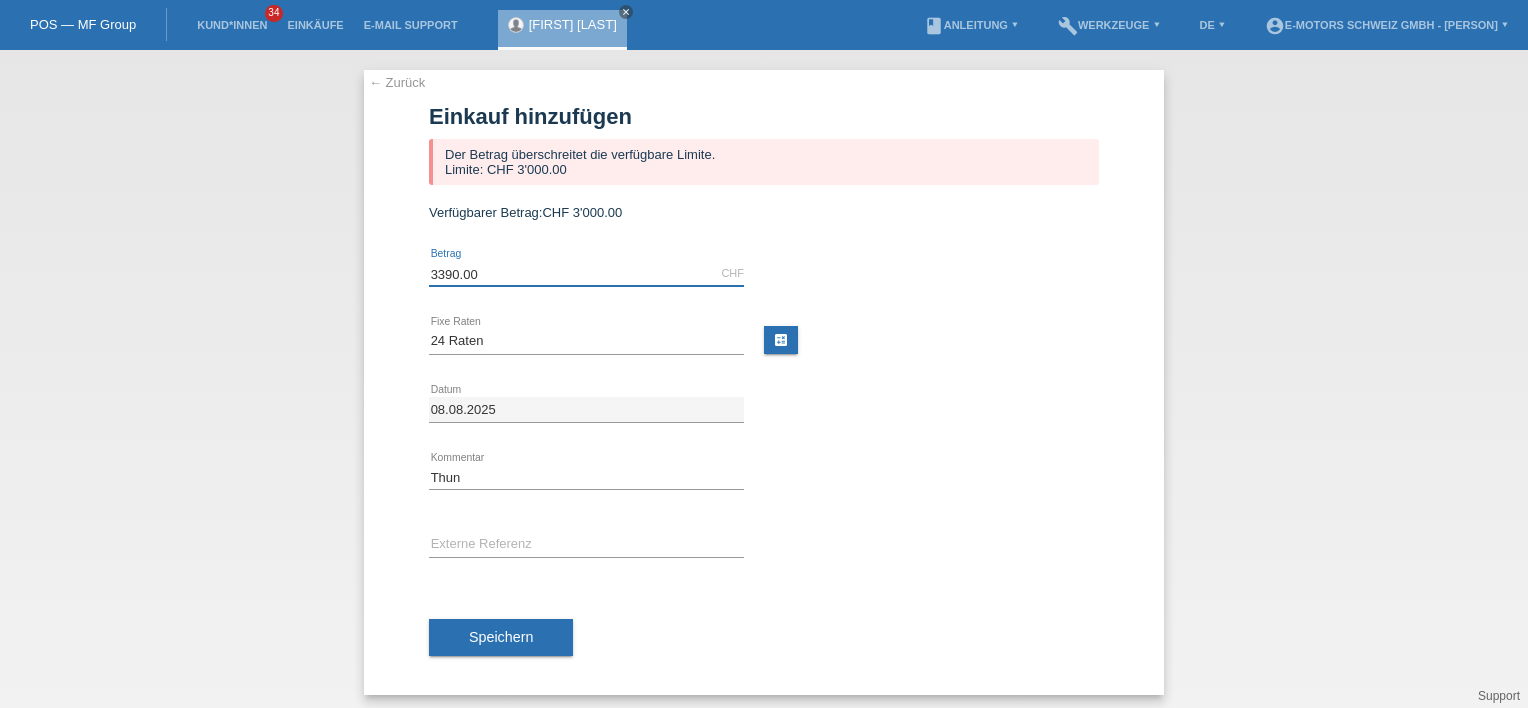 click on "3390.00" at bounding box center [586, 273] 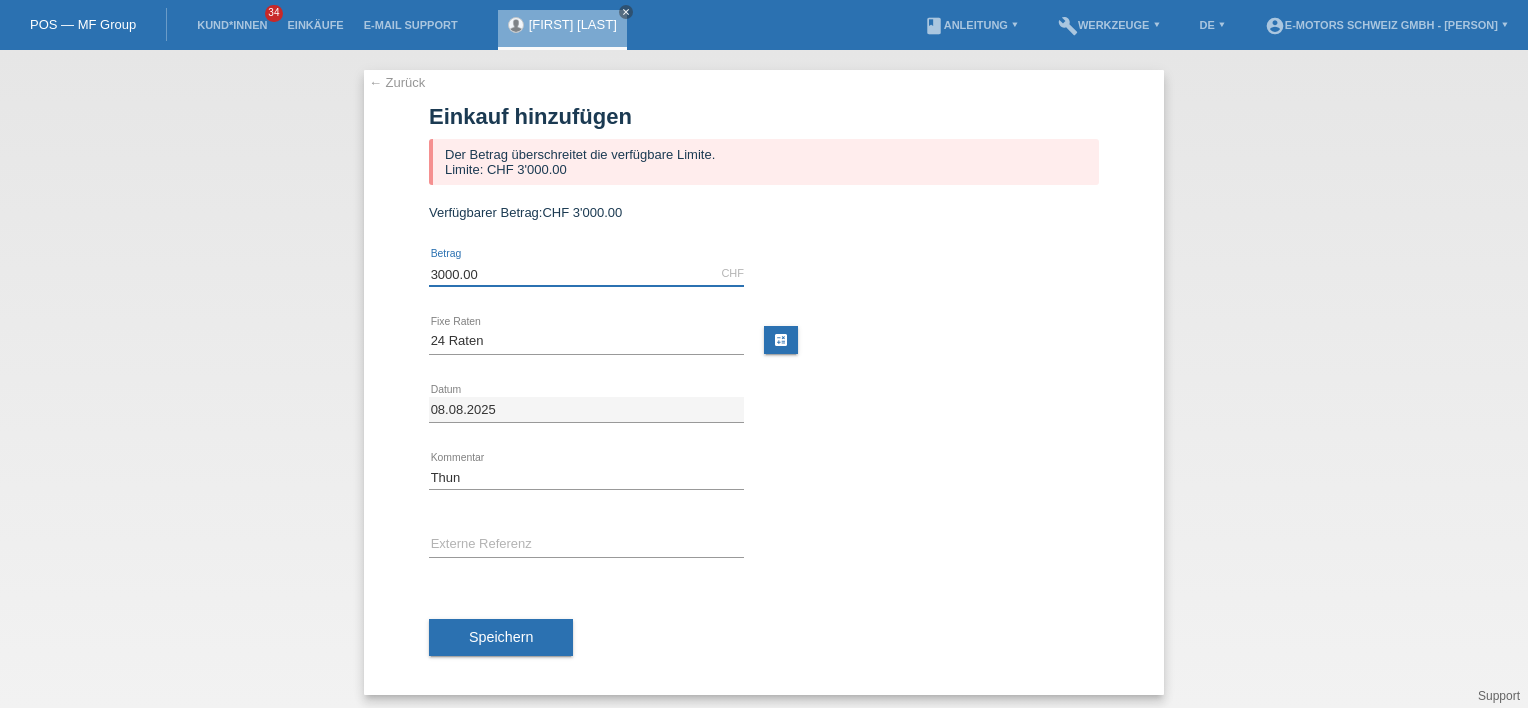 type on "3000.00" 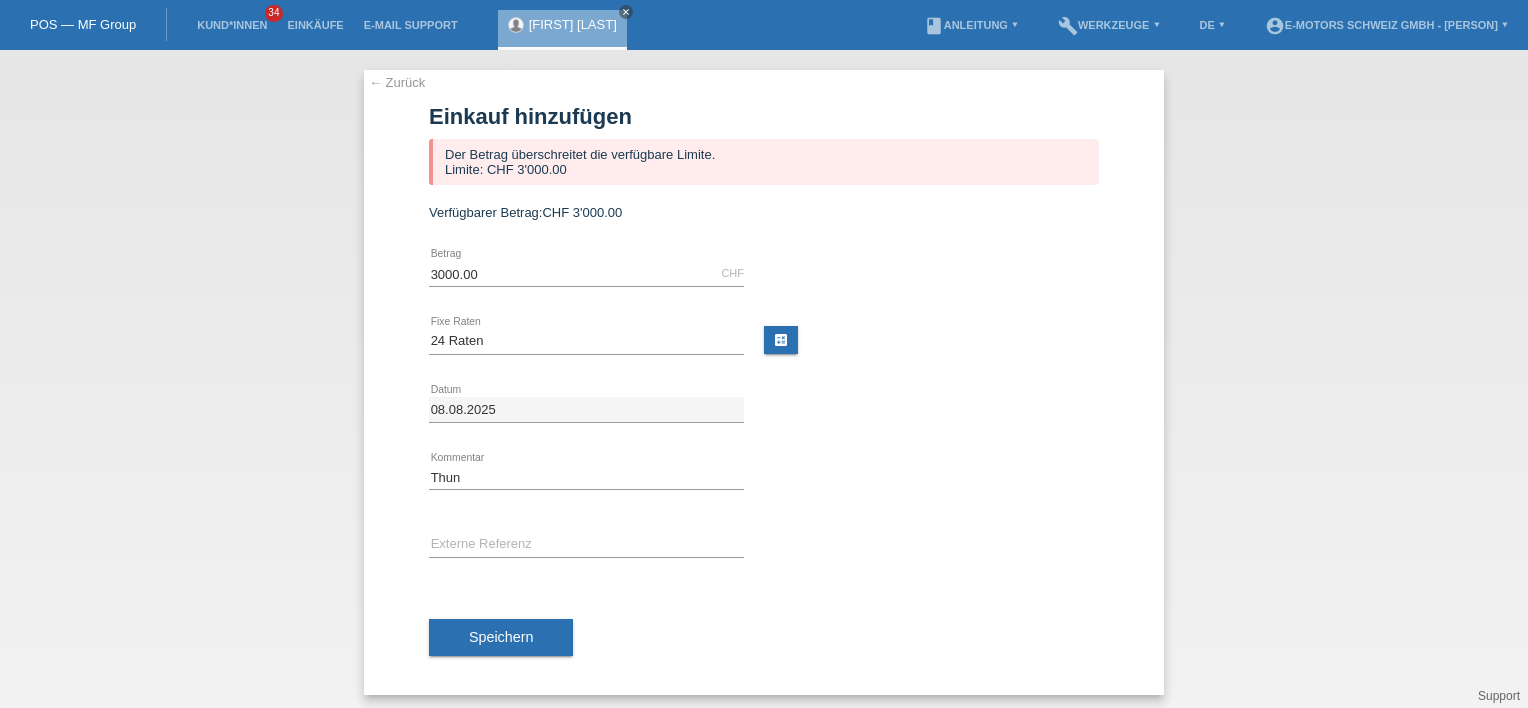 drag, startPoint x: 1477, startPoint y: 358, endPoint x: 1156, endPoint y: 410, distance: 325.18457 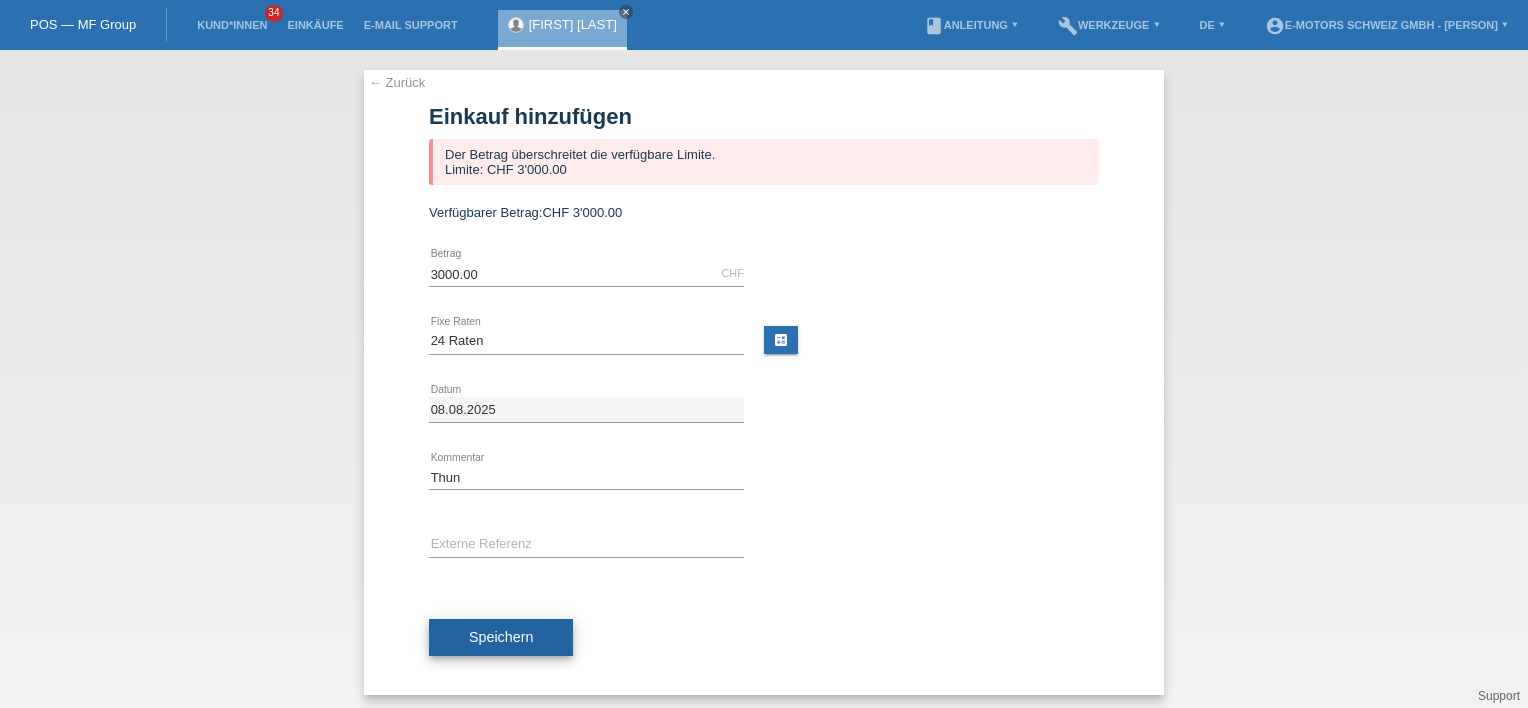 click on "Speichern" at bounding box center [501, 637] 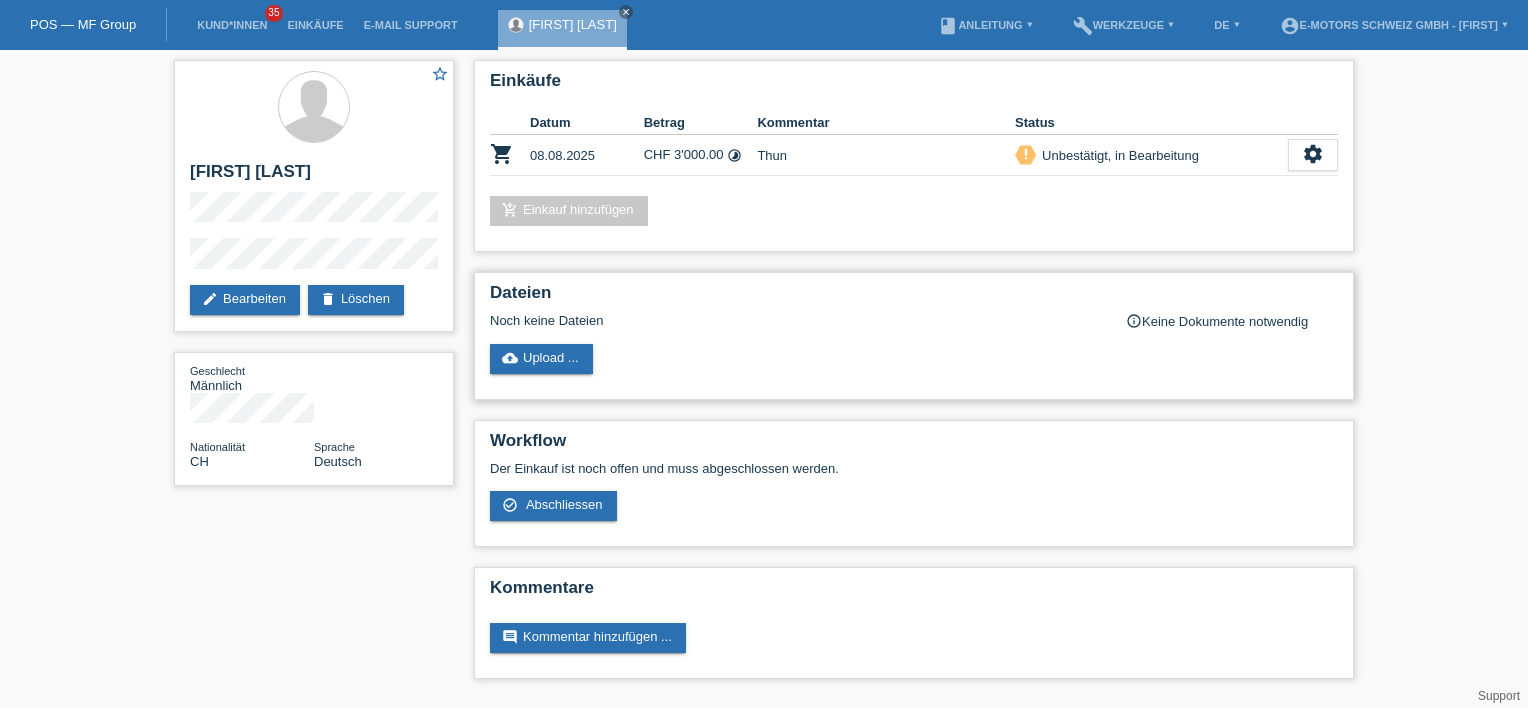 scroll, scrollTop: 0, scrollLeft: 0, axis: both 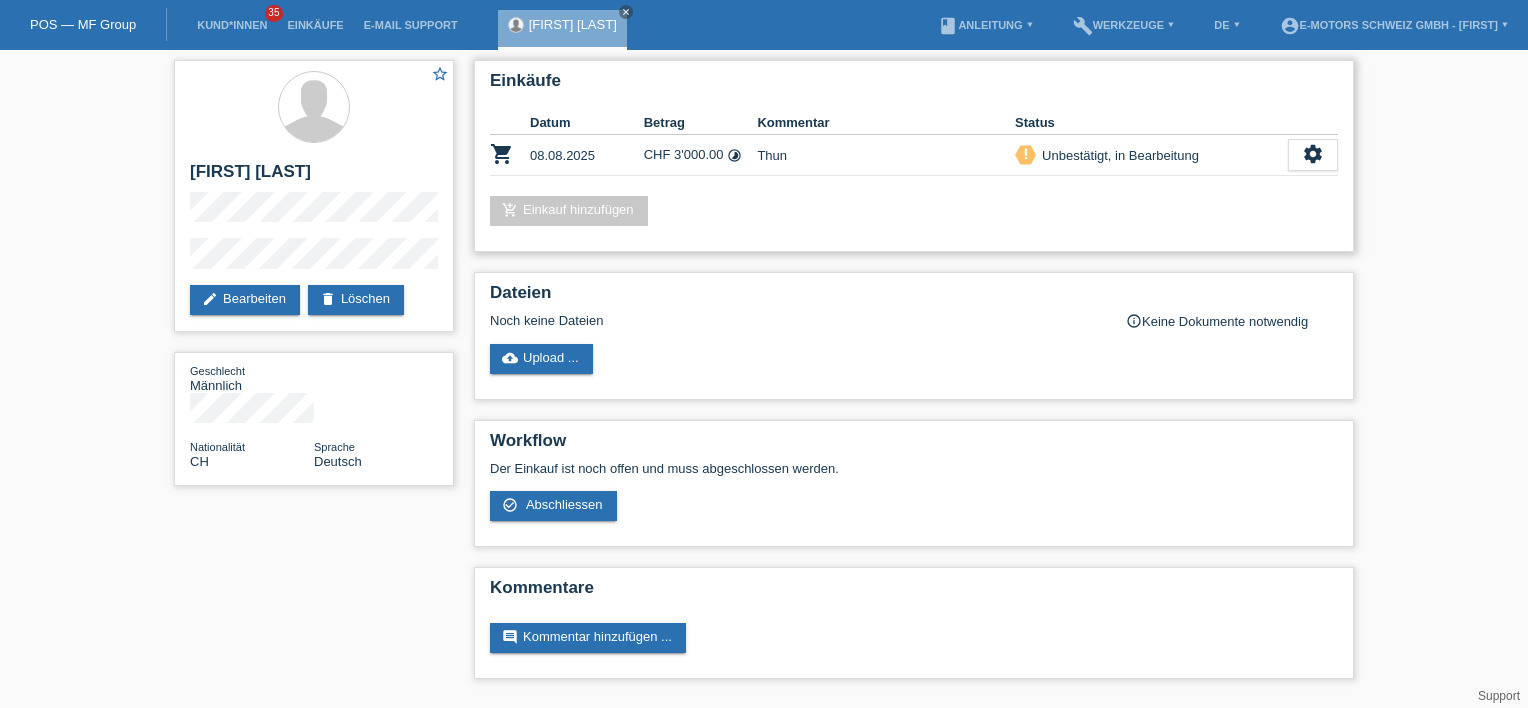 click on "Einkäufe
Datum
Betrag
Kommentar
Status
shopping_cart
08.08.2025
CHF 3'000.00                                                                     timelapse" at bounding box center [914, 156] 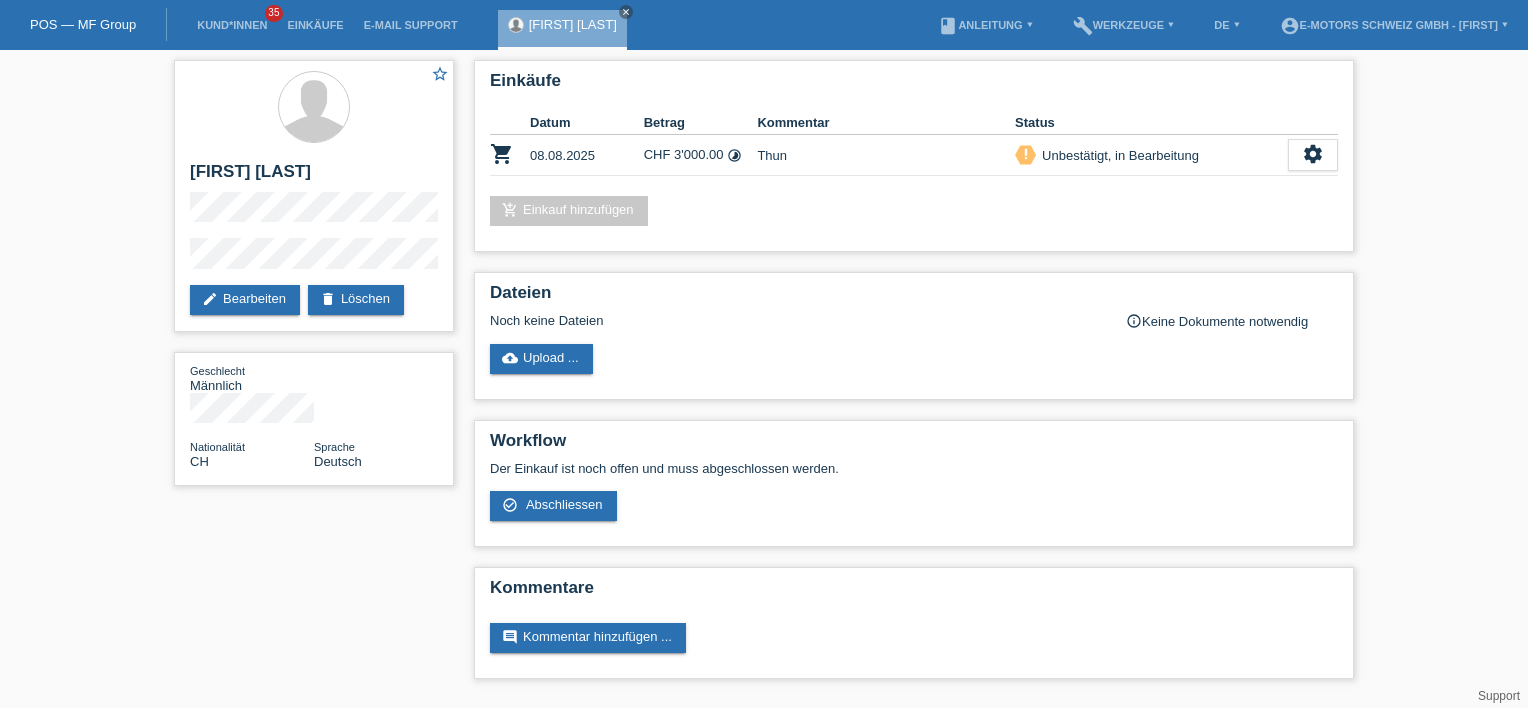 click on "star_border
[FIRST] [LAST]
edit  Bearbeiten
delete  Löschen
Geschlecht
Männlich
Nationalität
CH
Sprache
Deutsch
Einkäufe
Datum Betrag" at bounding box center [764, 374] 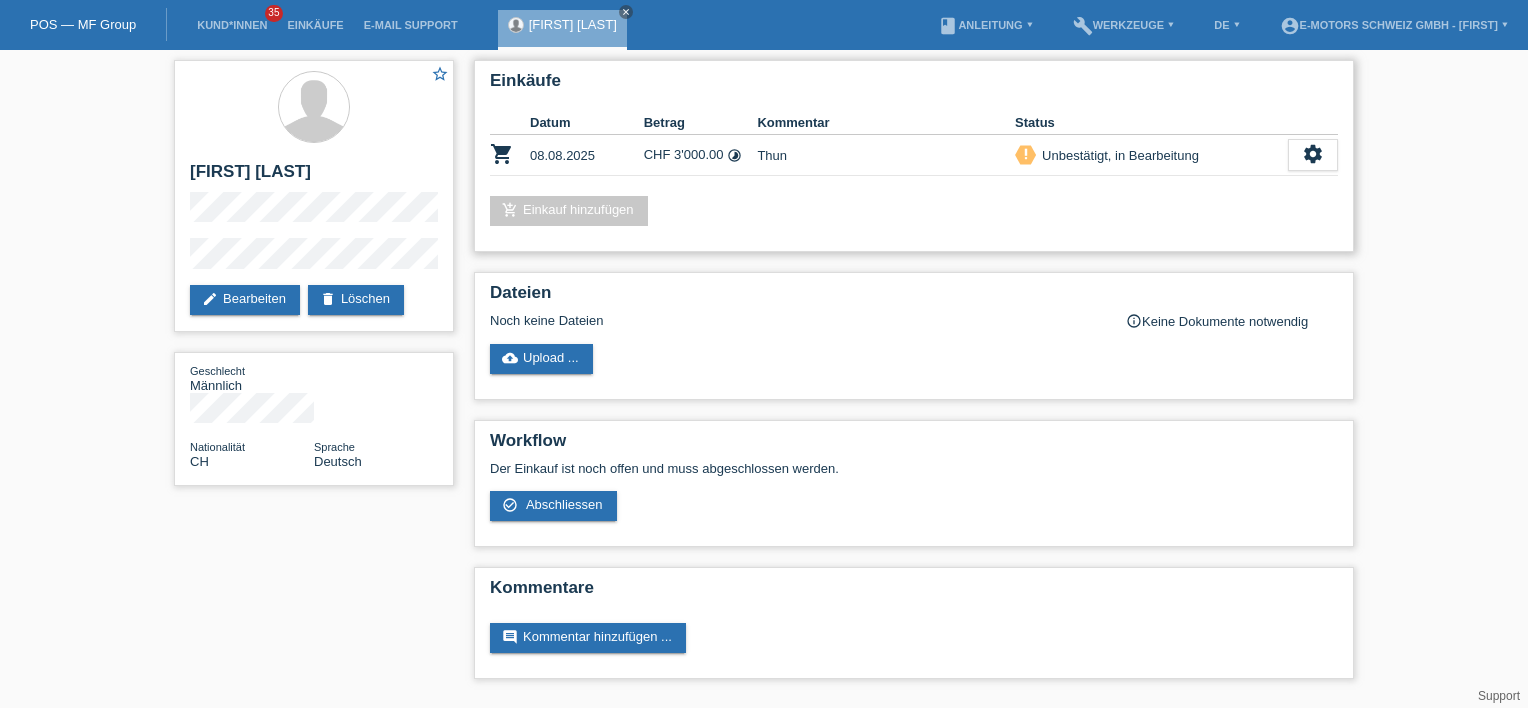 click on "add_shopping_cart  Einkauf hinzufügen" at bounding box center [914, 211] 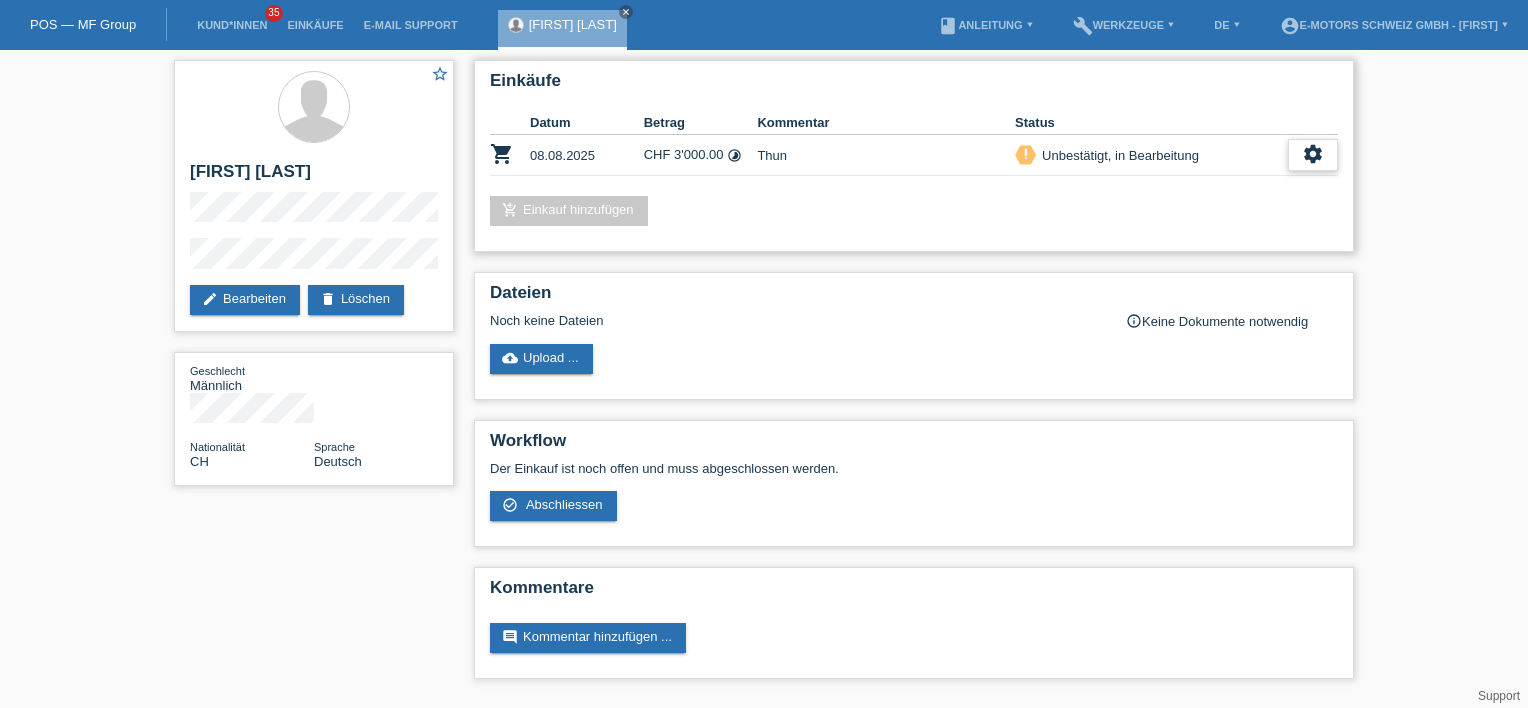 click on "settings" at bounding box center [1313, 154] 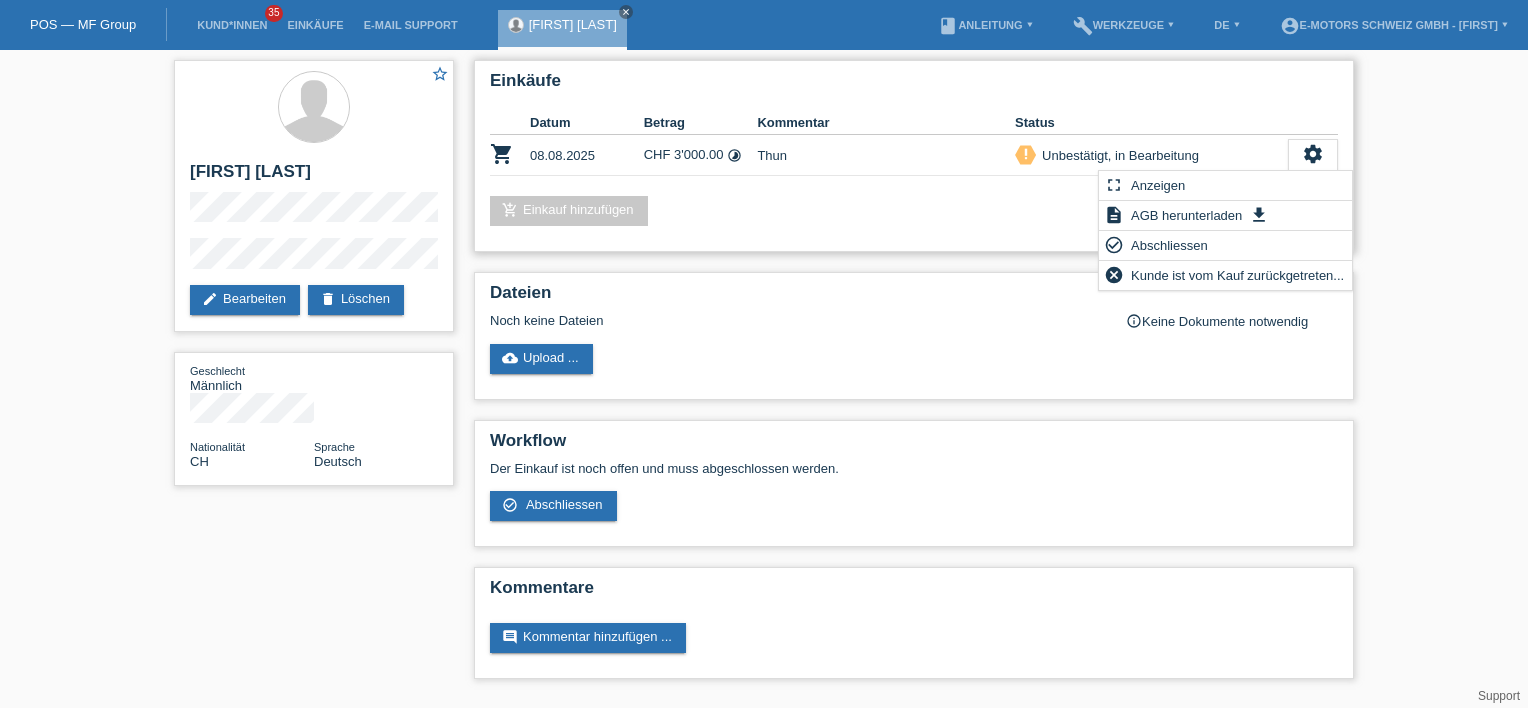 click on "Einkäufe
Datum
Betrag
Kommentar
Status
shopping_cart
08.08.2025
CHF 3'000.00                                                                     timelapse" at bounding box center (914, 156) 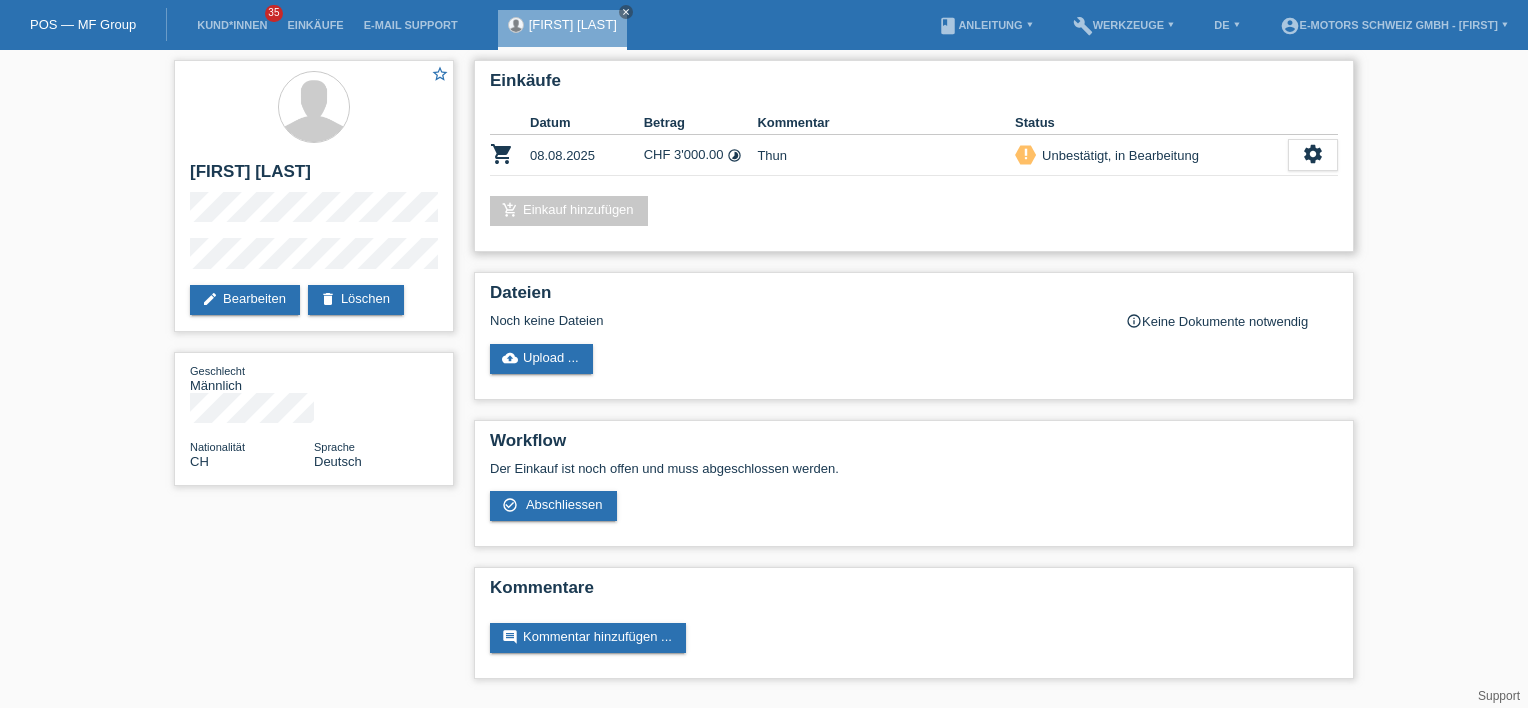 click on "add_shopping_cart  Einkauf hinzufügen" at bounding box center [914, 211] 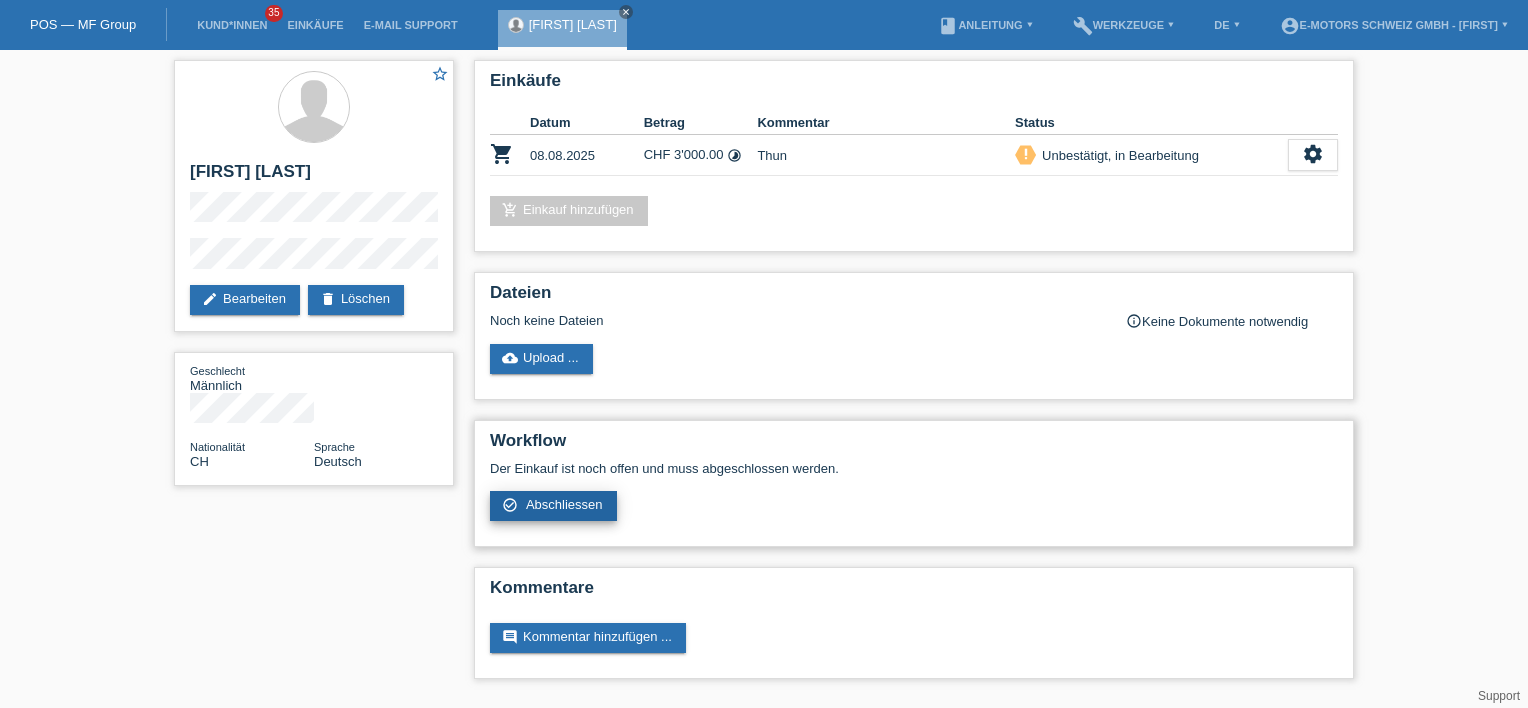 click on "Abschliessen" at bounding box center (564, 504) 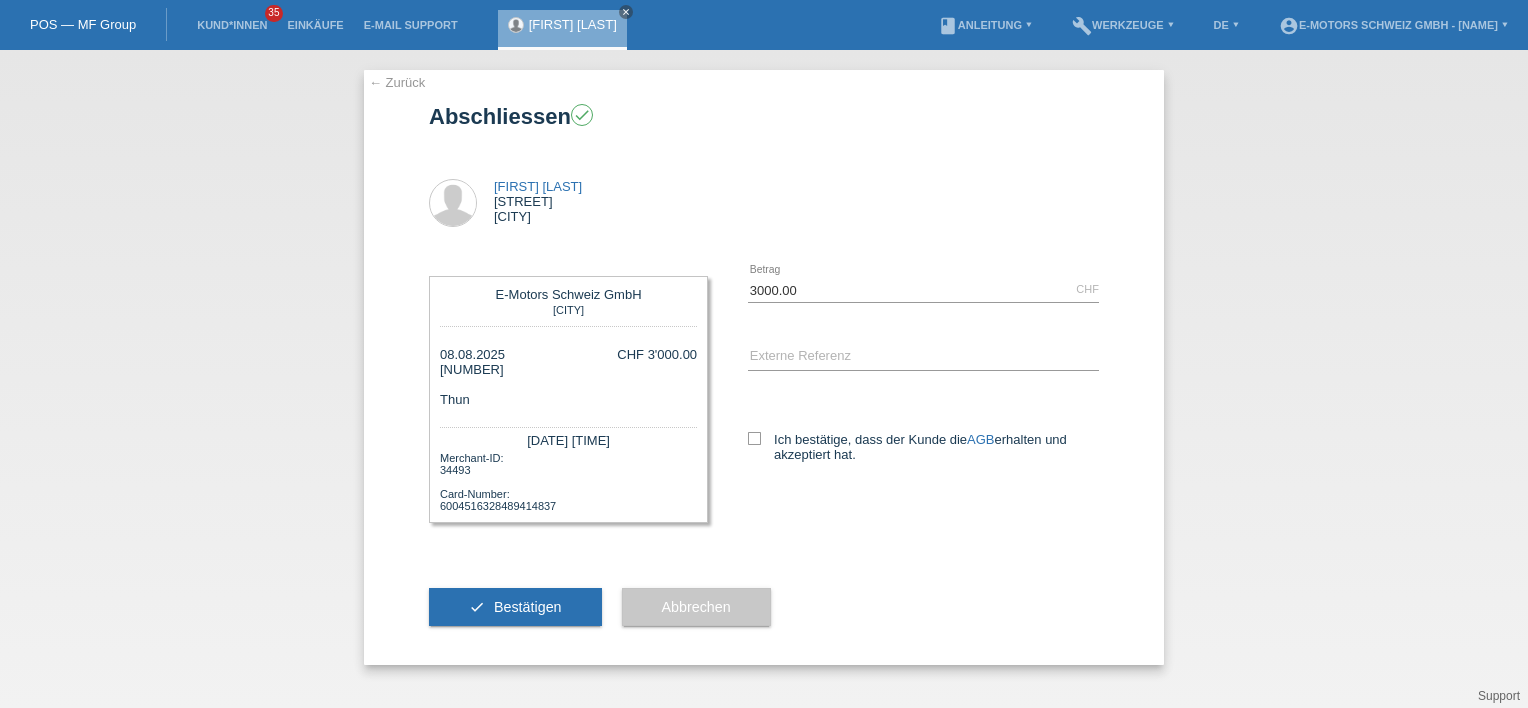 scroll, scrollTop: 0, scrollLeft: 0, axis: both 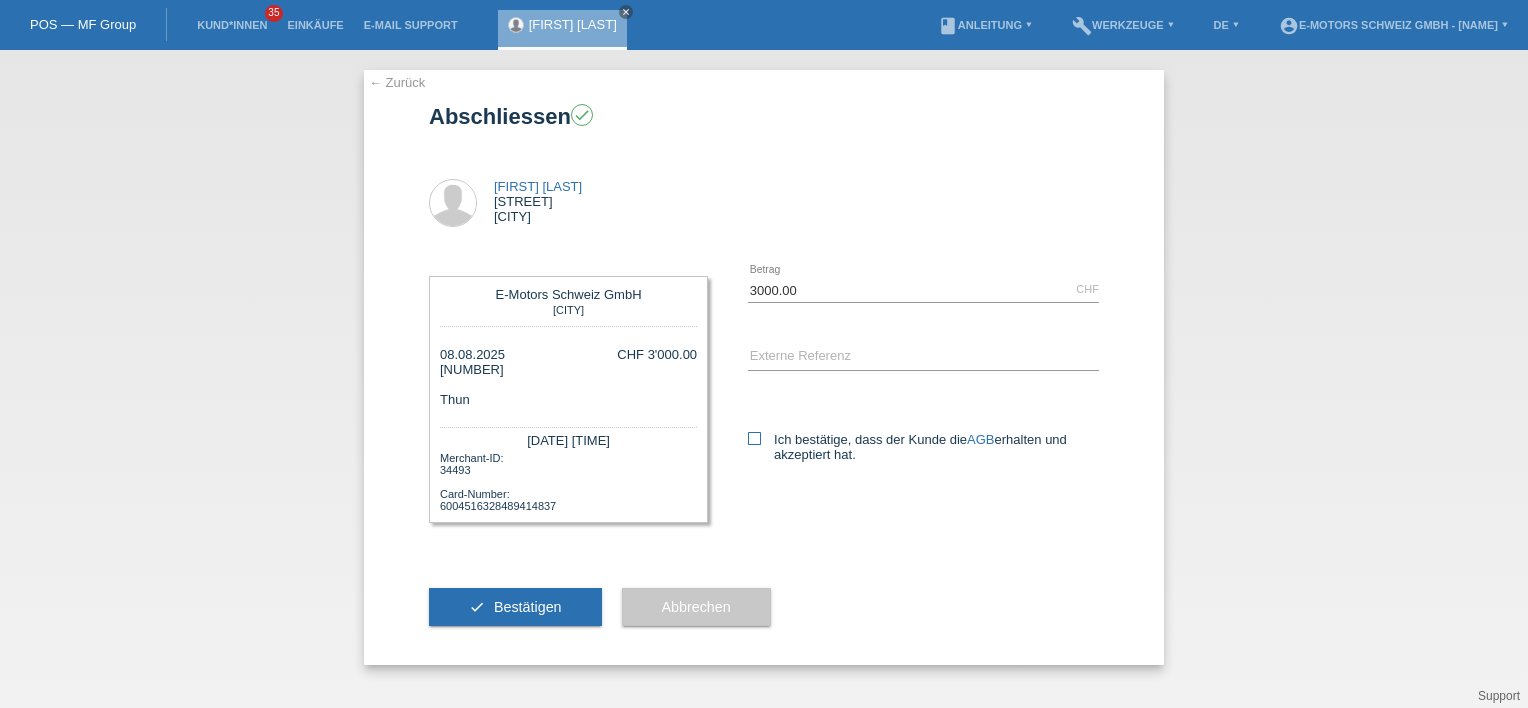 click on "Ich bestätige, dass der Kunde die  AGB  erhalten und akzeptiert hat." at bounding box center [923, 447] 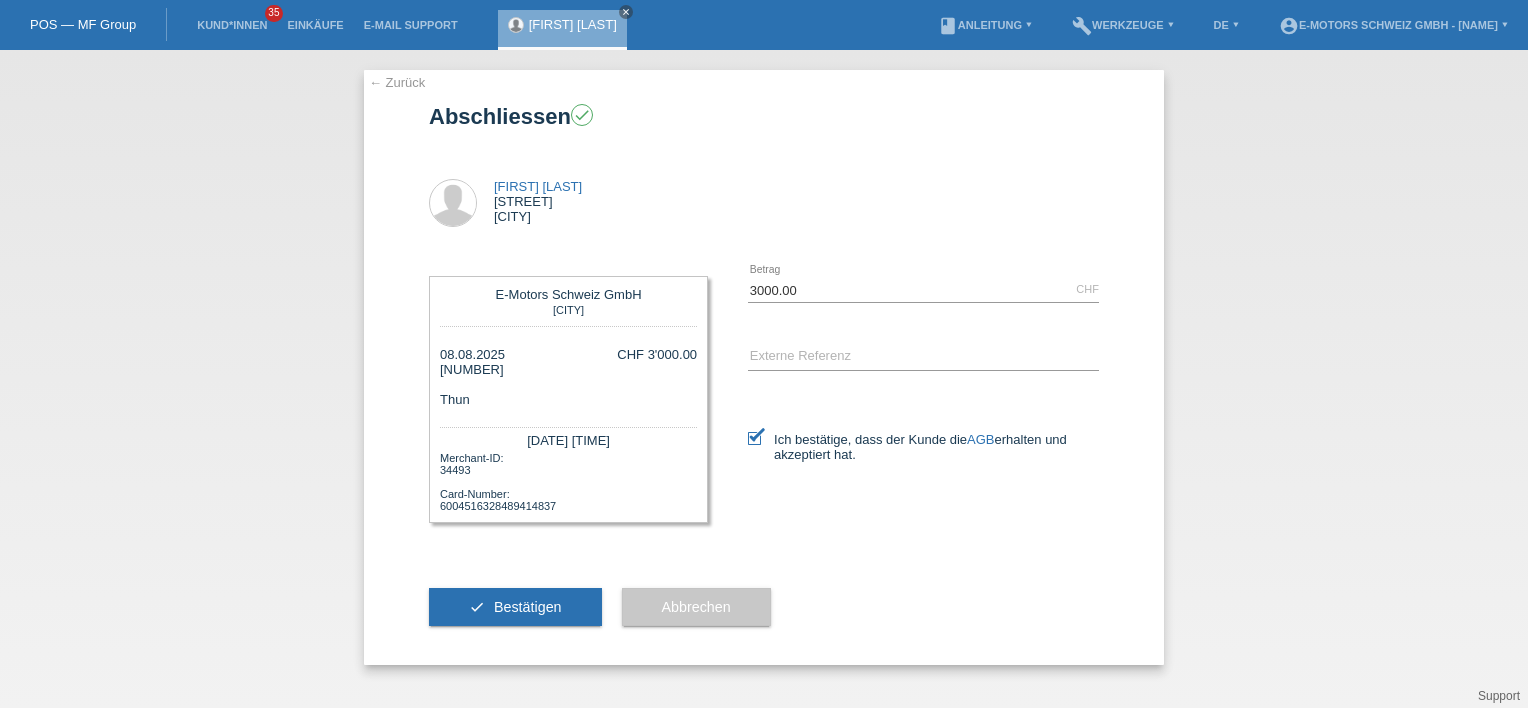 click on "3000.00
CHF
error
Betrag
error AGB" at bounding box center (903, 378) 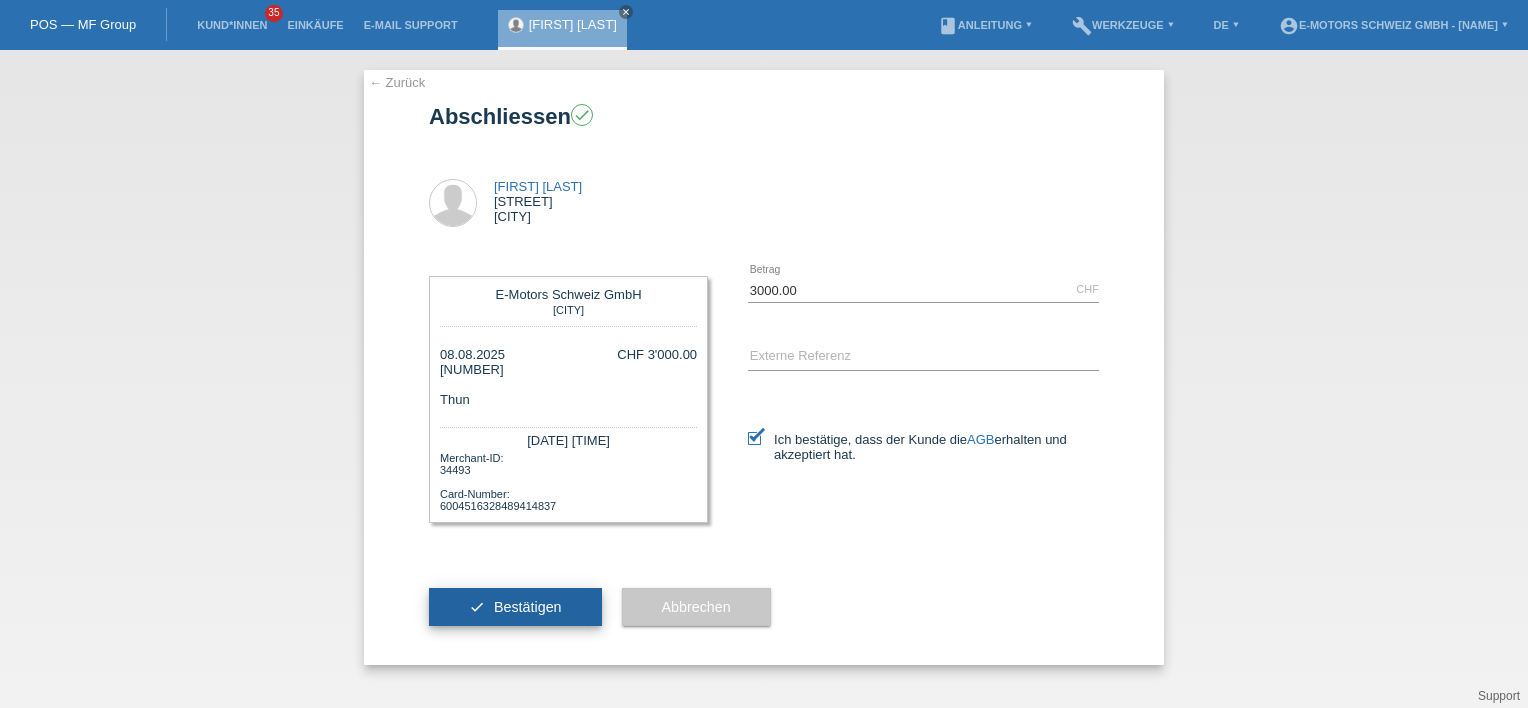 click on "Bestätigen" at bounding box center (528, 607) 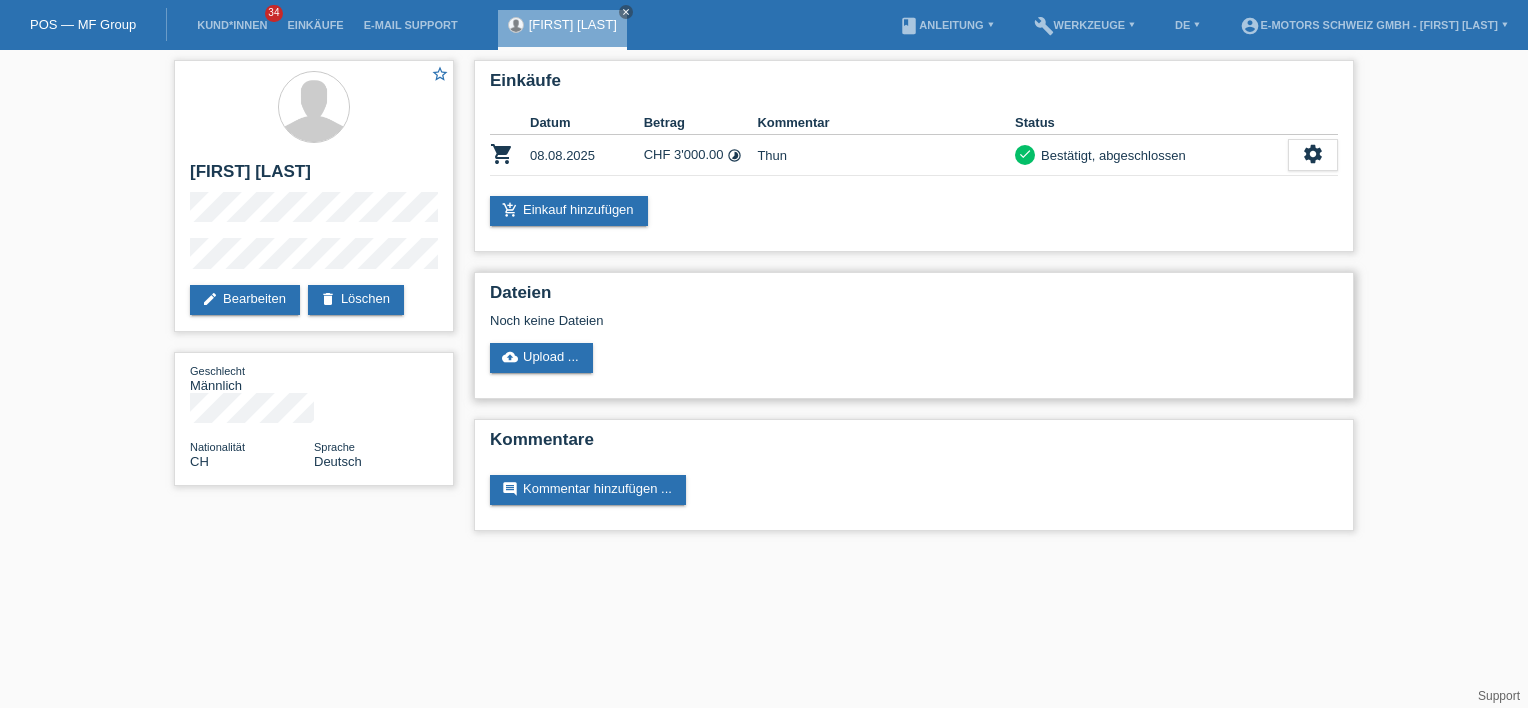 scroll, scrollTop: 0, scrollLeft: 0, axis: both 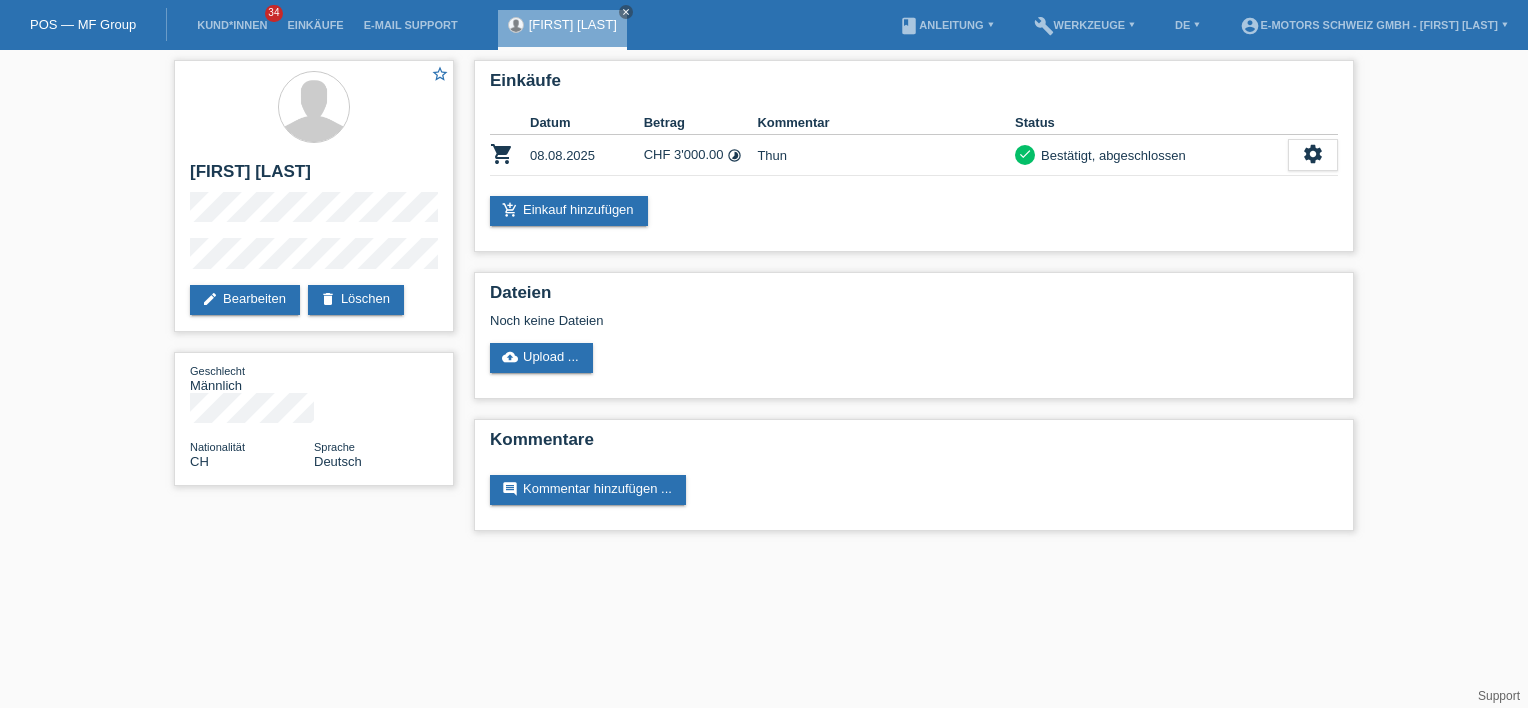 click on "Kund*innen
34" at bounding box center [232, 25] 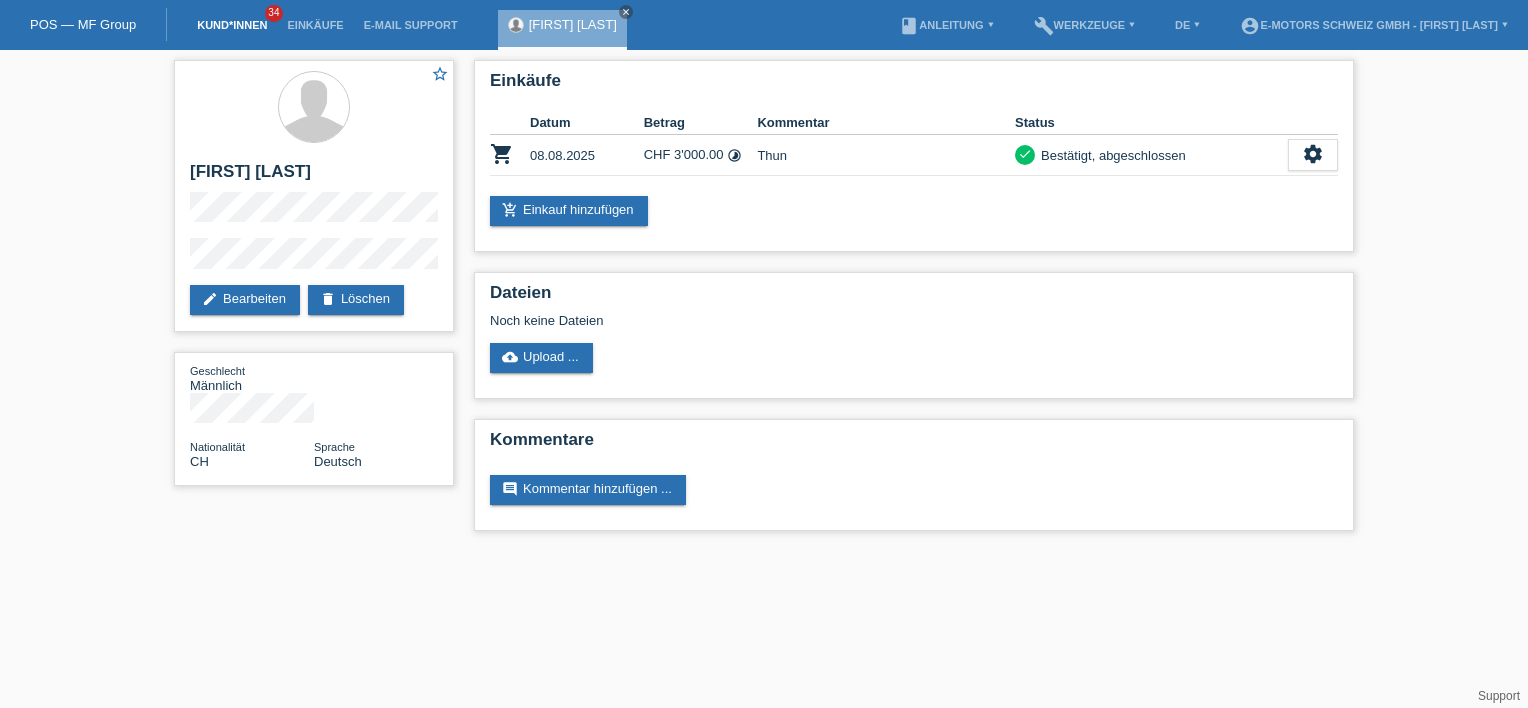 click on "Kund*innen" at bounding box center (232, 25) 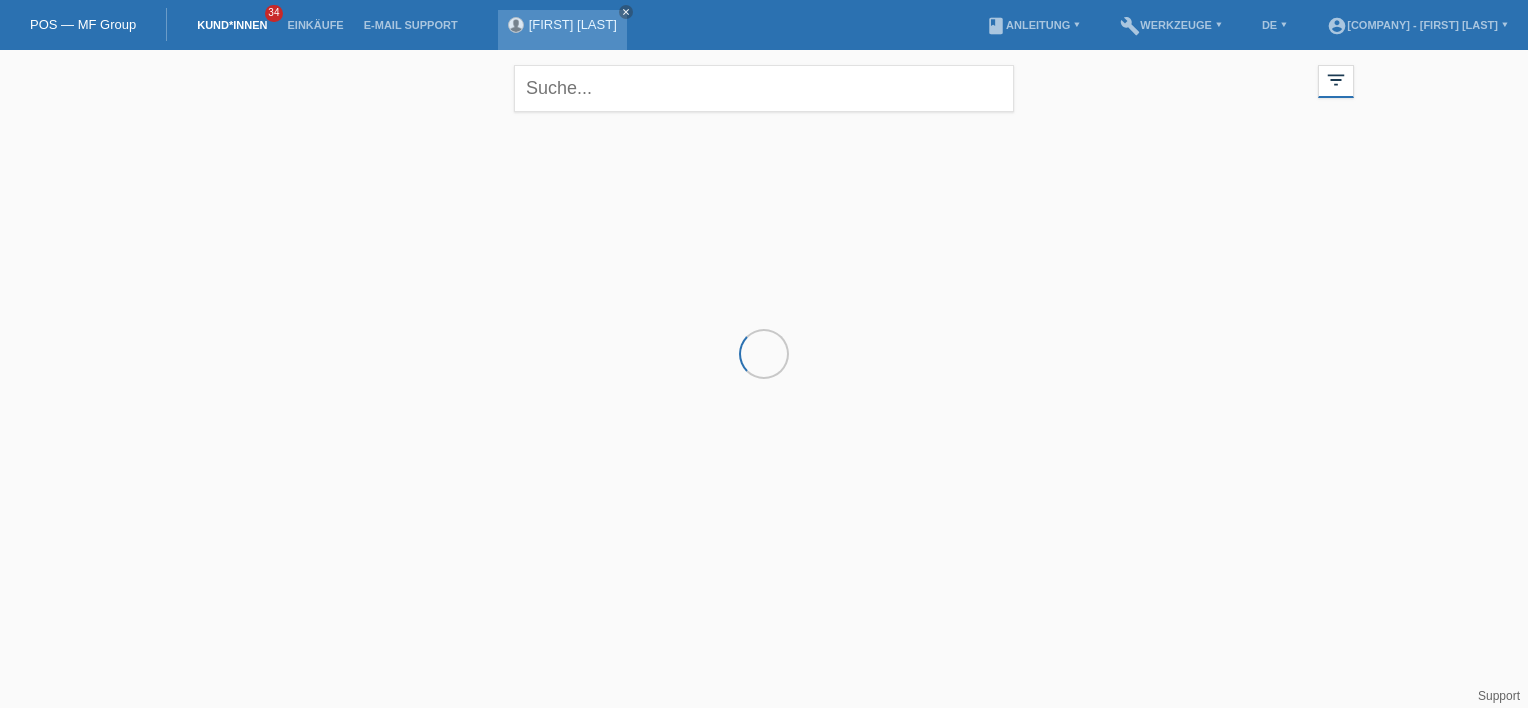 scroll, scrollTop: 0, scrollLeft: 0, axis: both 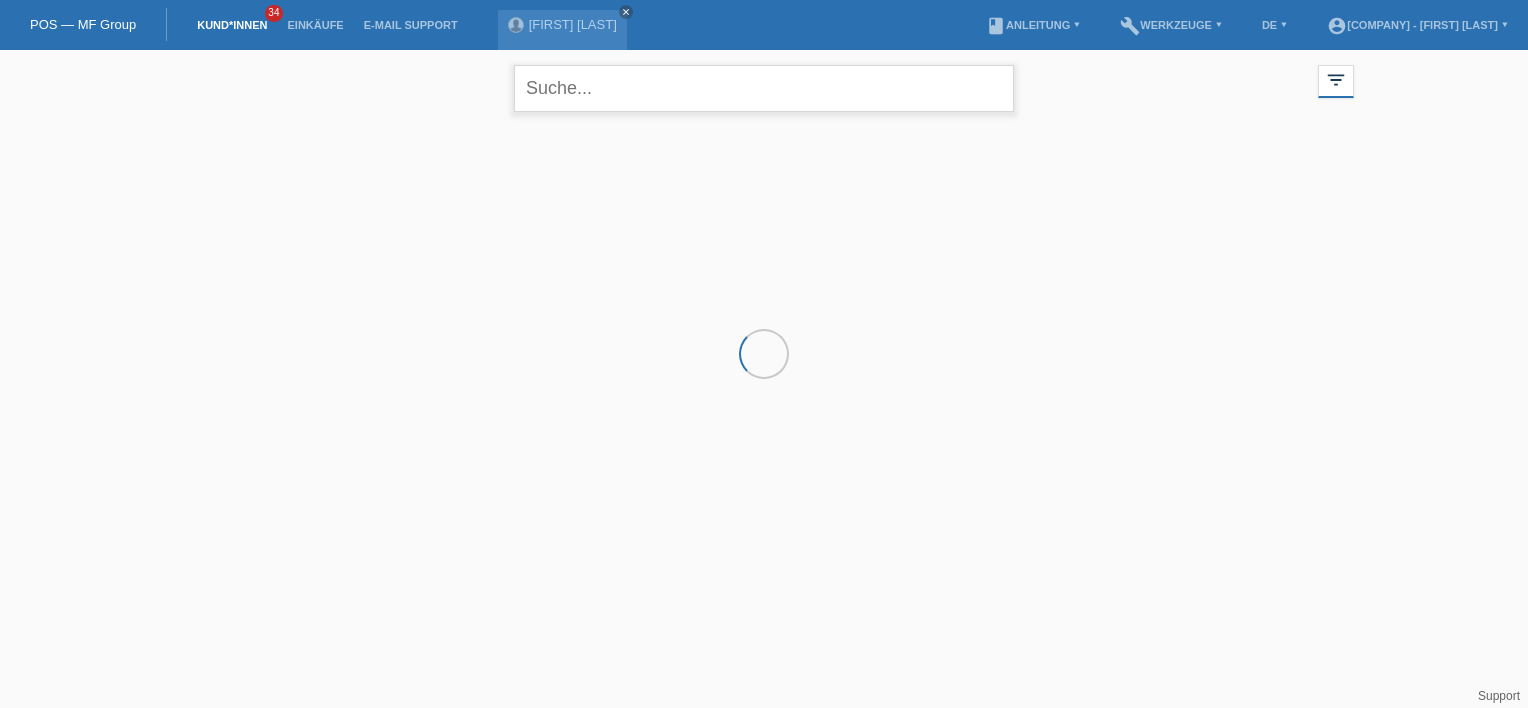 click at bounding box center [764, 88] 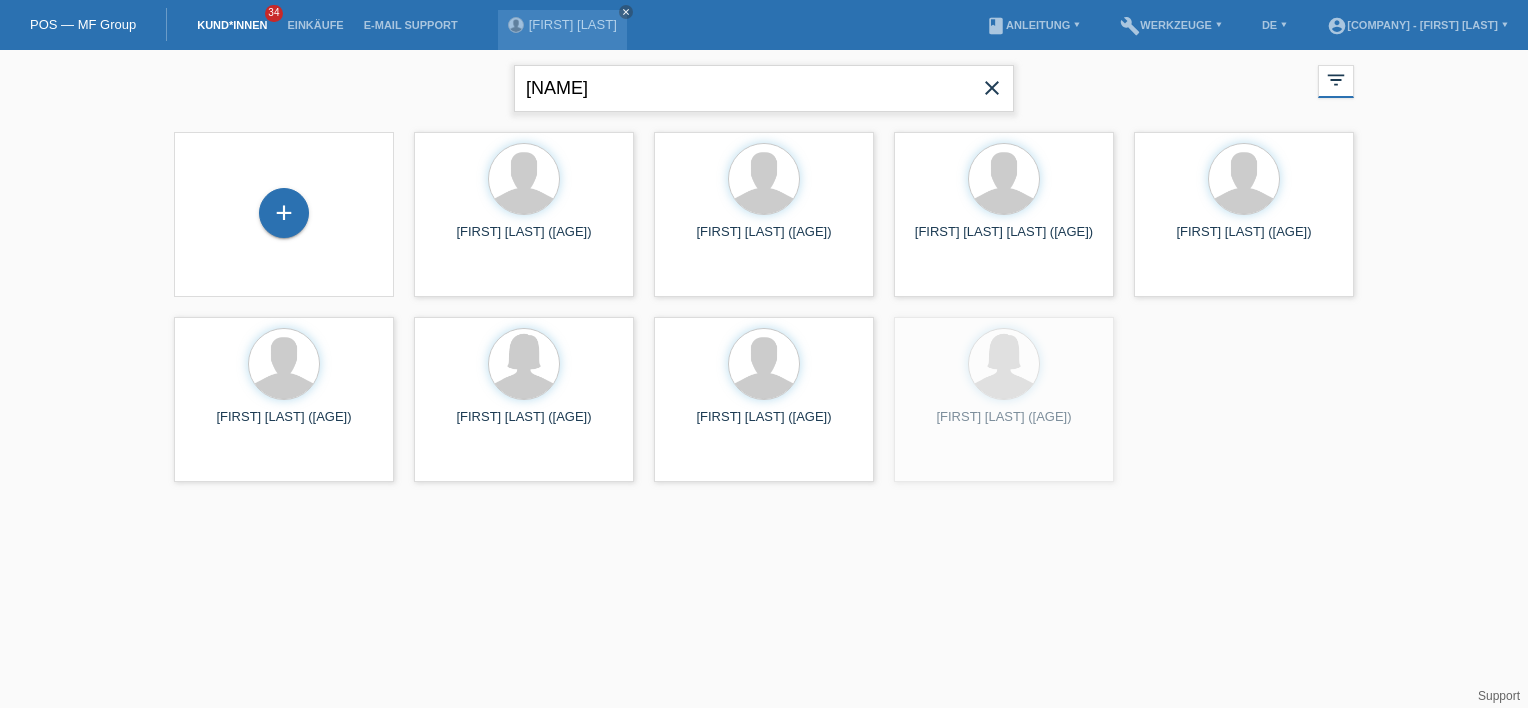type on "halid" 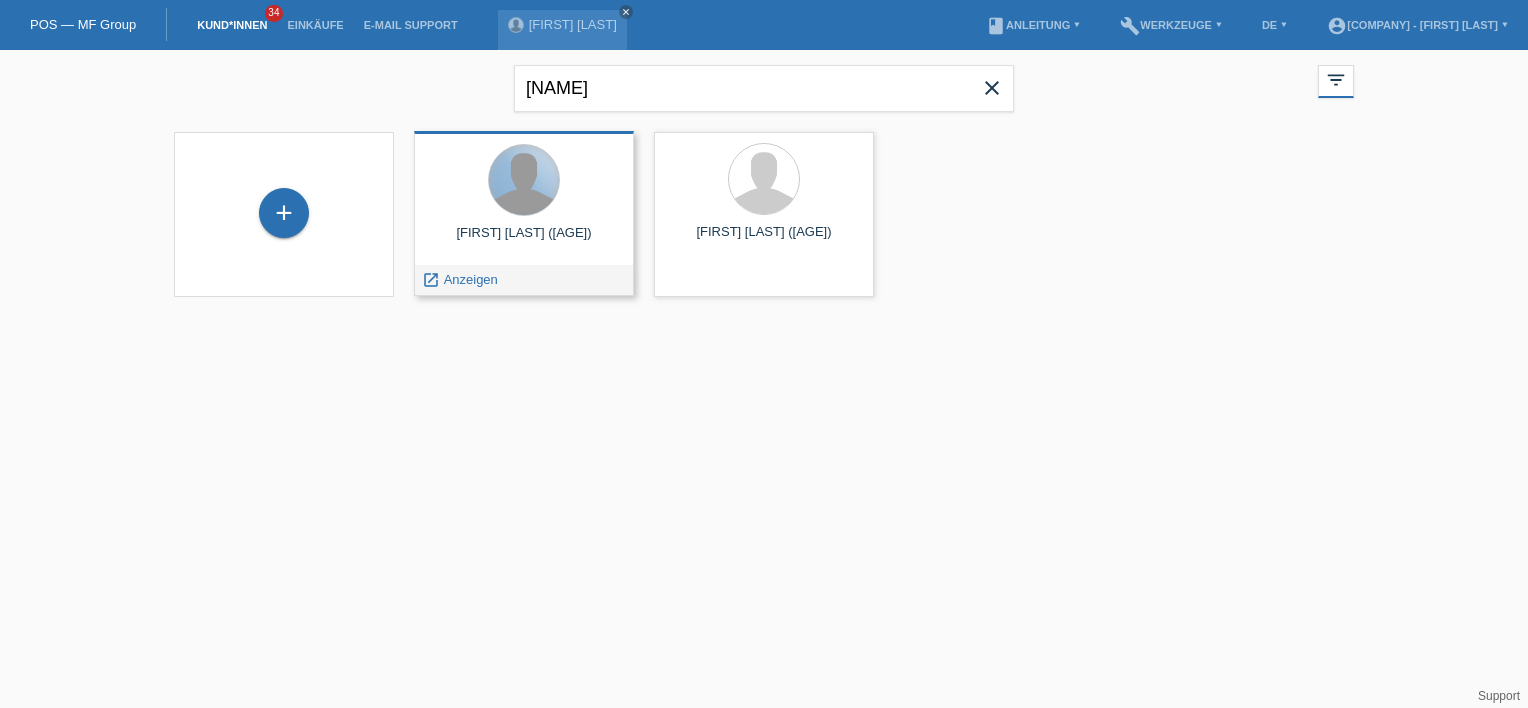 click at bounding box center (524, 180) 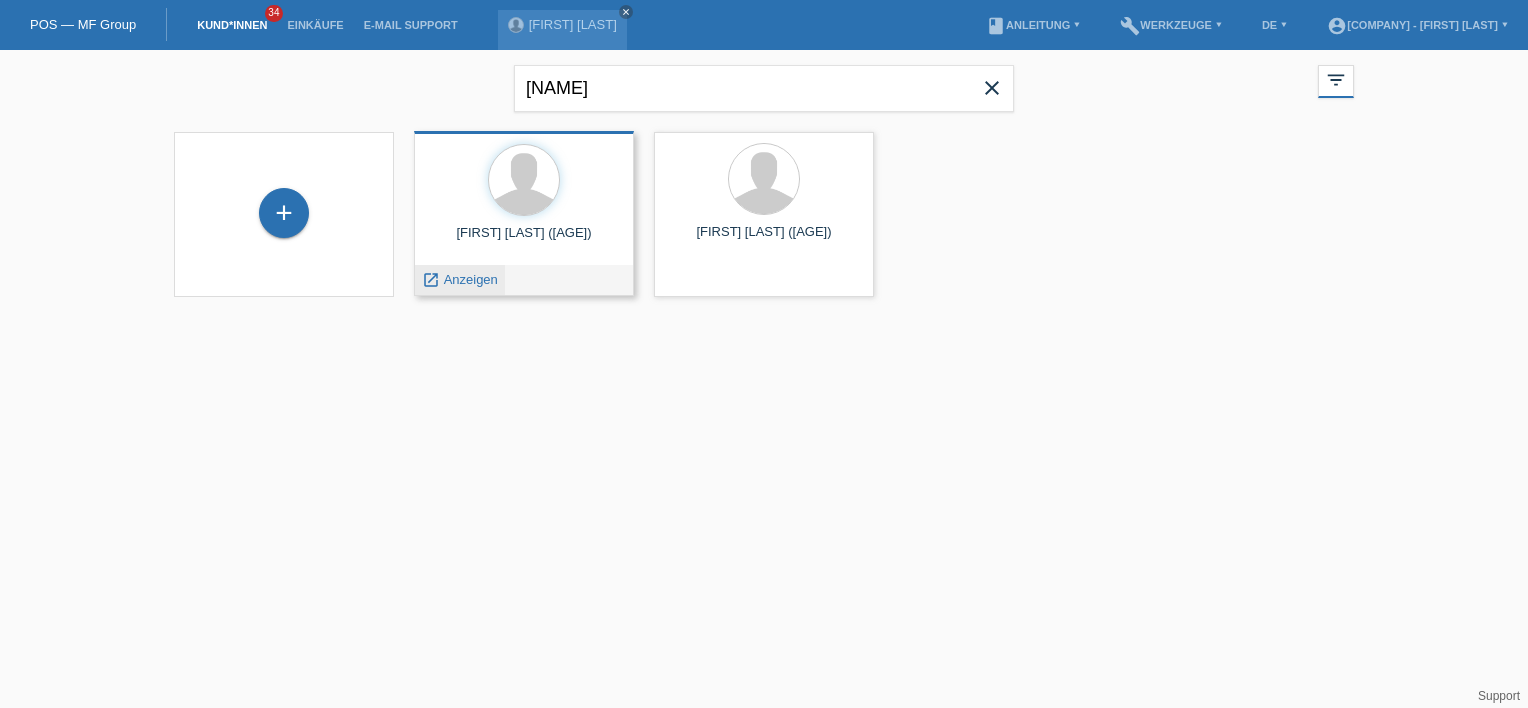 click on "Anzeigen" at bounding box center (471, 279) 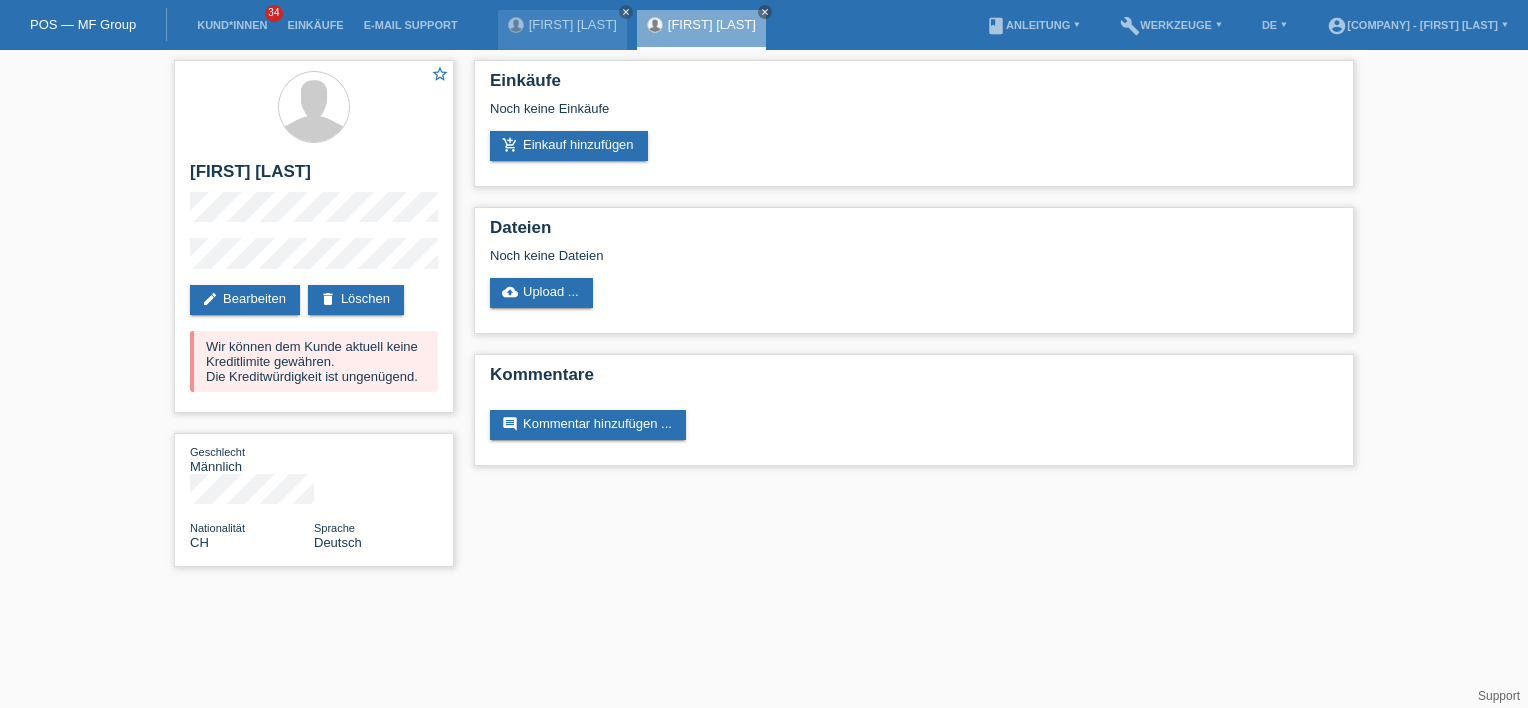 scroll, scrollTop: 0, scrollLeft: 0, axis: both 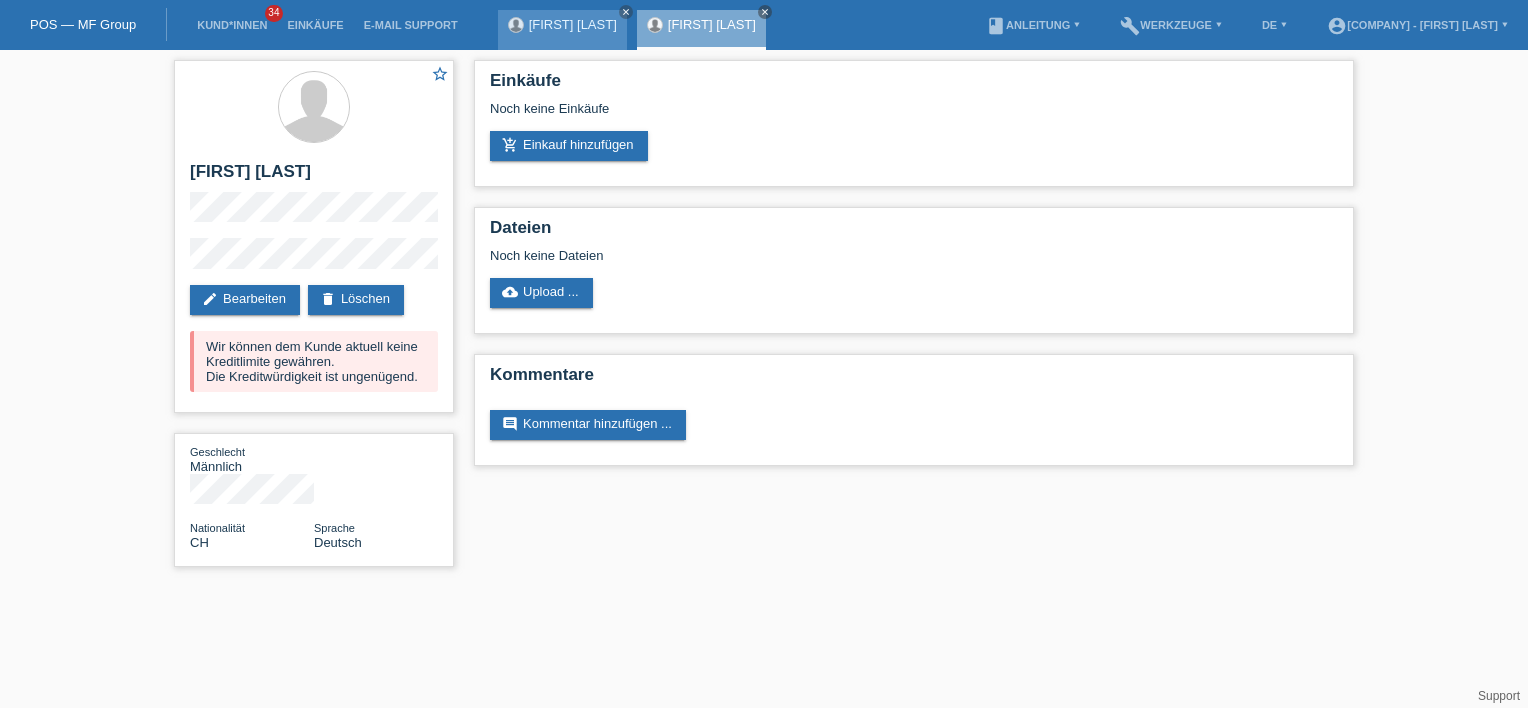 click on "[NAME] [LASTNAME]" at bounding box center [573, 24] 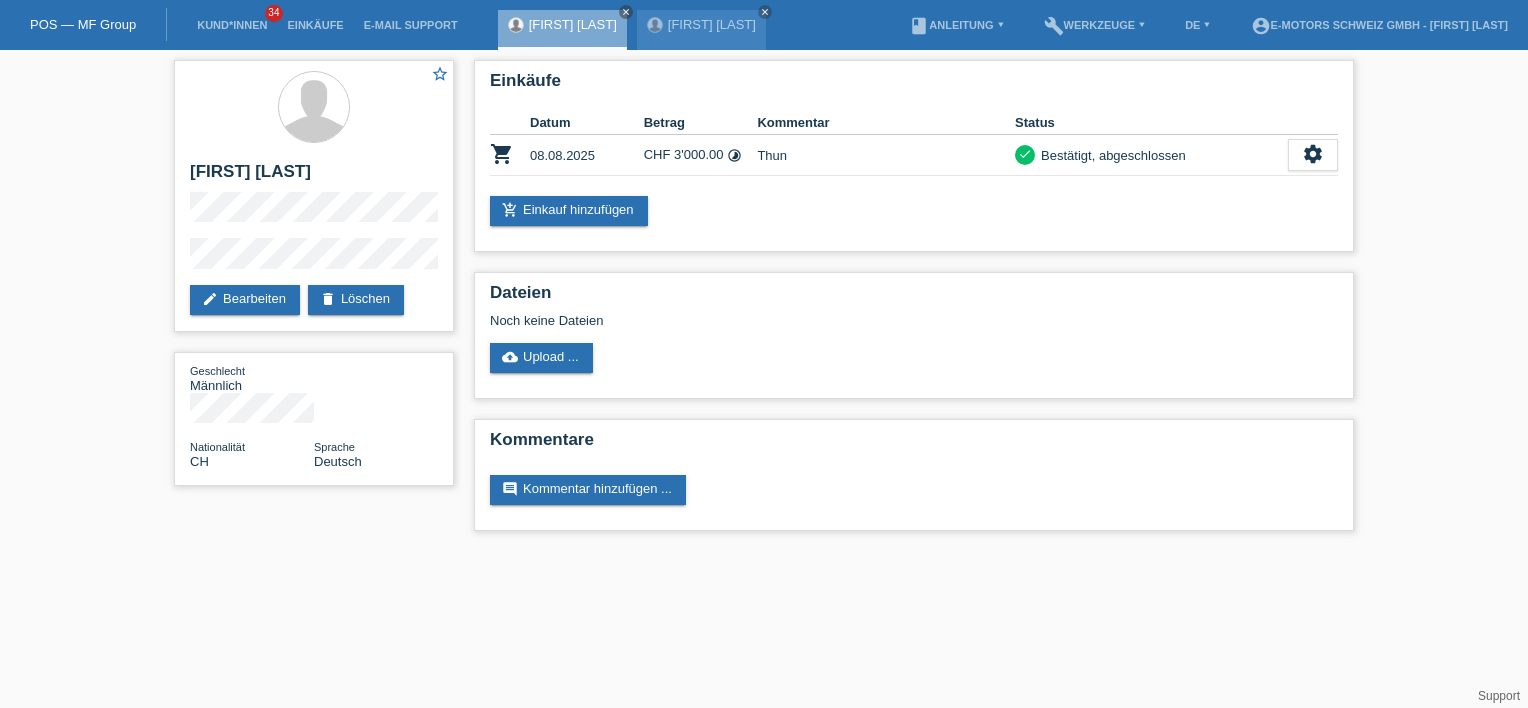 scroll, scrollTop: 0, scrollLeft: 0, axis: both 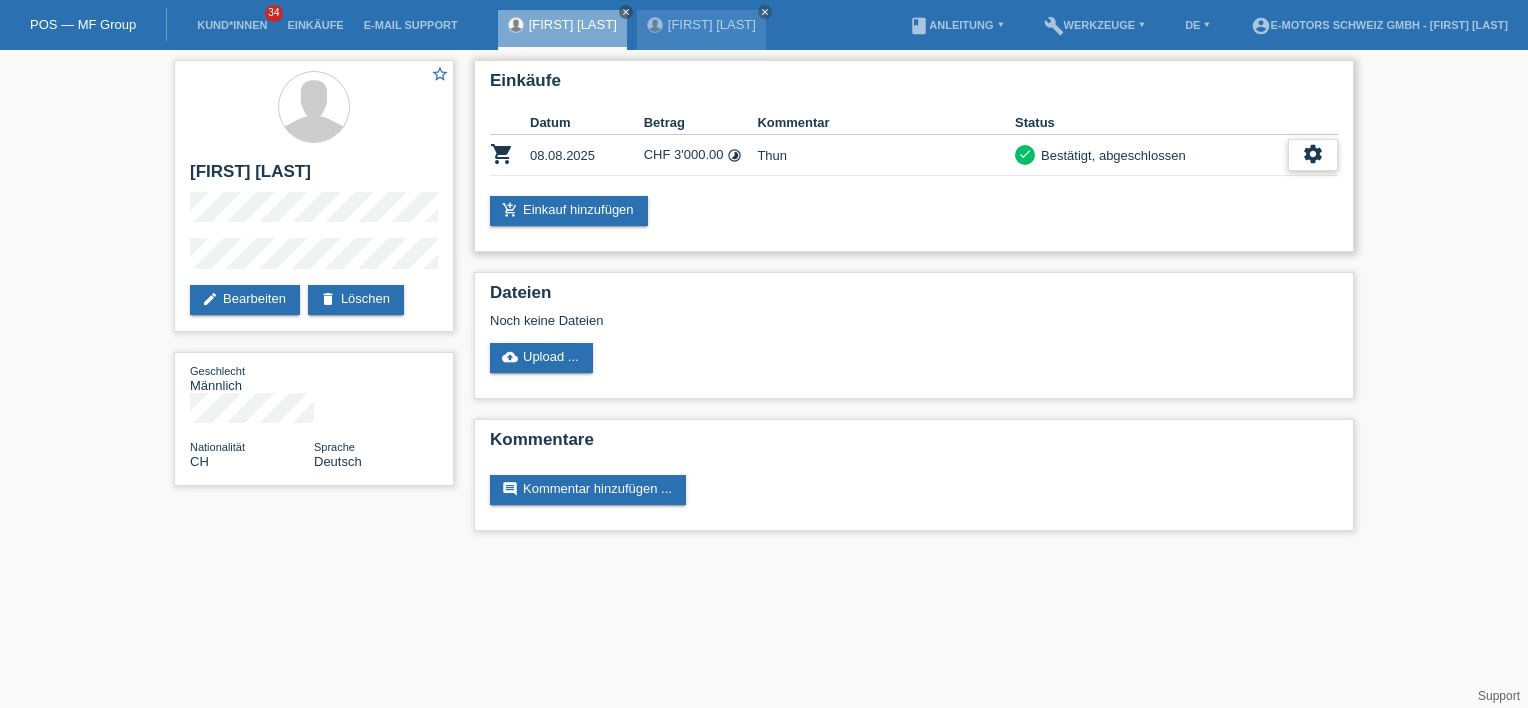 click on "settings" at bounding box center [1313, 154] 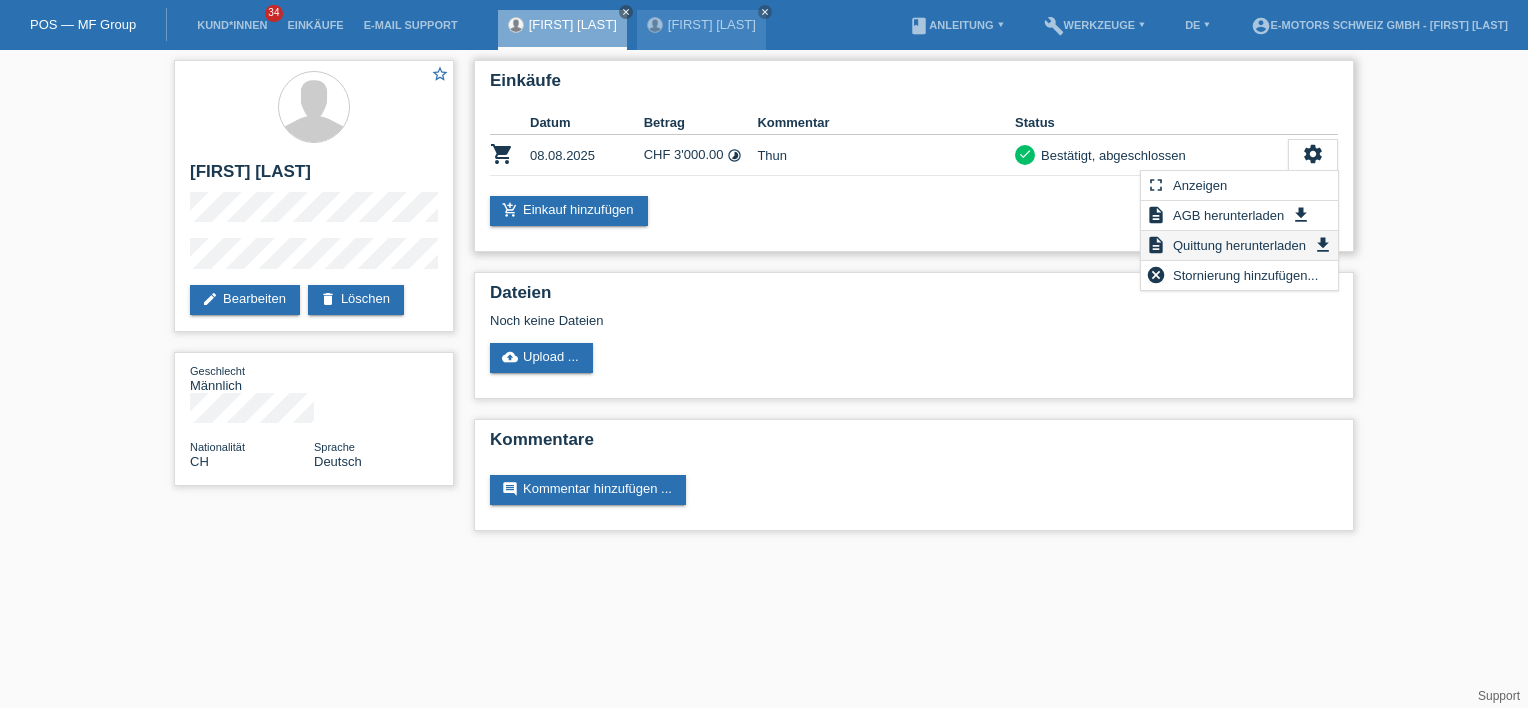 click on "Quittung herunterladen" at bounding box center [1239, 245] 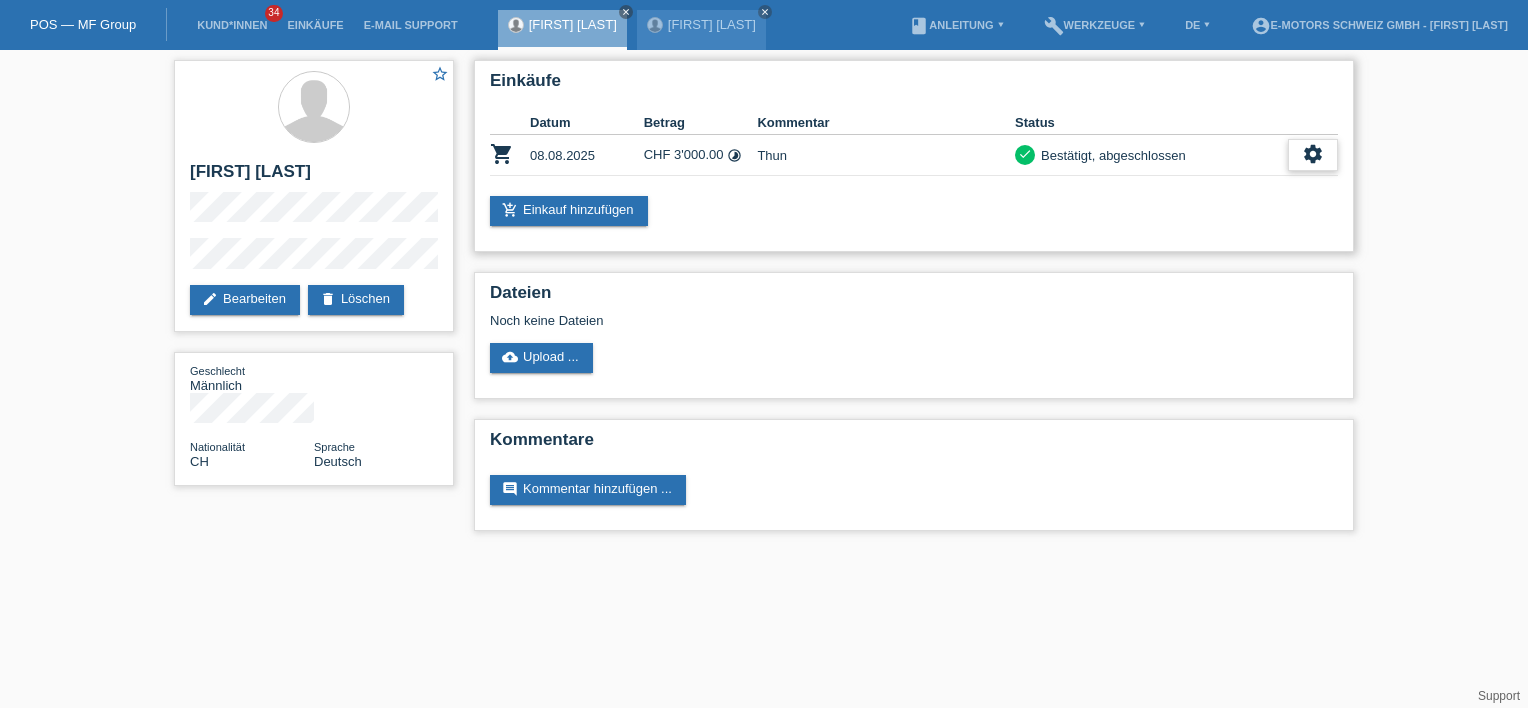 click on "settings" at bounding box center [1313, 155] 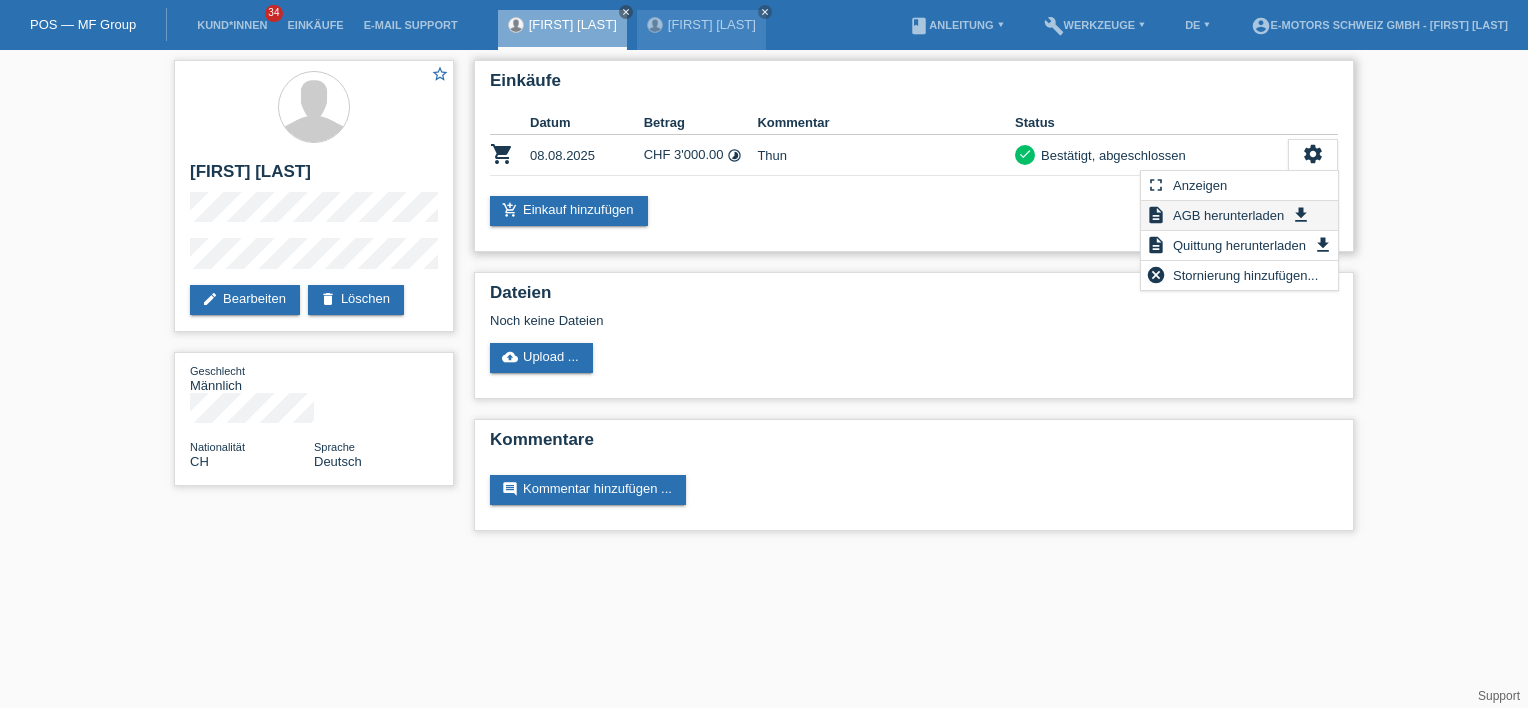 click on "AGB herunterladen" at bounding box center (1228, 215) 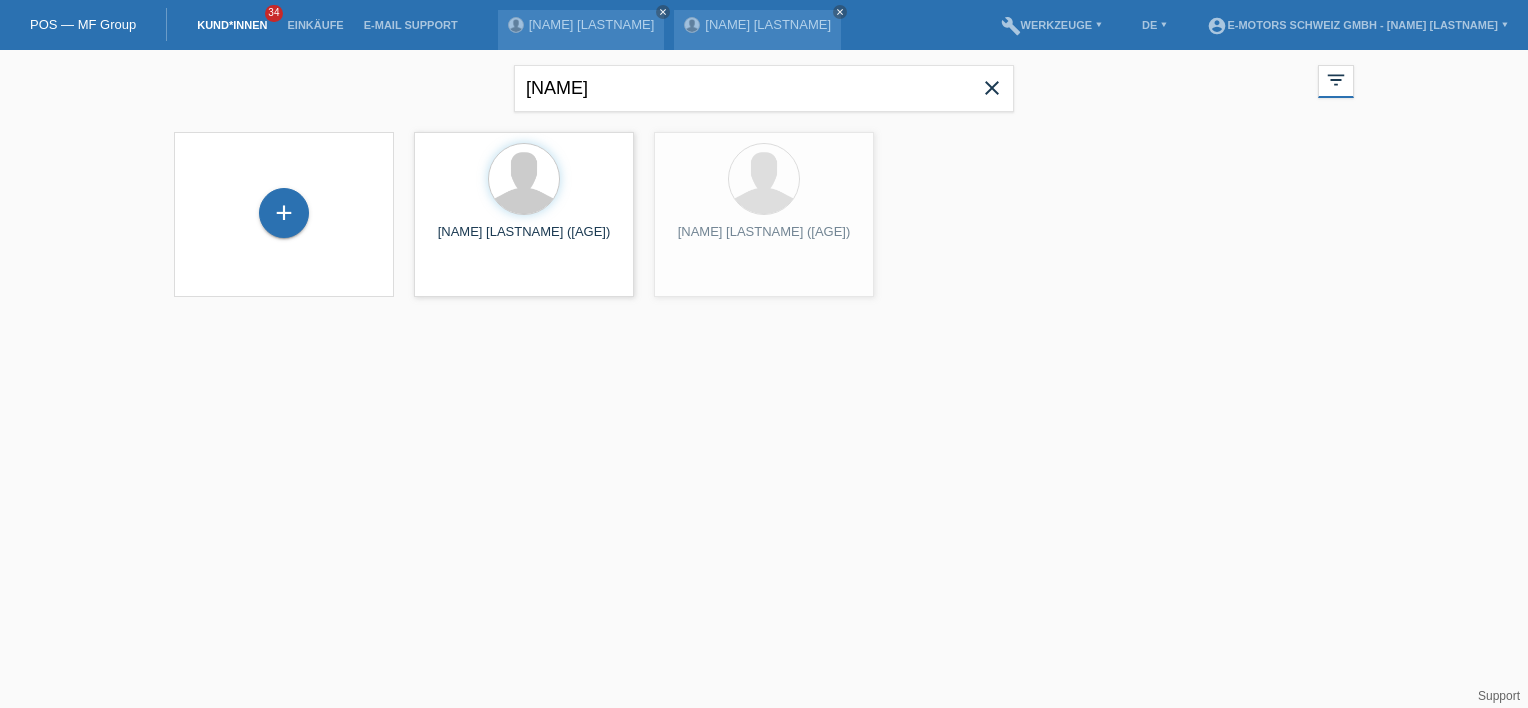 scroll, scrollTop: 0, scrollLeft: 0, axis: both 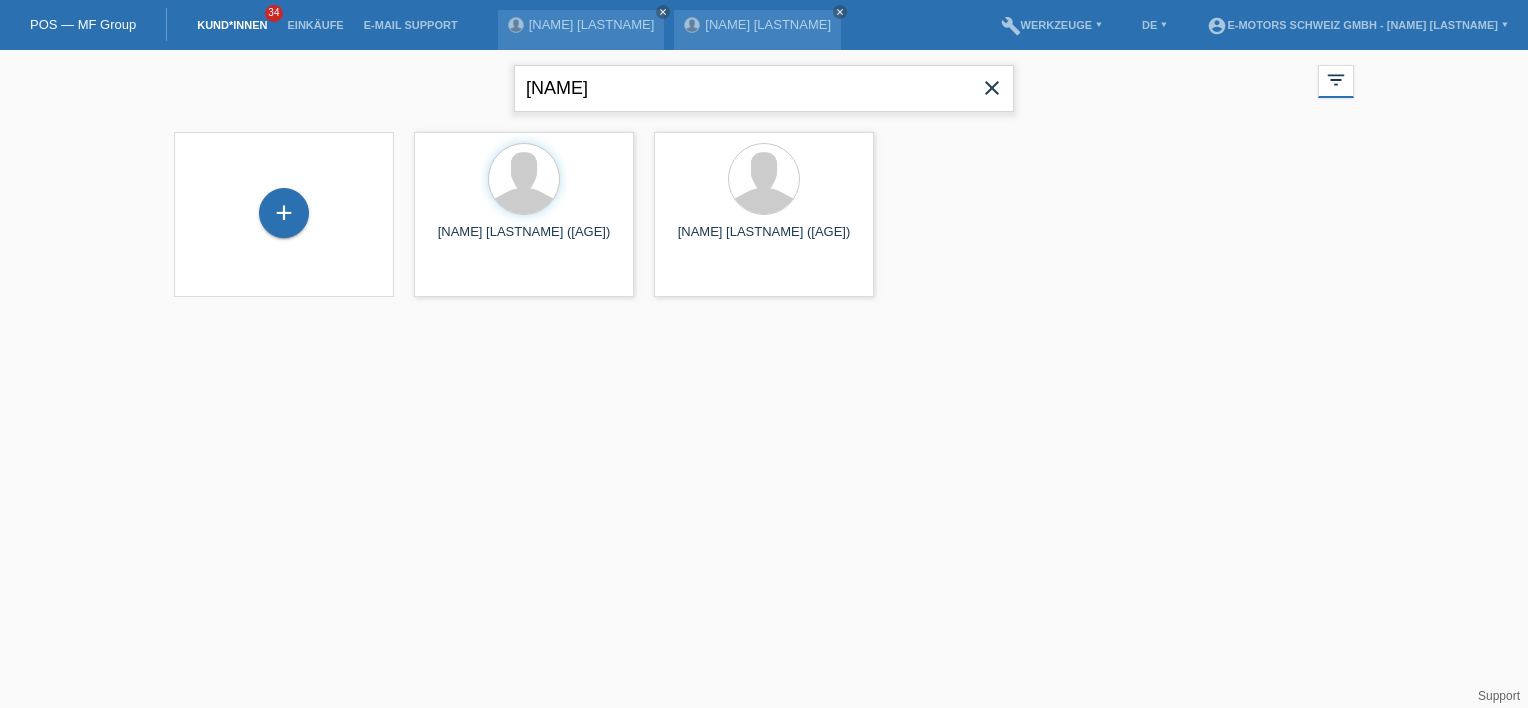 click on "halid" at bounding box center (764, 88) 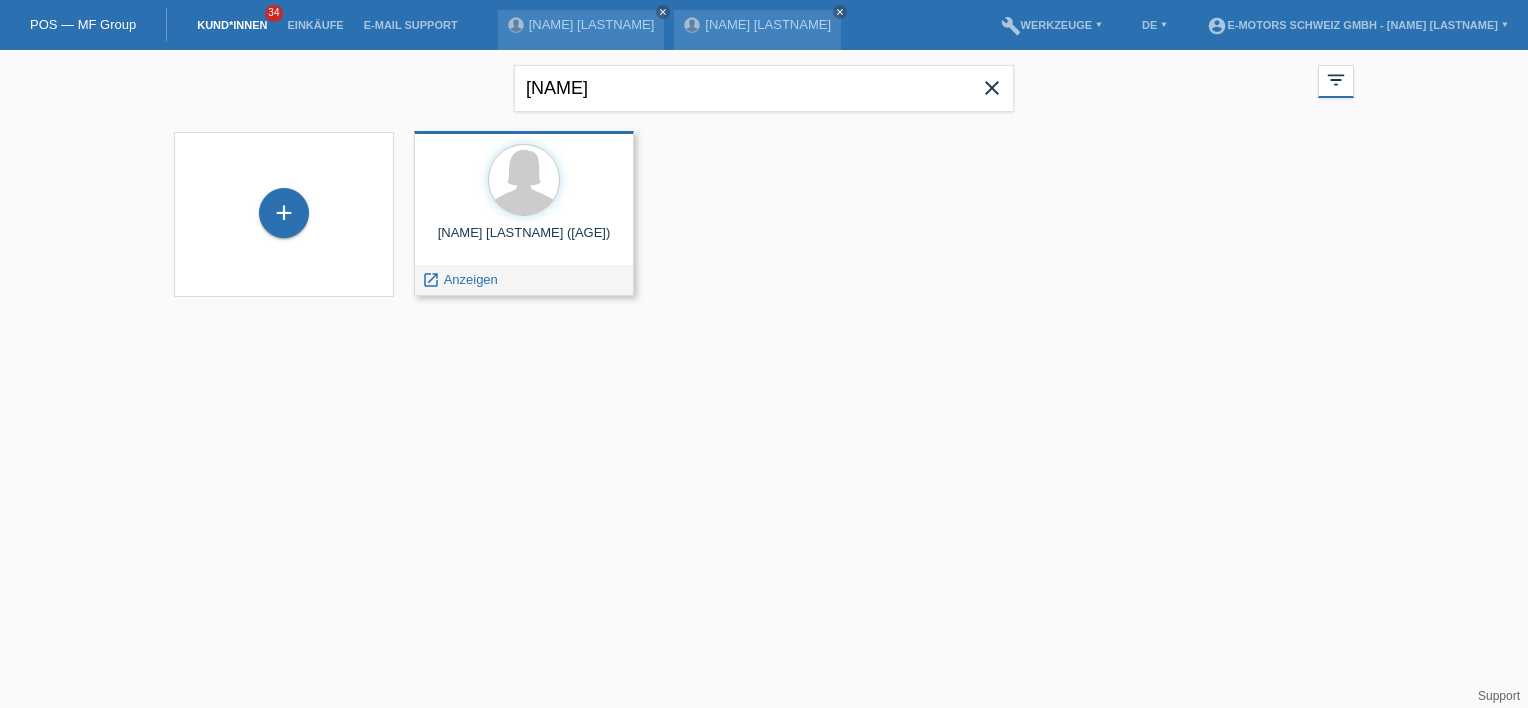 click at bounding box center (524, 181) 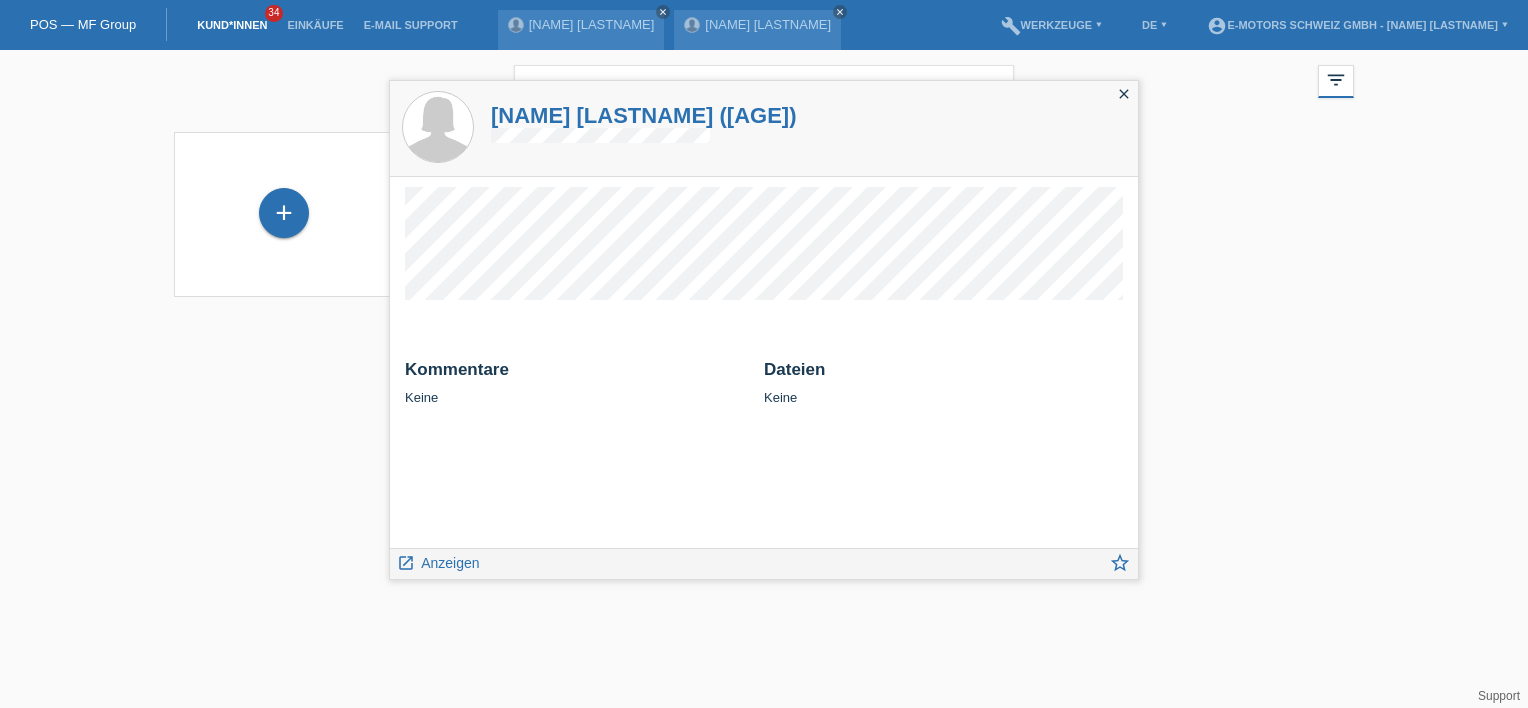 click on "+
Ramona Arifagic (38)
launch   Anzeigen" at bounding box center [764, 214] 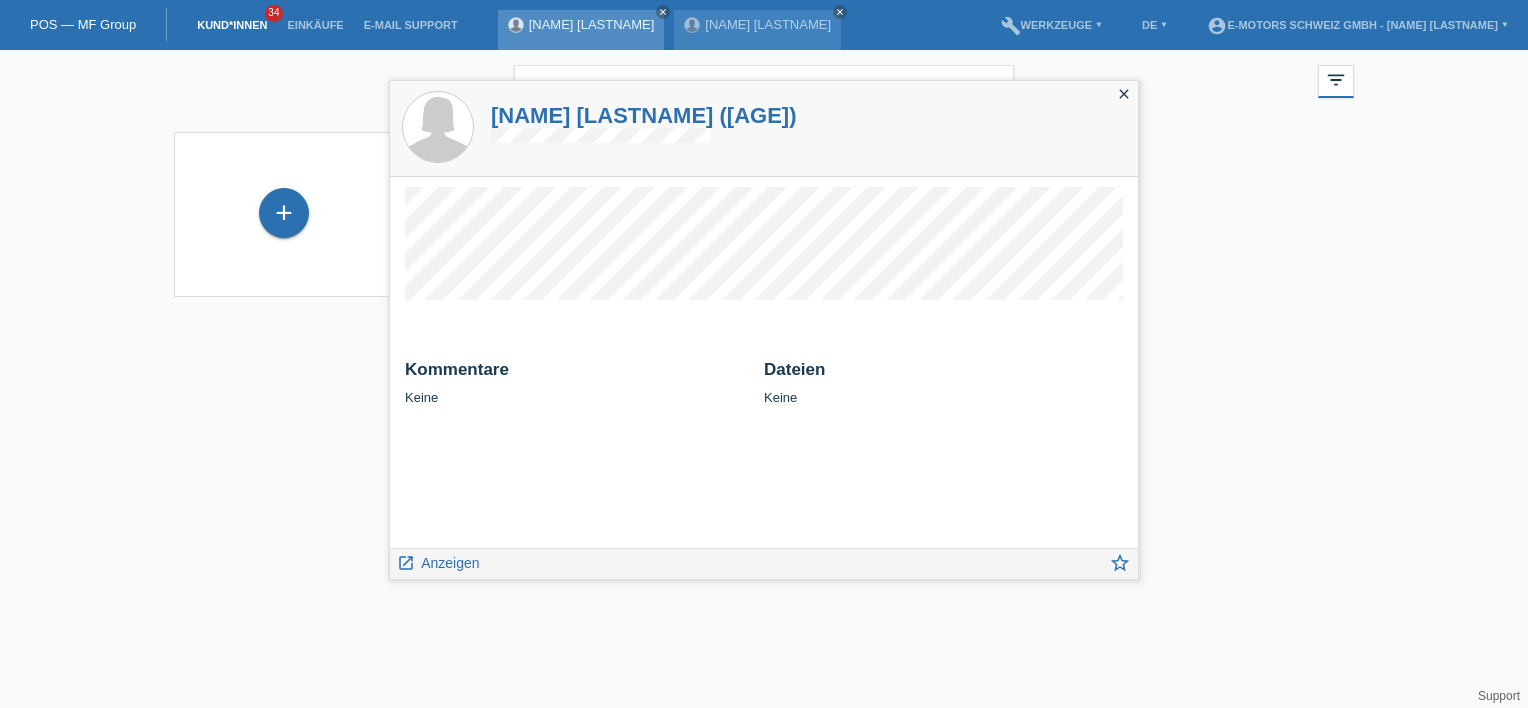 click on "[FIRST] [LAST]" at bounding box center [592, 24] 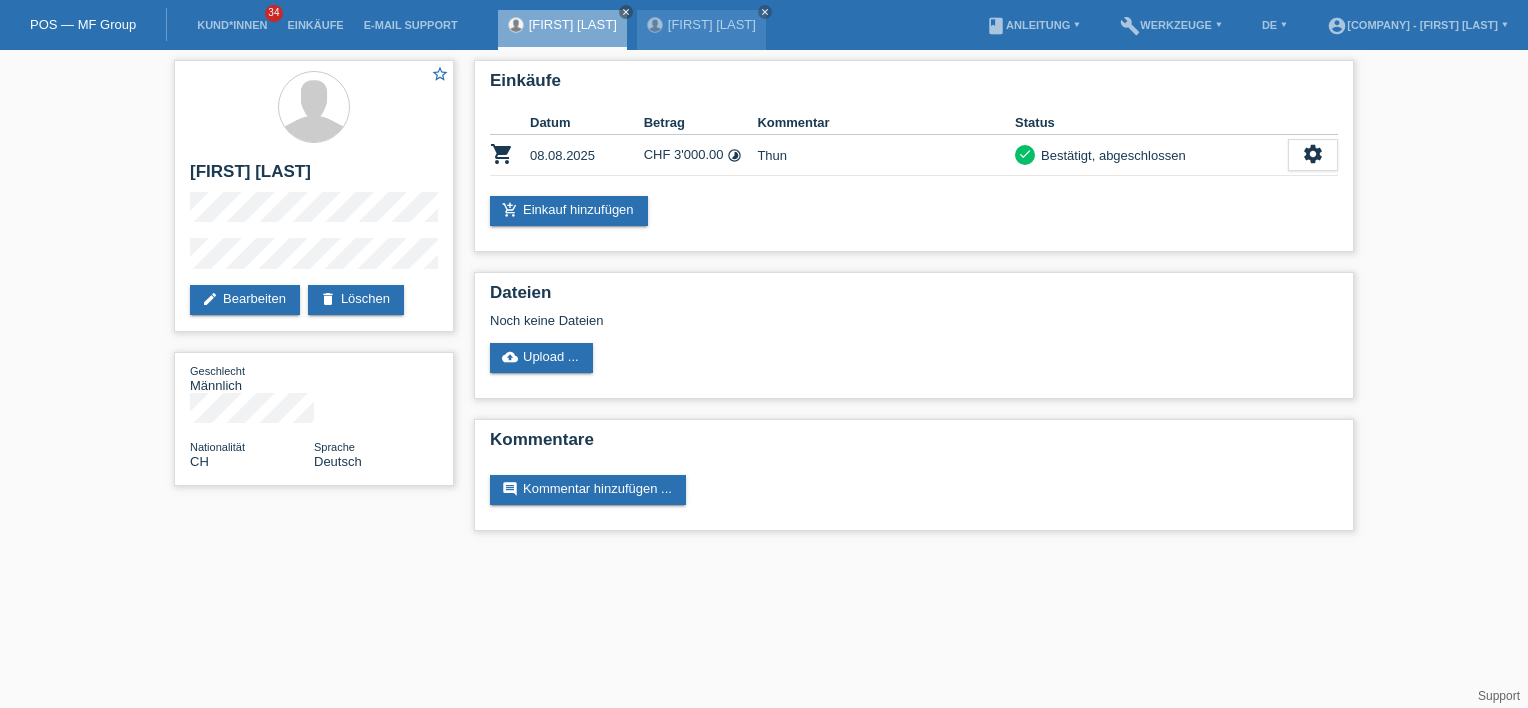 scroll, scrollTop: 0, scrollLeft: 0, axis: both 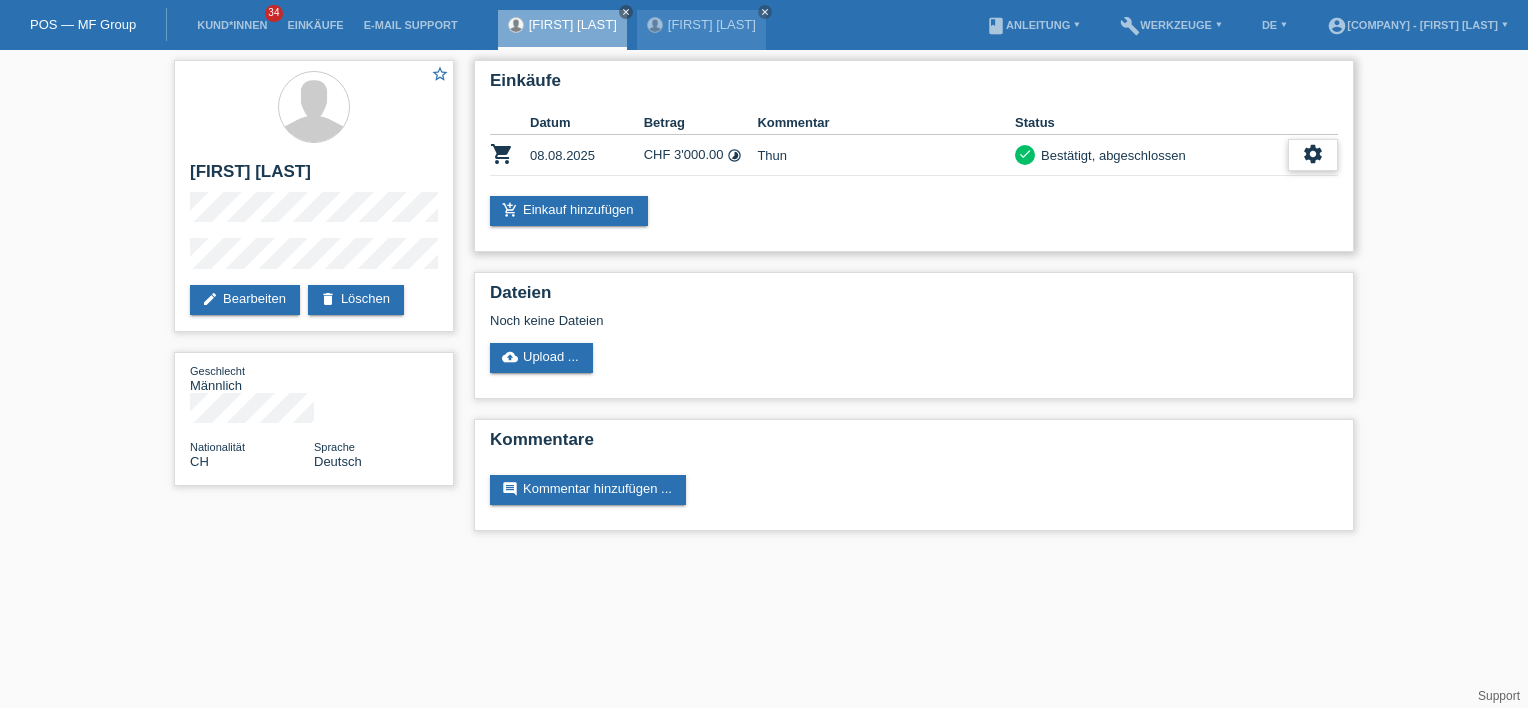click on "settings" at bounding box center (1313, 154) 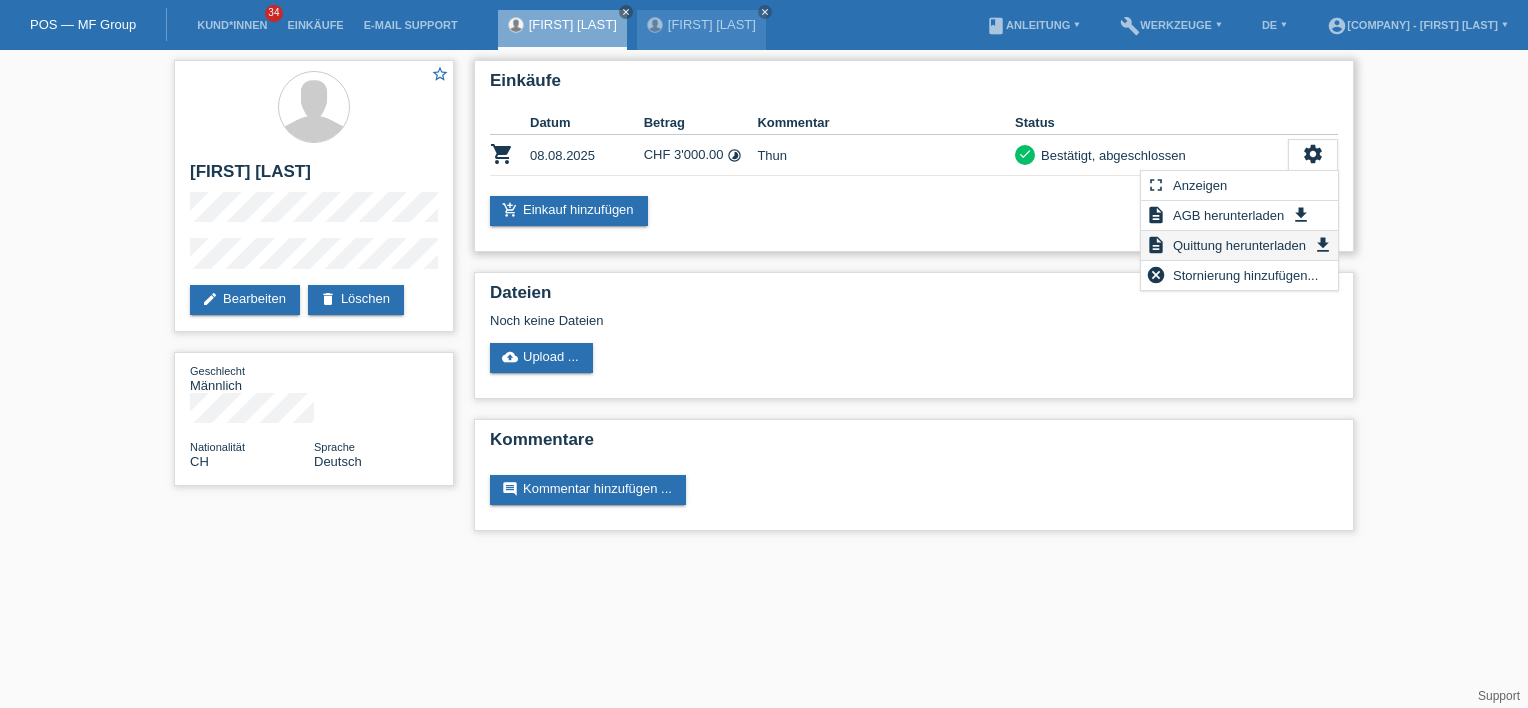 click on "Quittung herunterladen" at bounding box center (1239, 245) 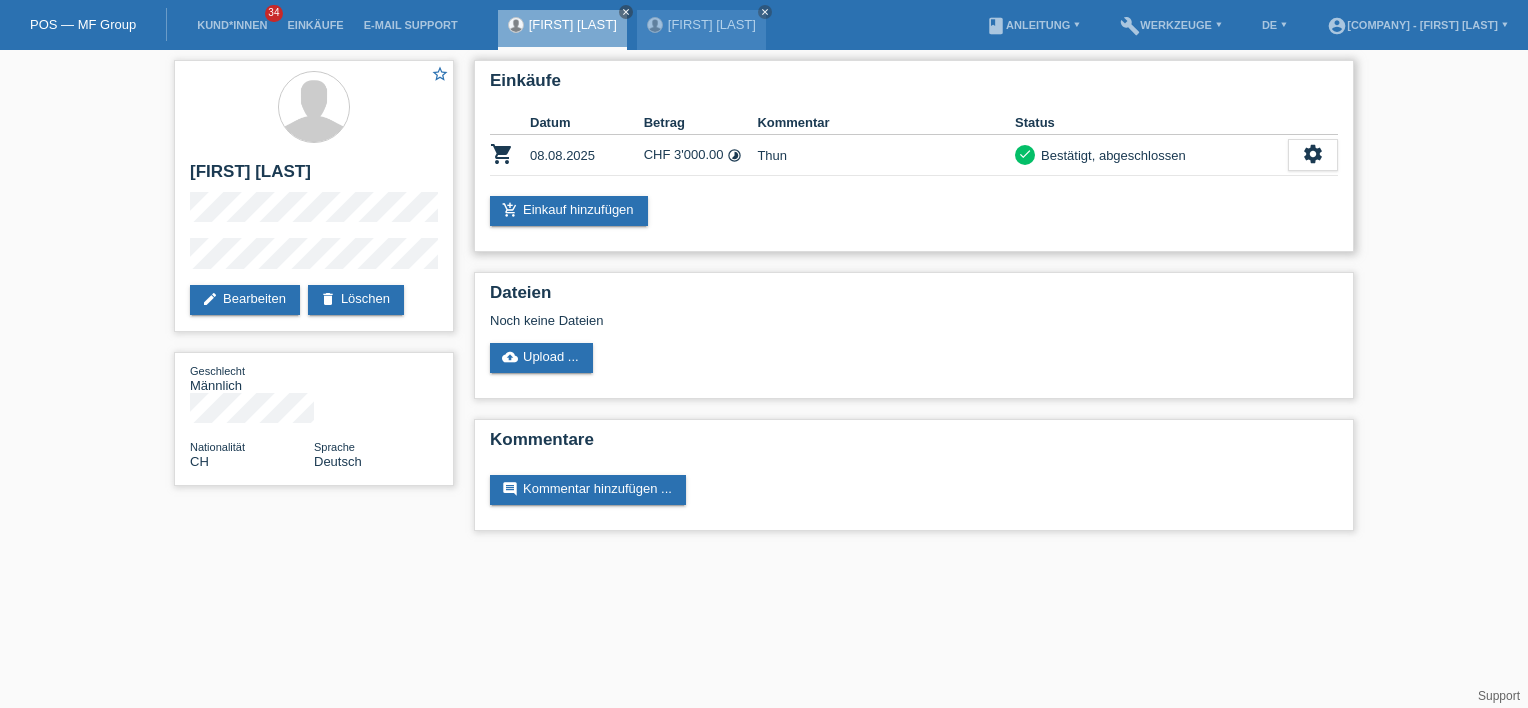 click on "Einkäufe
Datum
Betrag
Kommentar
Status
shopping_cart
08.08.2025
CHF 3'000.00                                                                     timelapse" at bounding box center [914, 156] 